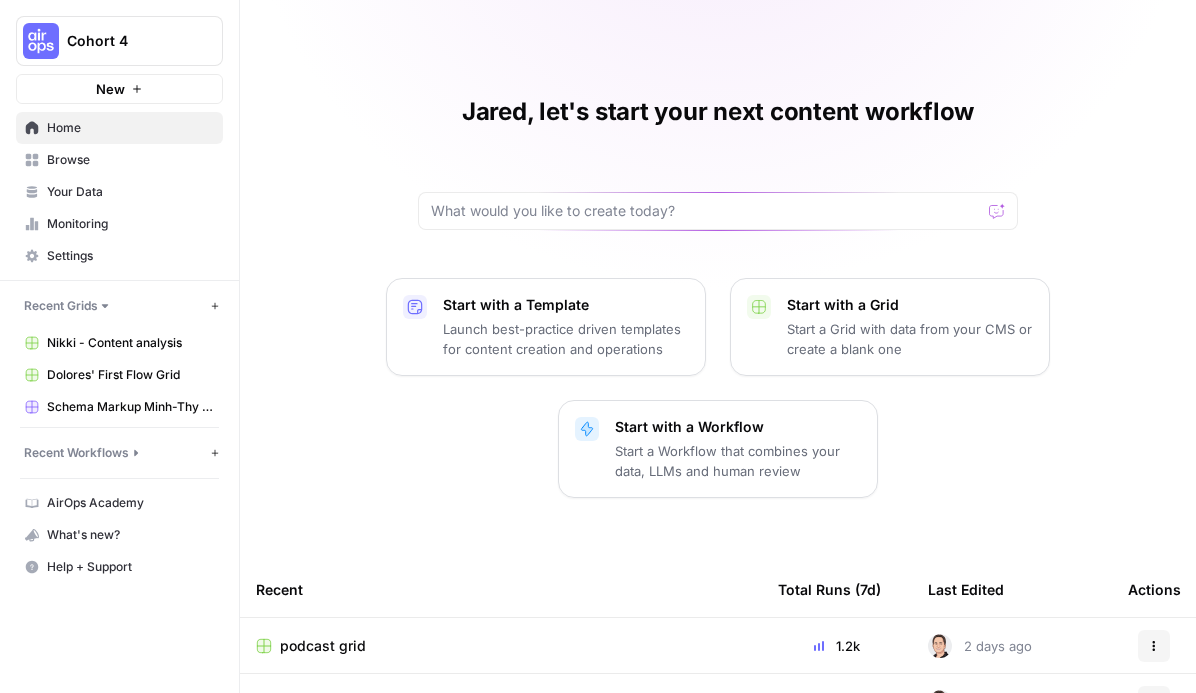 scroll, scrollTop: 0, scrollLeft: 0, axis: both 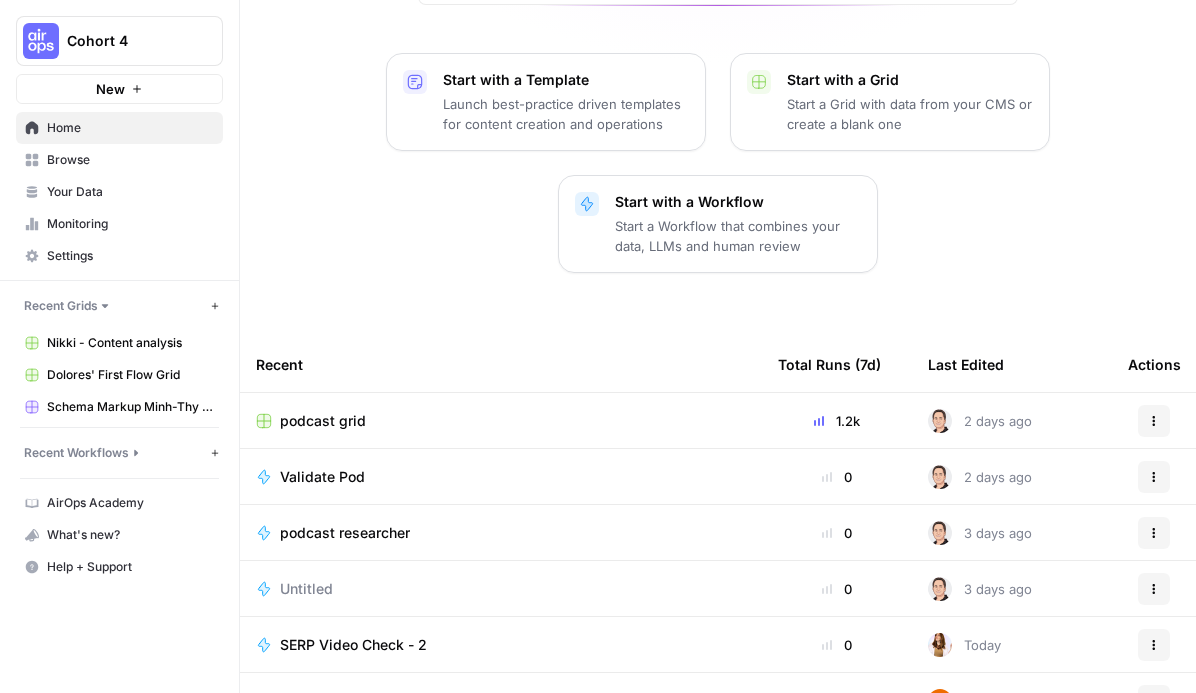 click on "Browse" at bounding box center [130, 160] 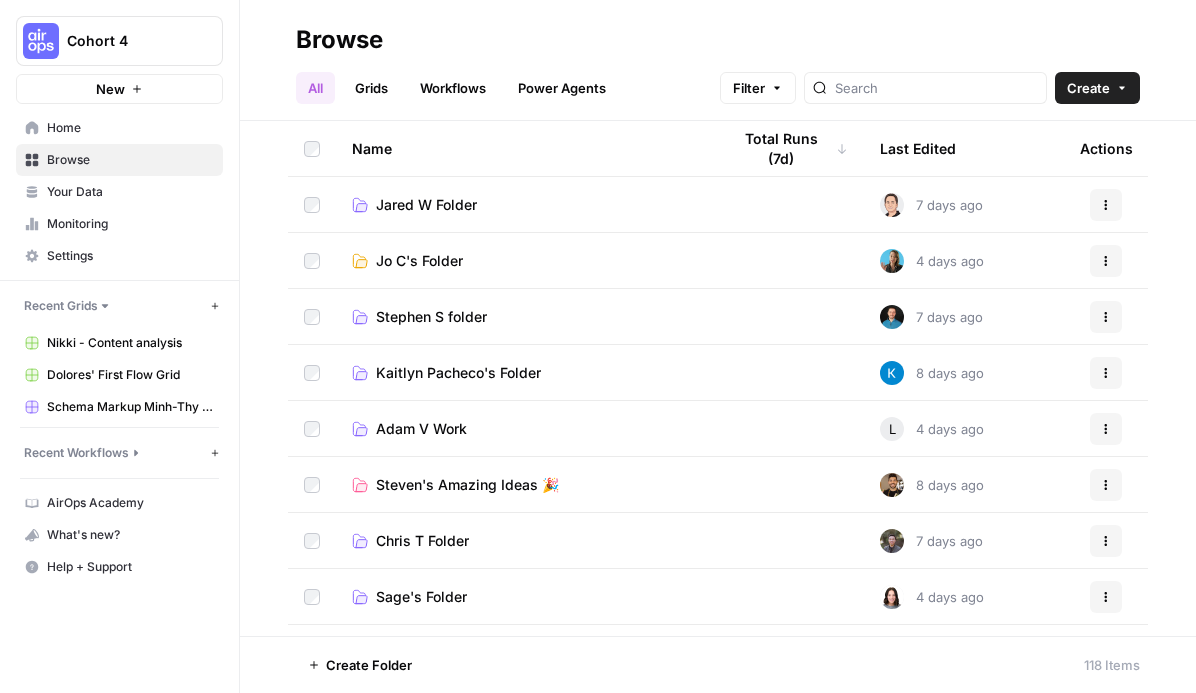 scroll, scrollTop: 0, scrollLeft: 0, axis: both 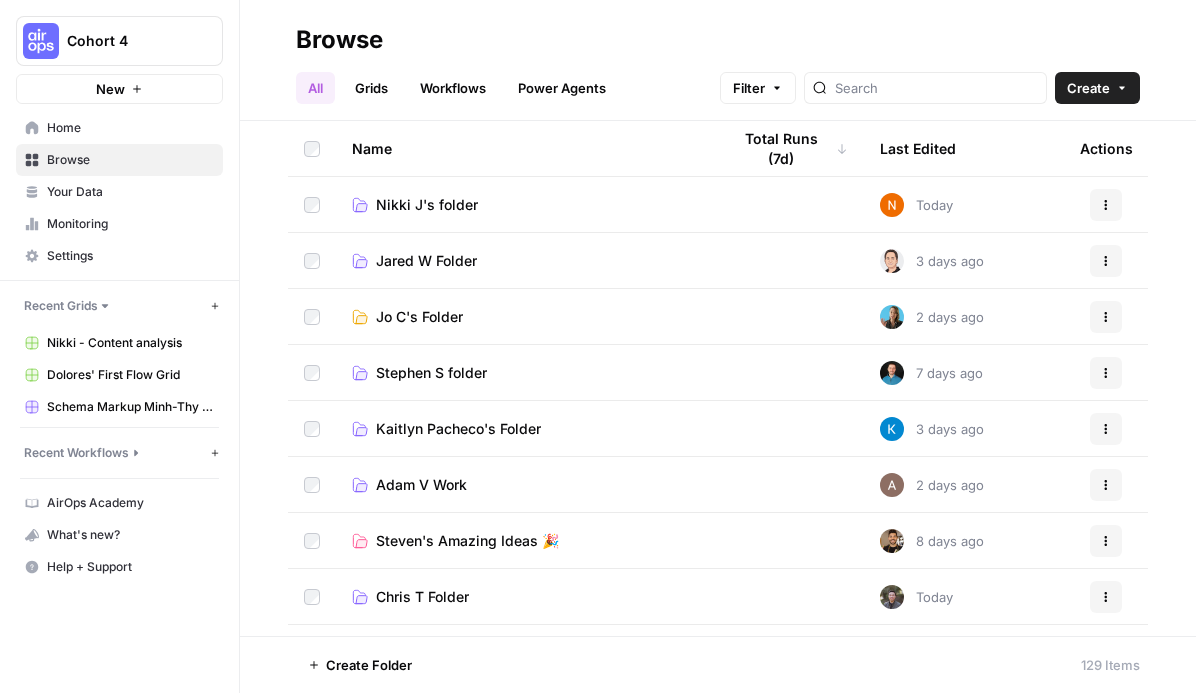 click on "Nikki J's folder" at bounding box center [427, 205] 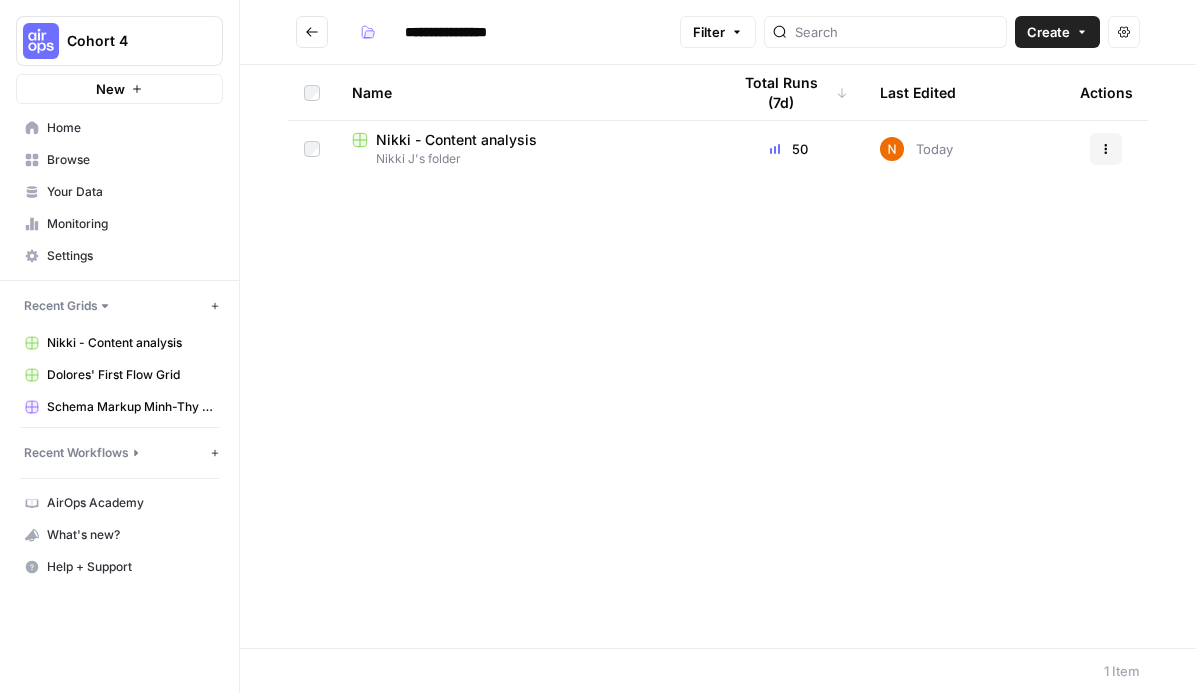 click on "Nikki - Content analysis" at bounding box center [456, 140] 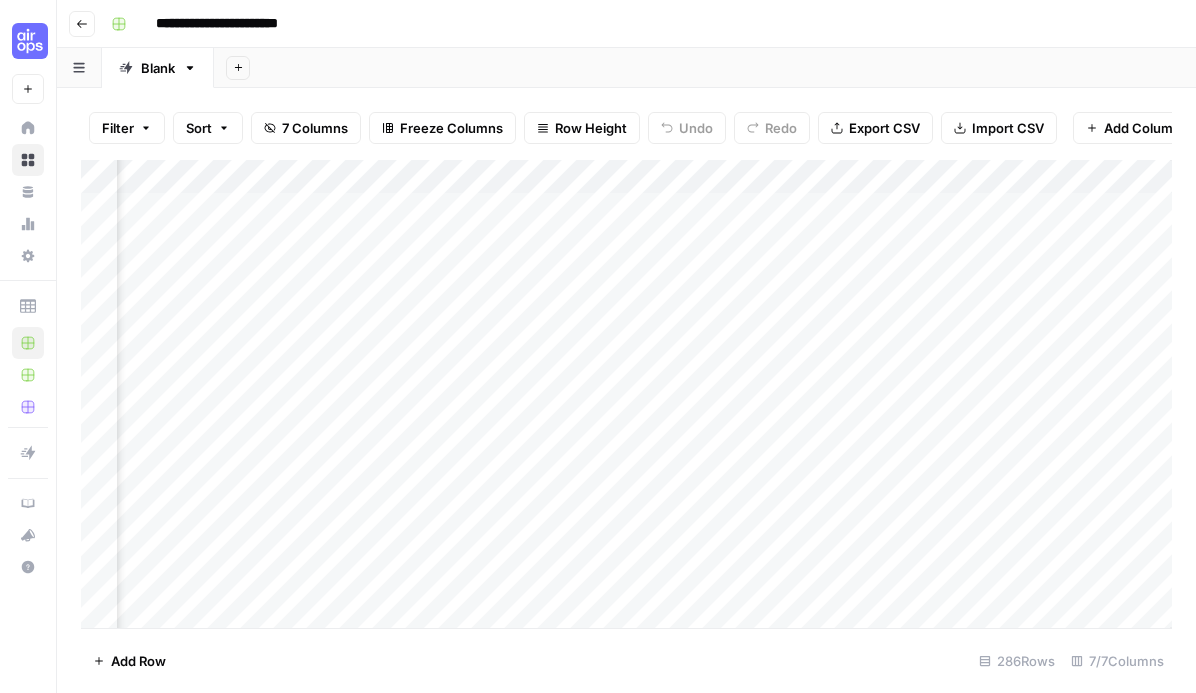 scroll, scrollTop: 0, scrollLeft: 317, axis: horizontal 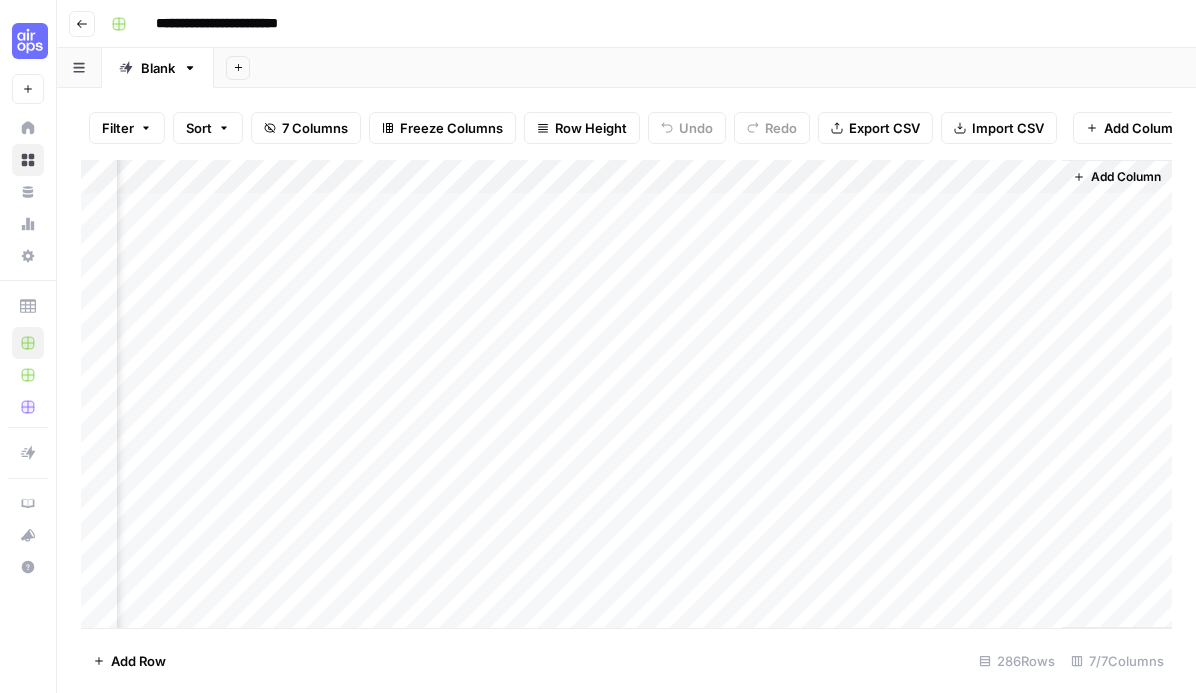 click on "Add Column" at bounding box center (626, 394) 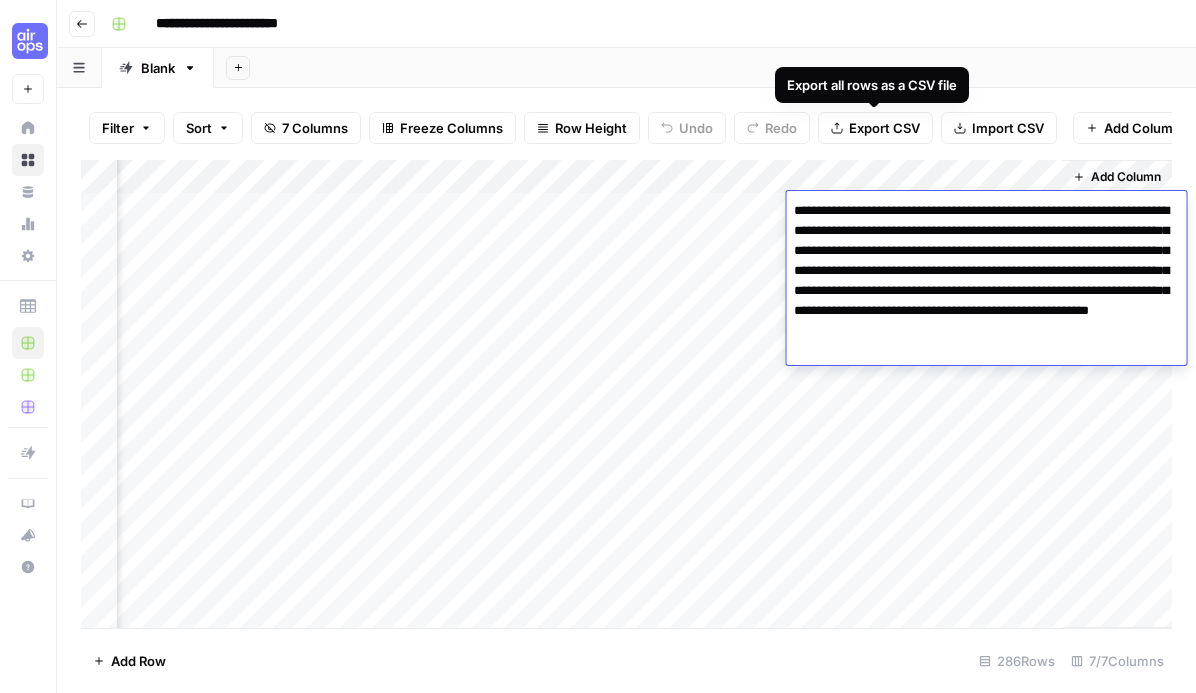 click on "Add Sheet" at bounding box center (705, 68) 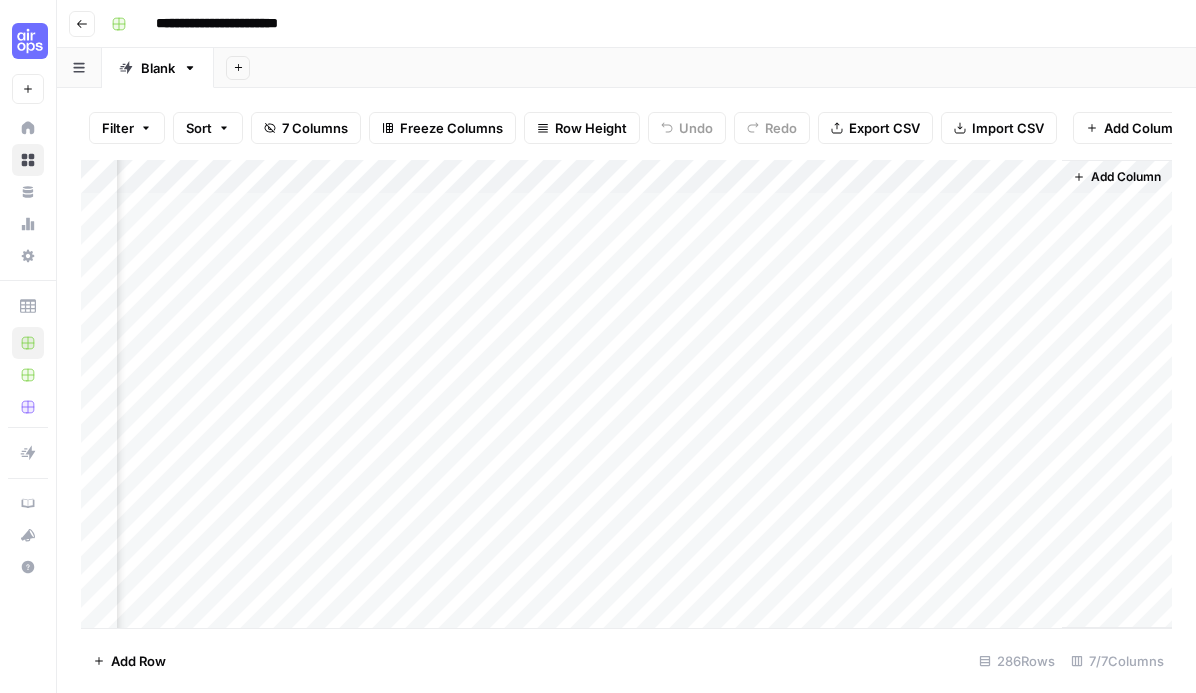 click on "Add Column" at bounding box center [626, 394] 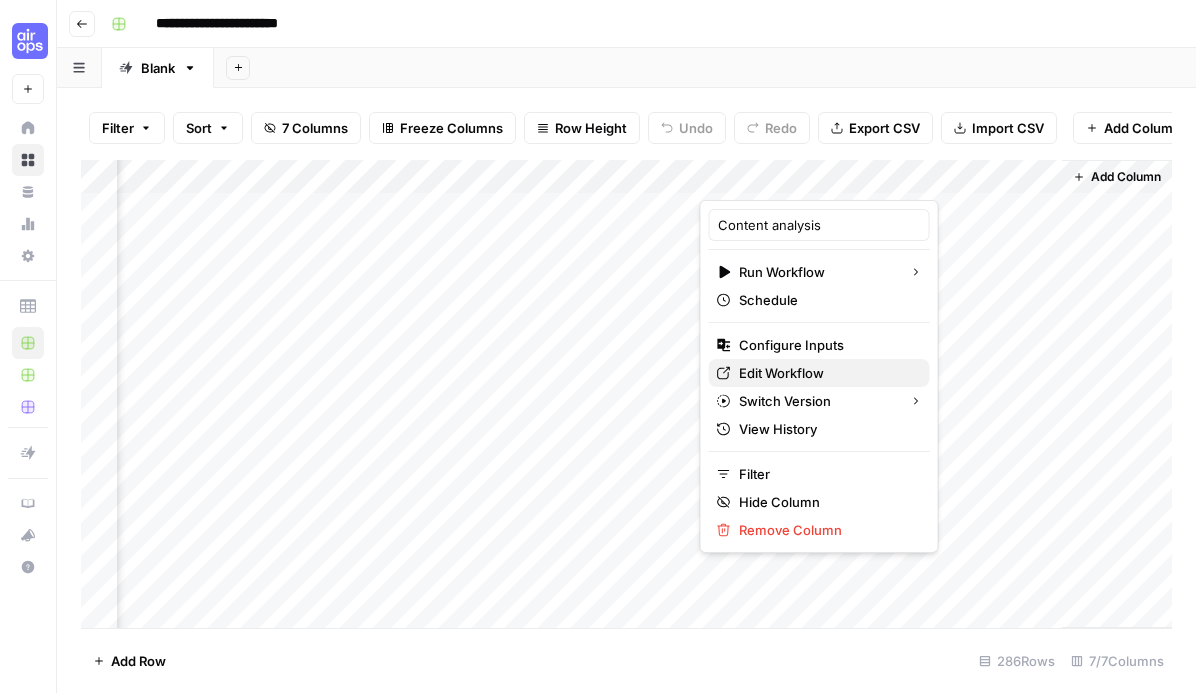 click on "Edit Workflow" at bounding box center [826, 373] 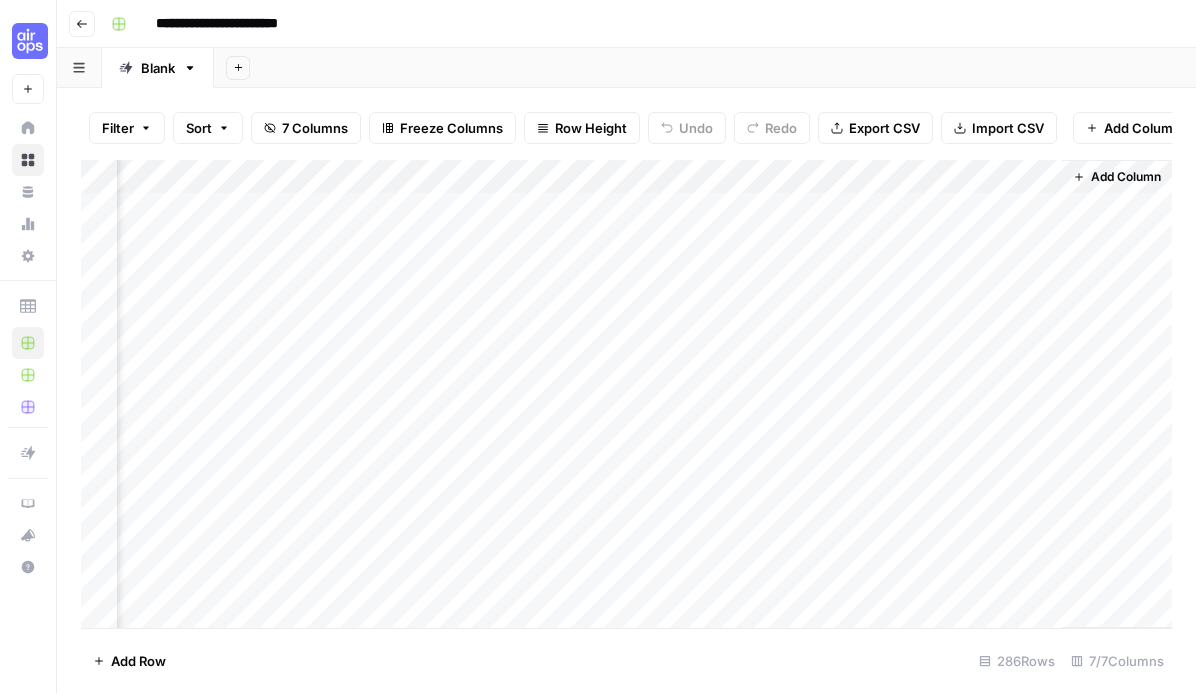 click 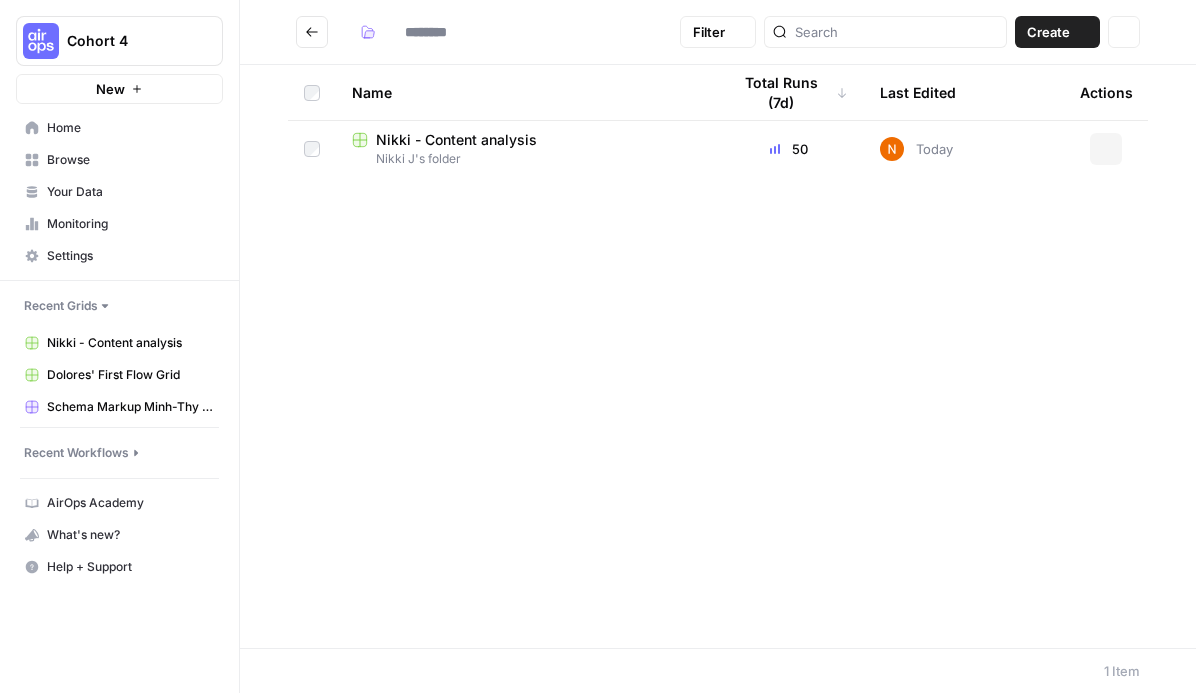 type on "**********" 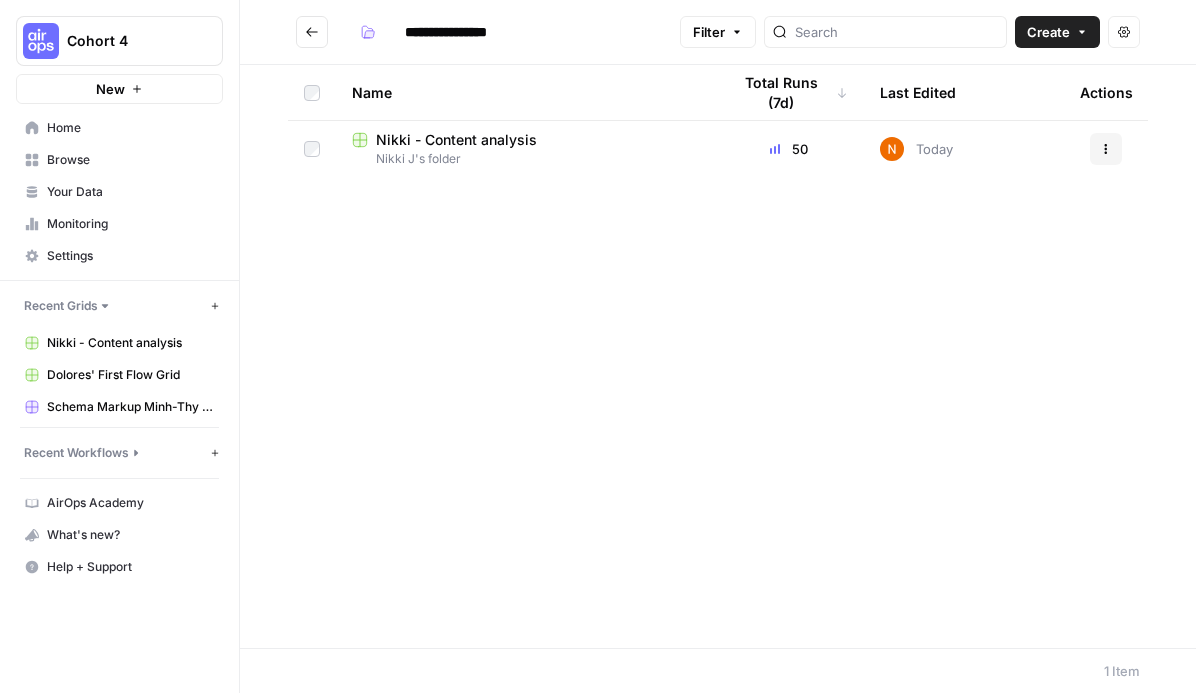 click on "Browse" at bounding box center (130, 160) 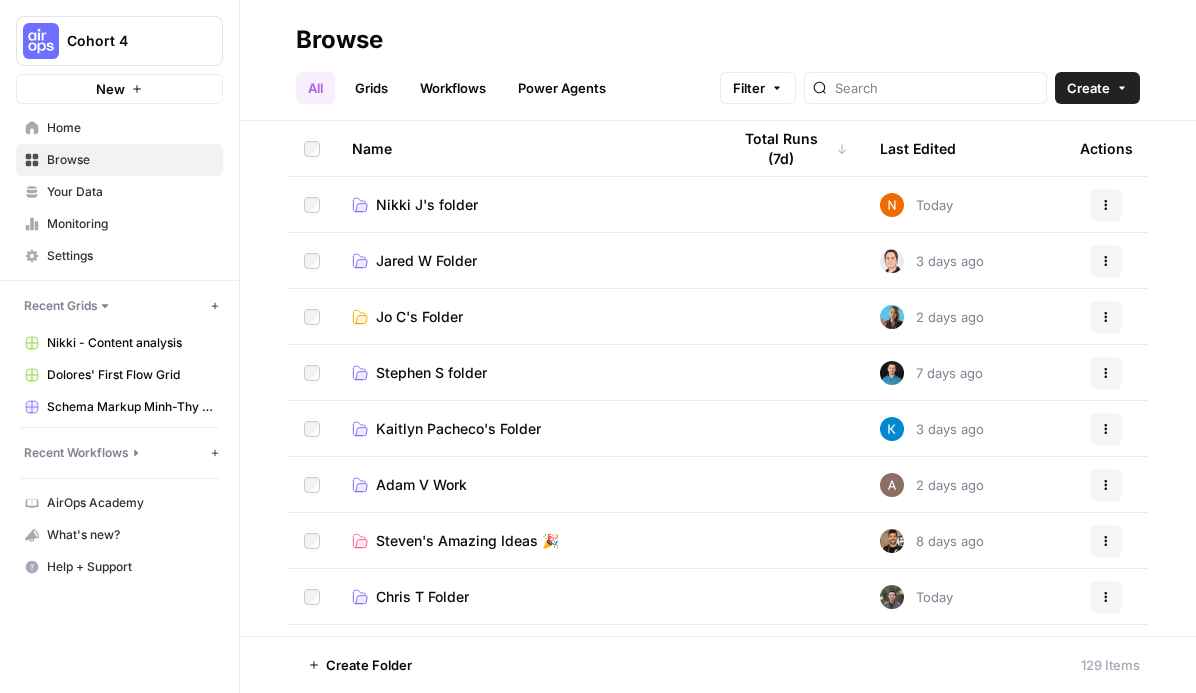 click on "Jared W Folder" at bounding box center (426, 261) 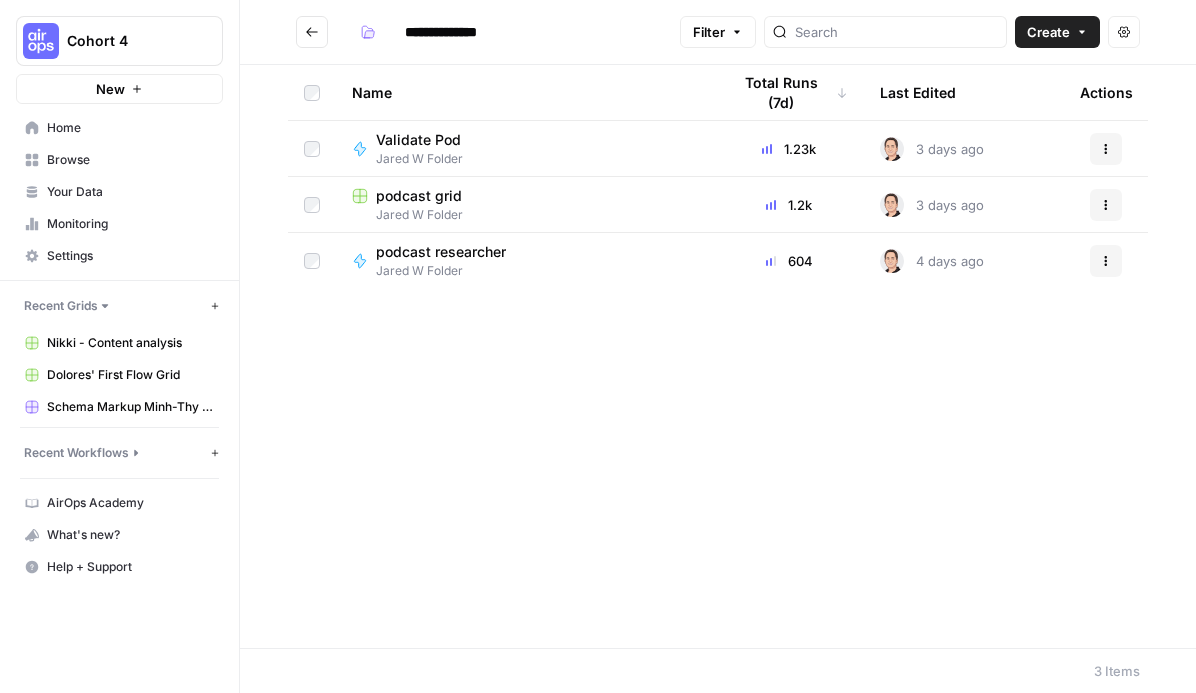 click on "podcast grid" at bounding box center (419, 196) 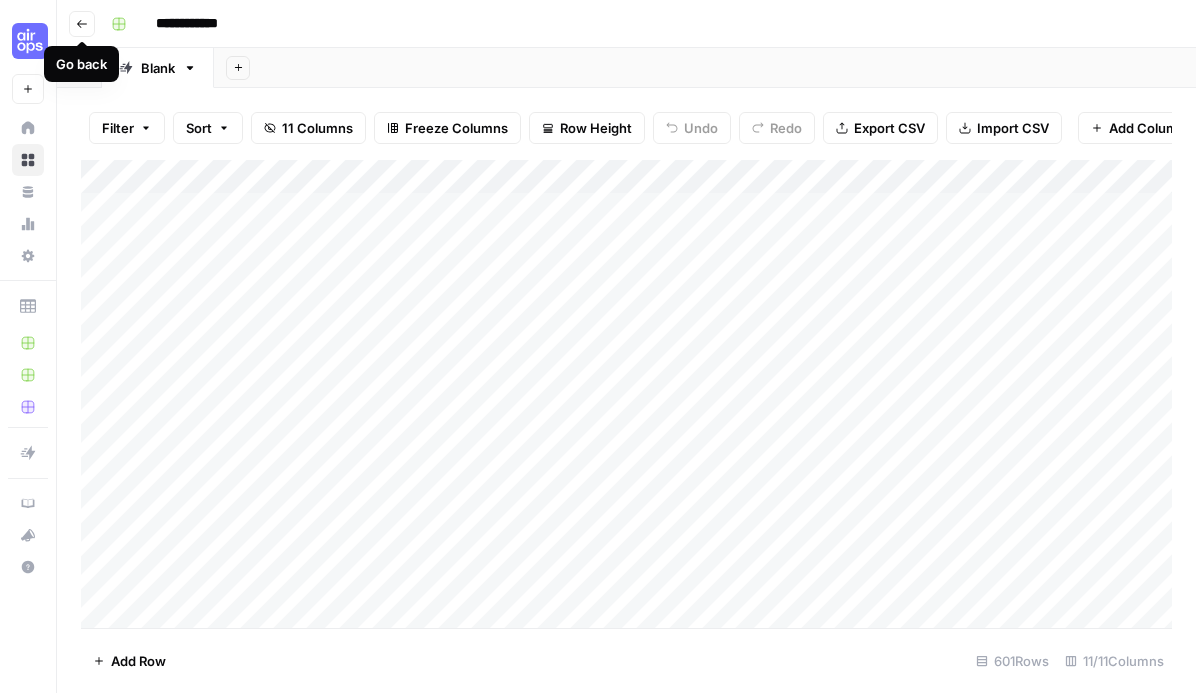 click on "Go back" at bounding box center [82, 24] 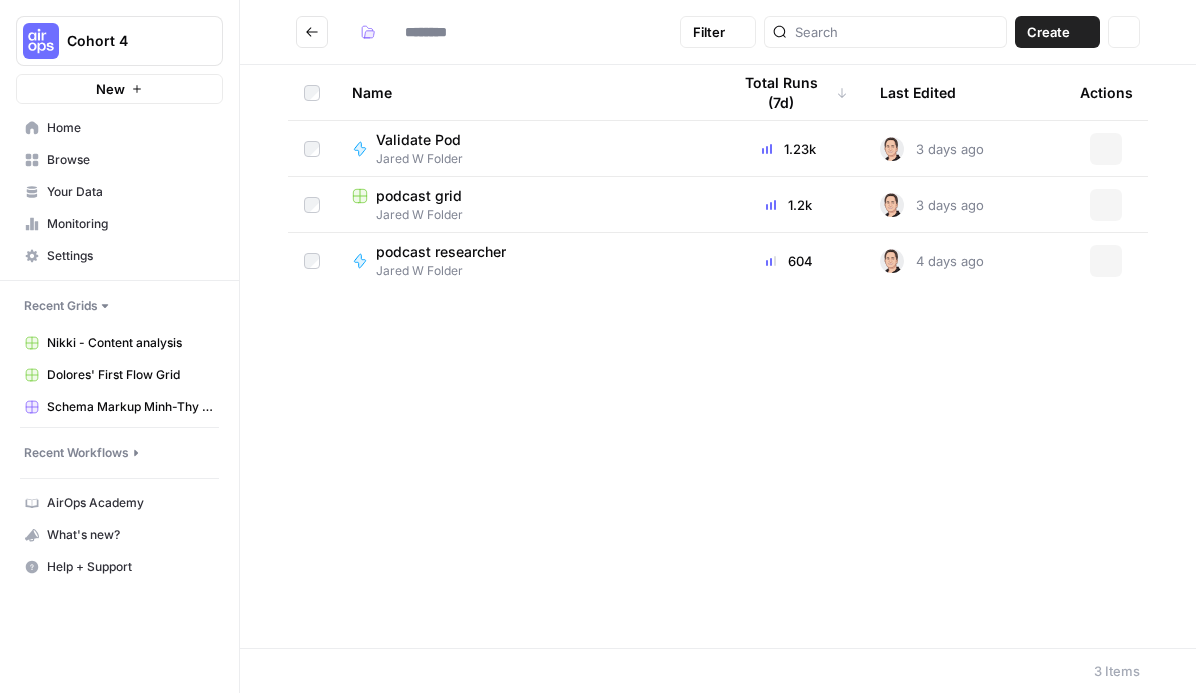 type on "**********" 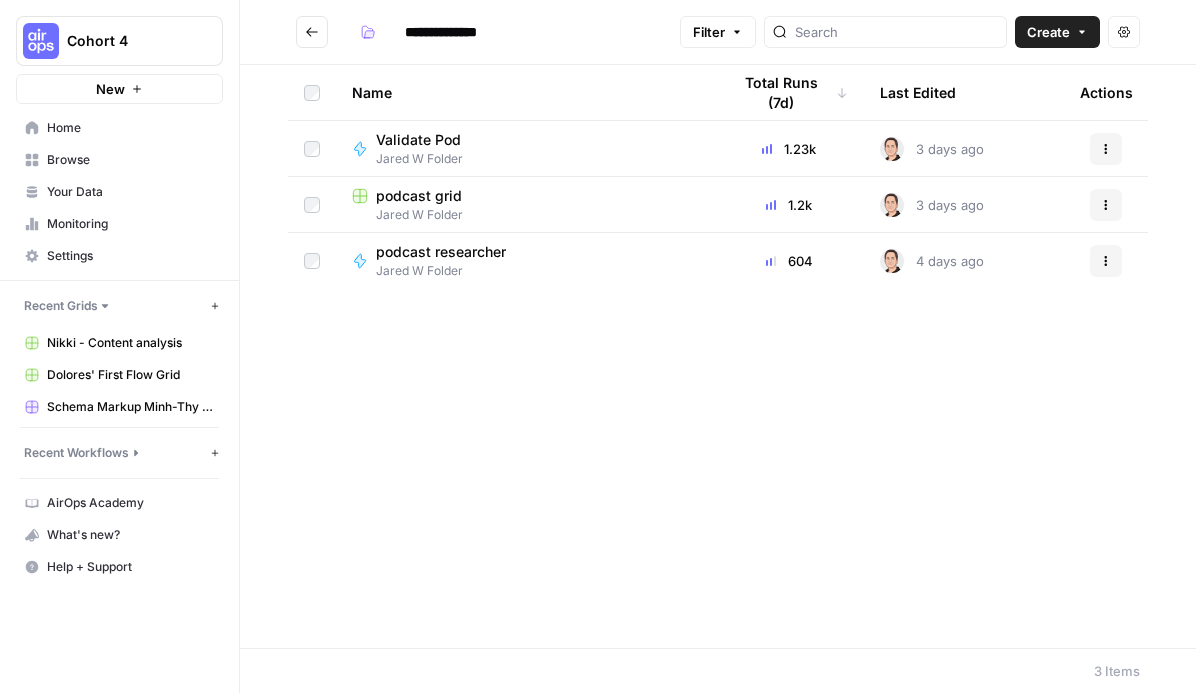click on "podcast researcher" at bounding box center [441, 252] 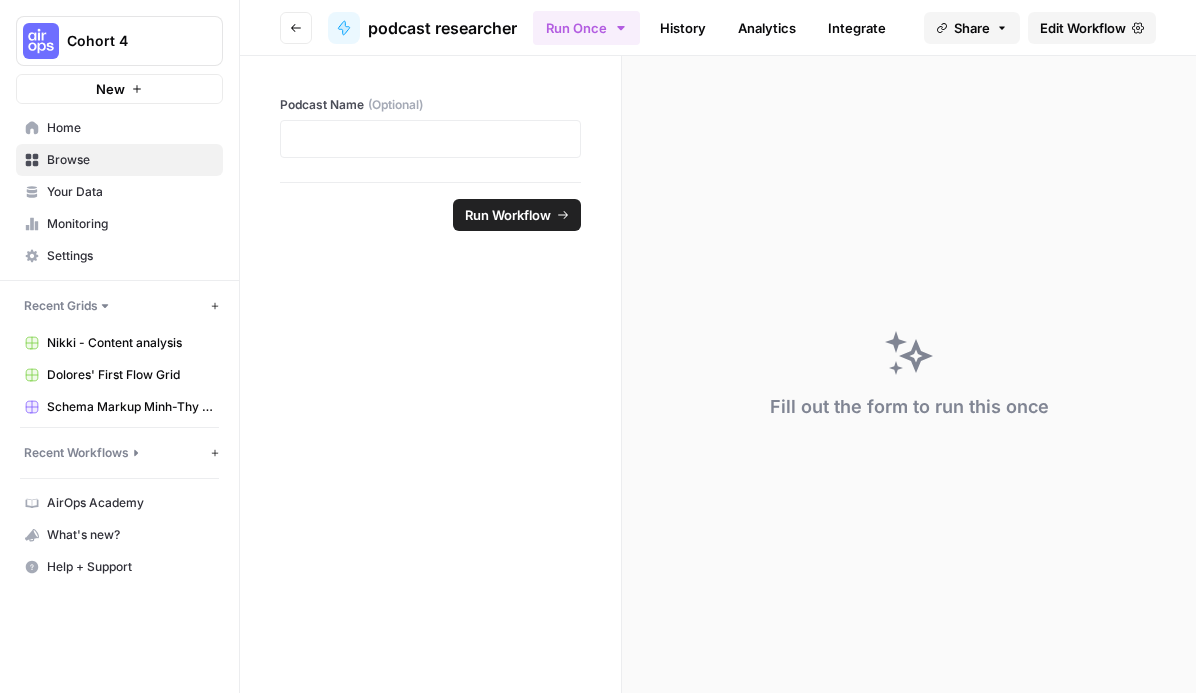 click on "Go back podcast researcher Run Once History Analytics Integrate Share Edit Workflow" at bounding box center [718, 28] 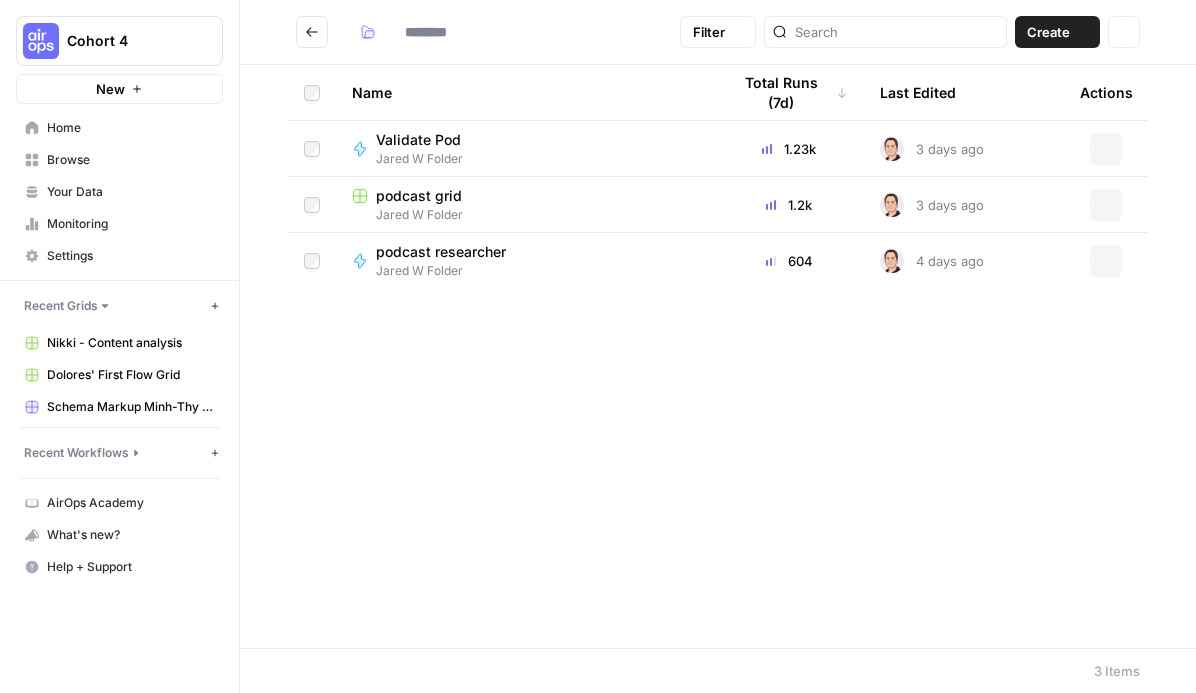 type on "**********" 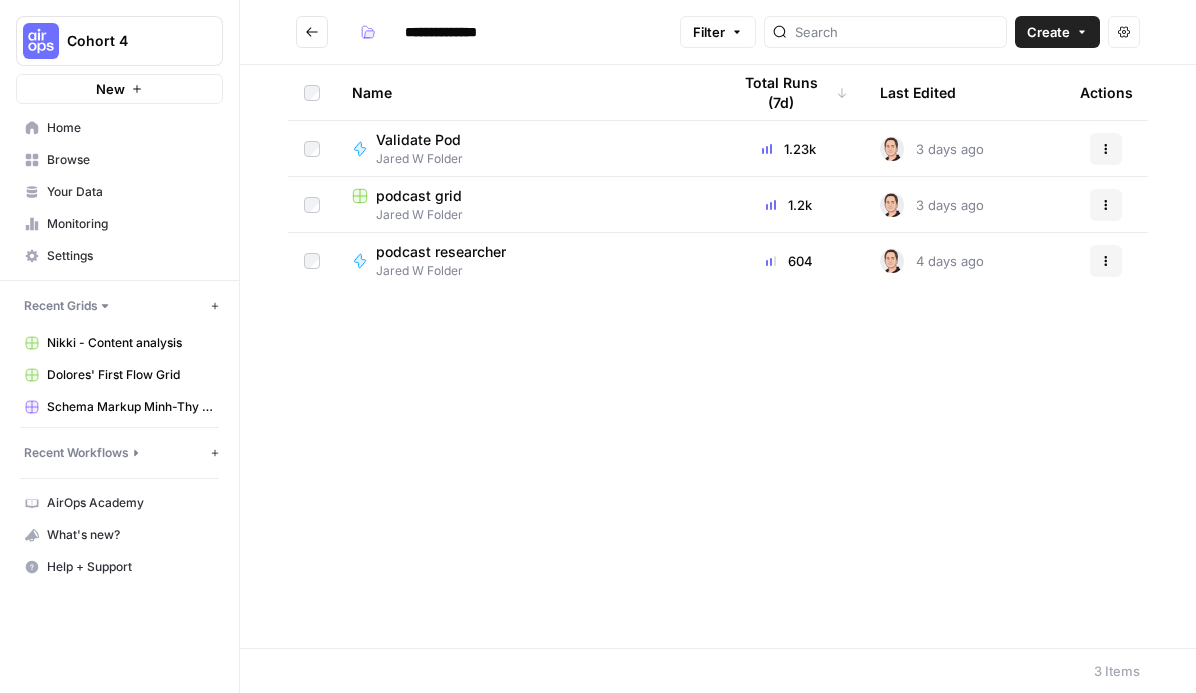 click on "podcast grid" at bounding box center [419, 196] 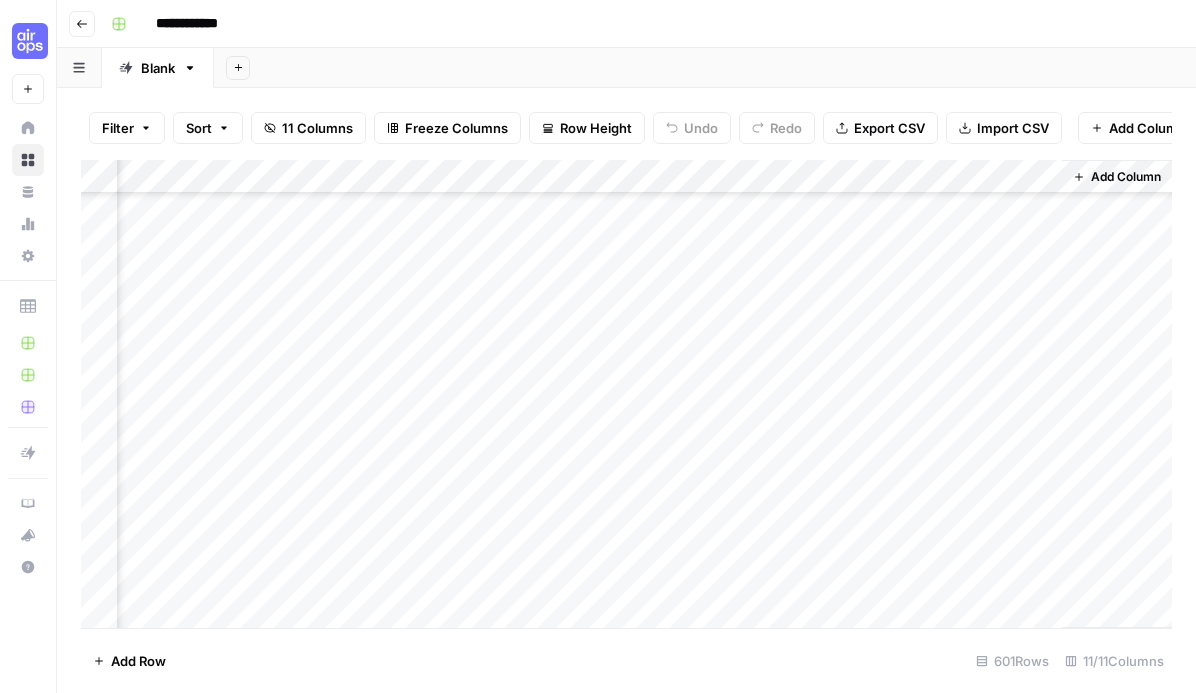 scroll, scrollTop: 3101, scrollLeft: 1262, axis: both 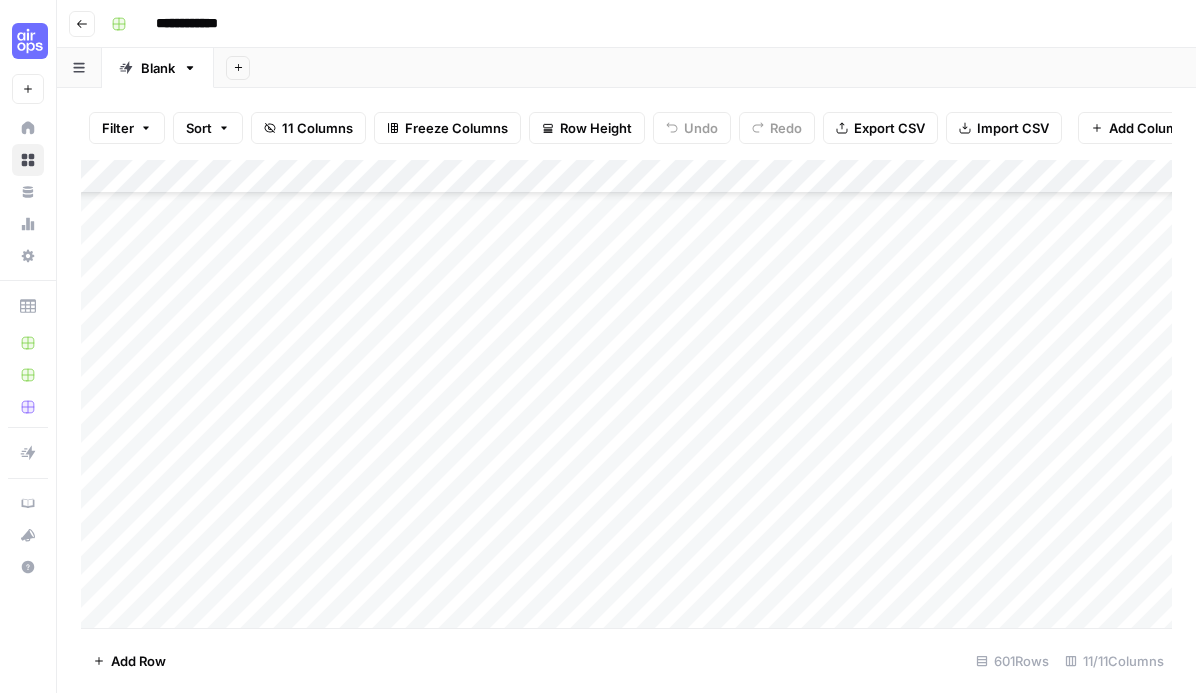 click on "Add Column" at bounding box center [626, 394] 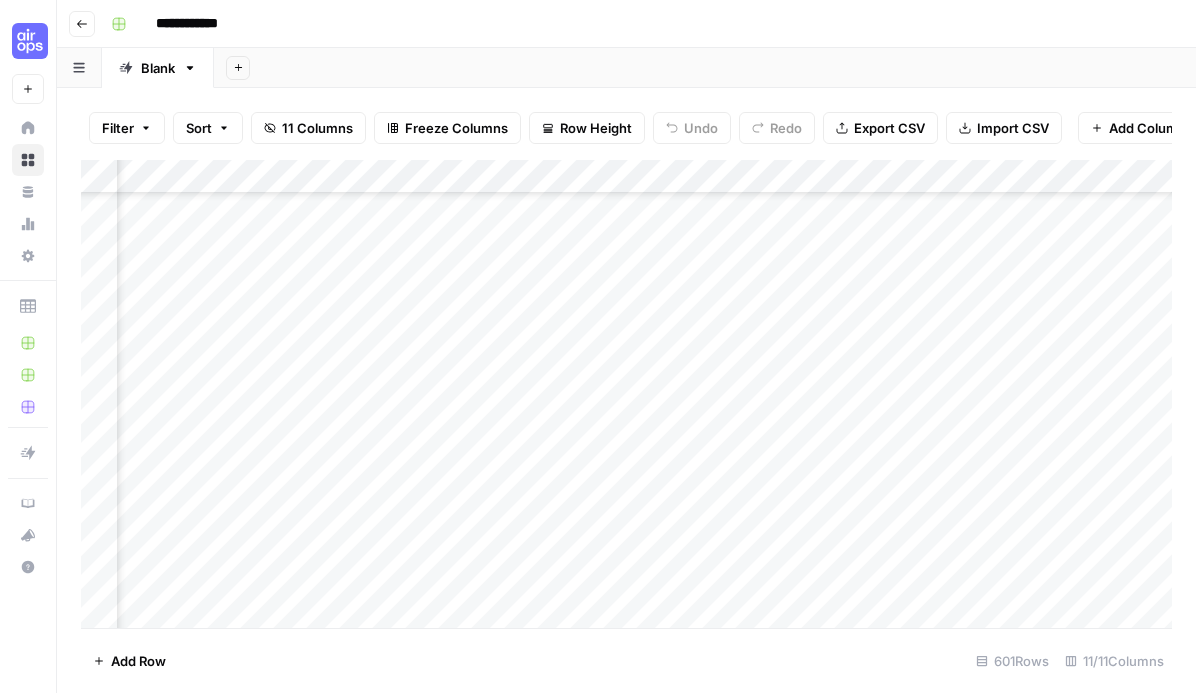 scroll, scrollTop: 3101, scrollLeft: 1116, axis: both 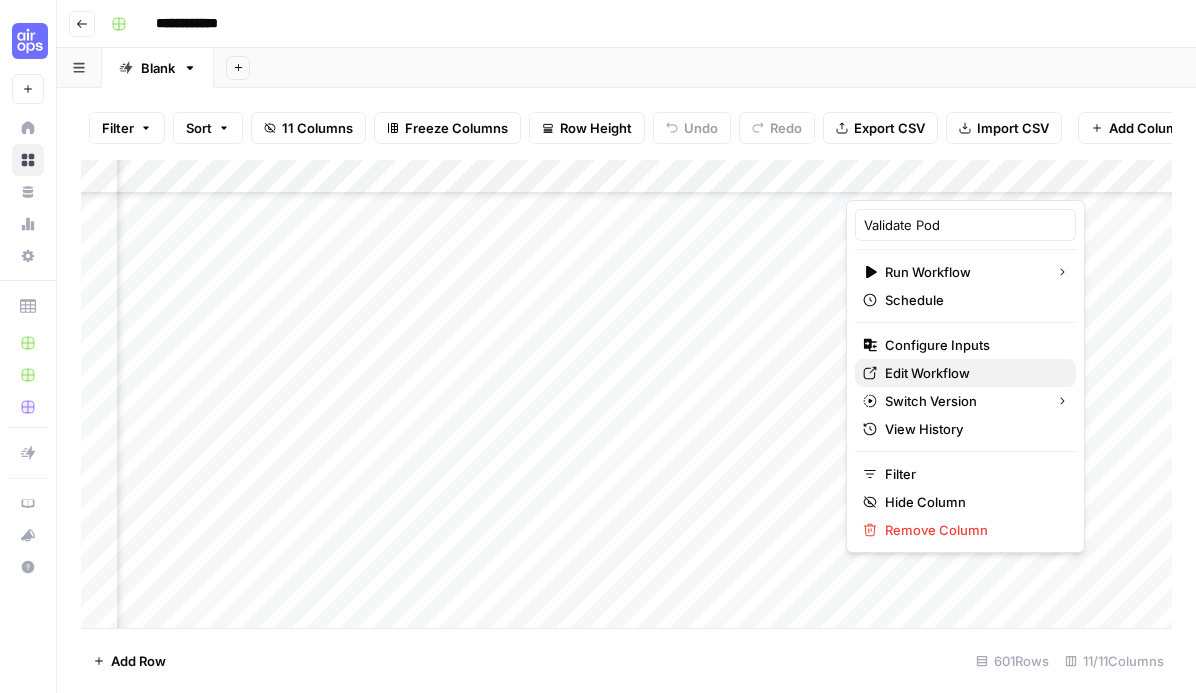 click on "Edit Workflow" at bounding box center (972, 373) 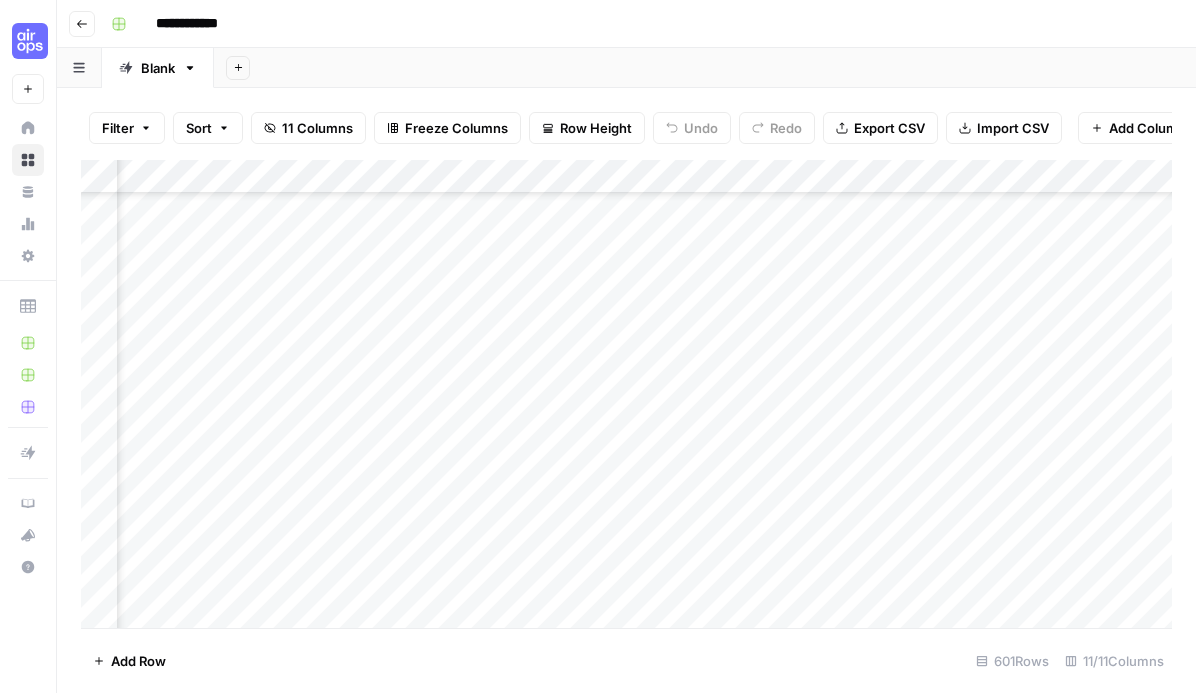 scroll, scrollTop: 4903, scrollLeft: 1262, axis: both 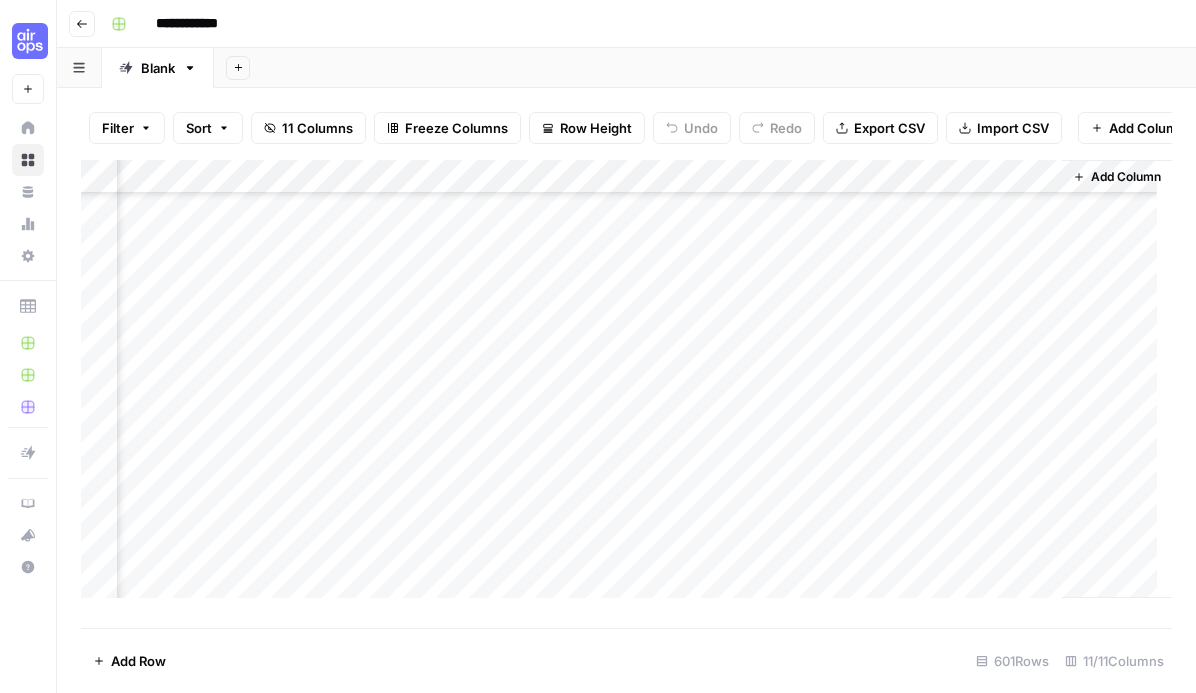 click 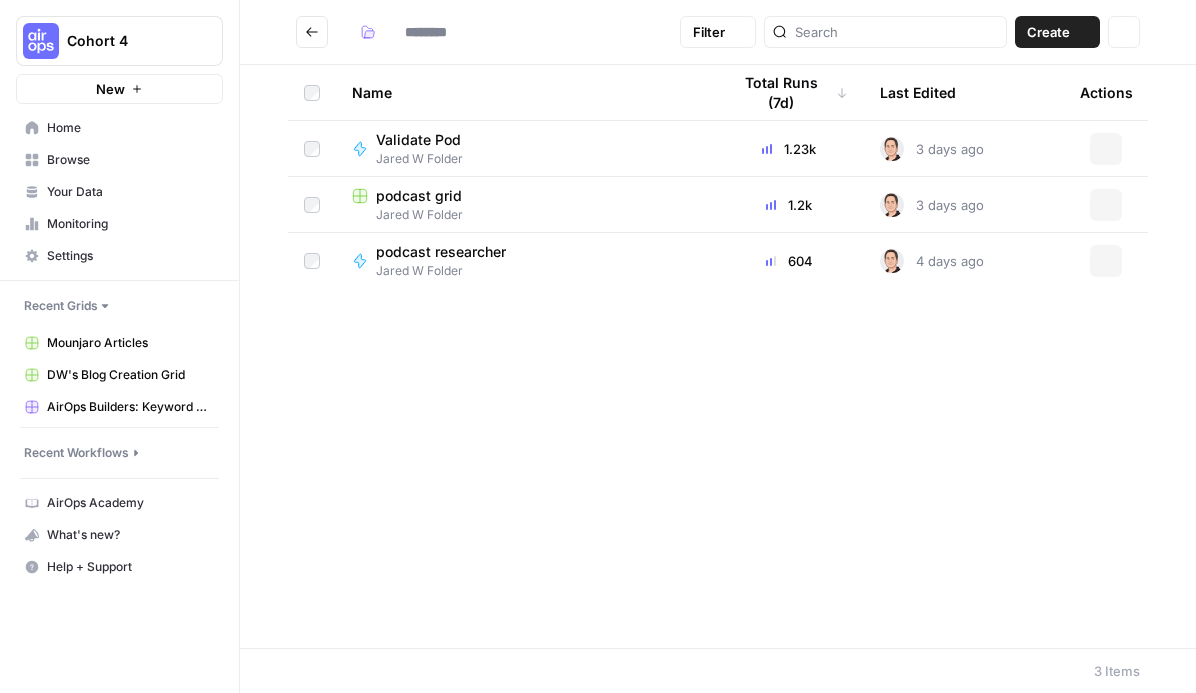 type on "**********" 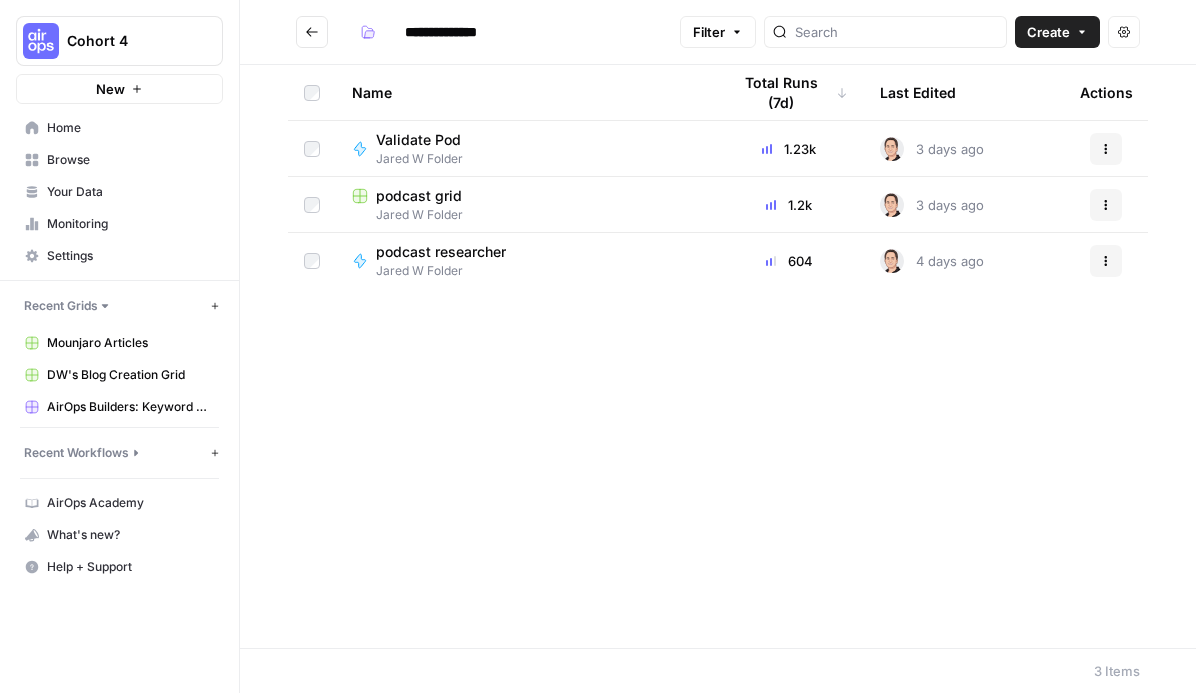 click on "Browse" at bounding box center (130, 160) 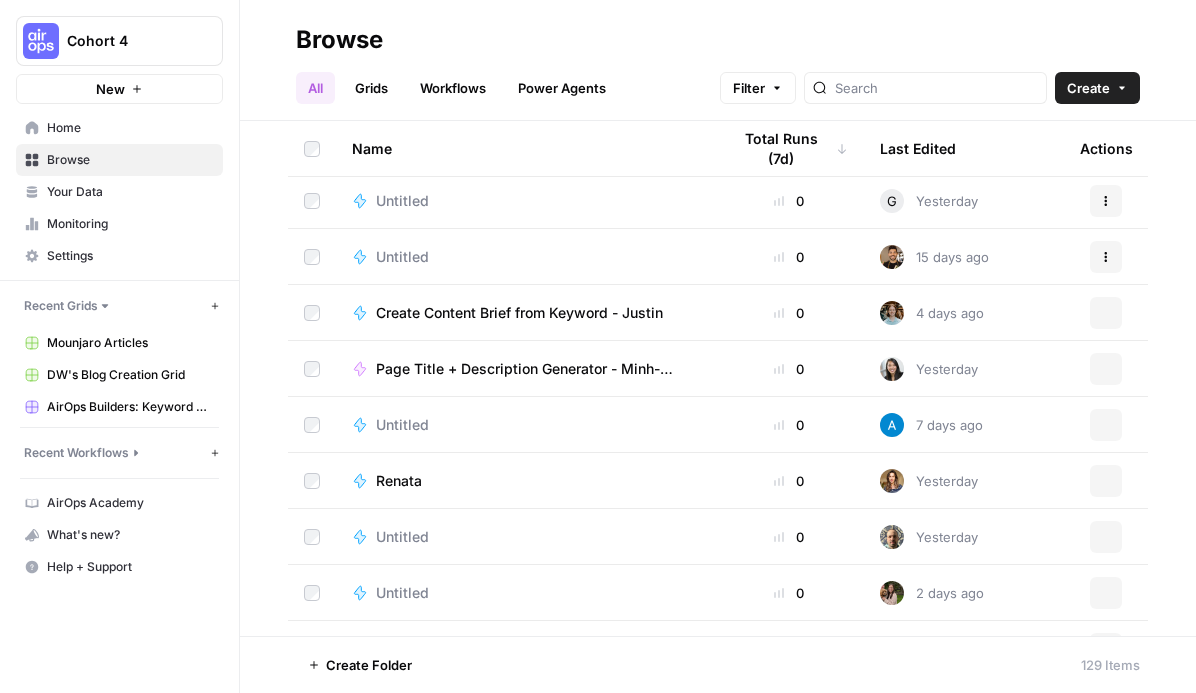 scroll, scrollTop: 6765, scrollLeft: 0, axis: vertical 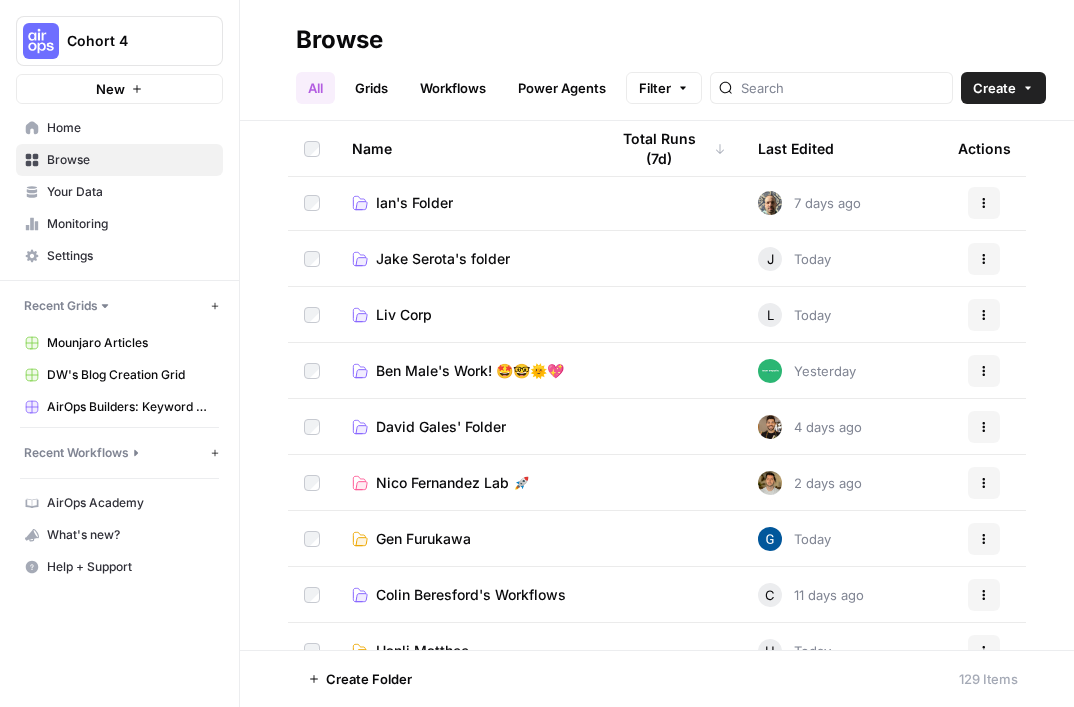 click on "Ben Male's Work! 🤩🤓🌞💖" at bounding box center [470, 371] 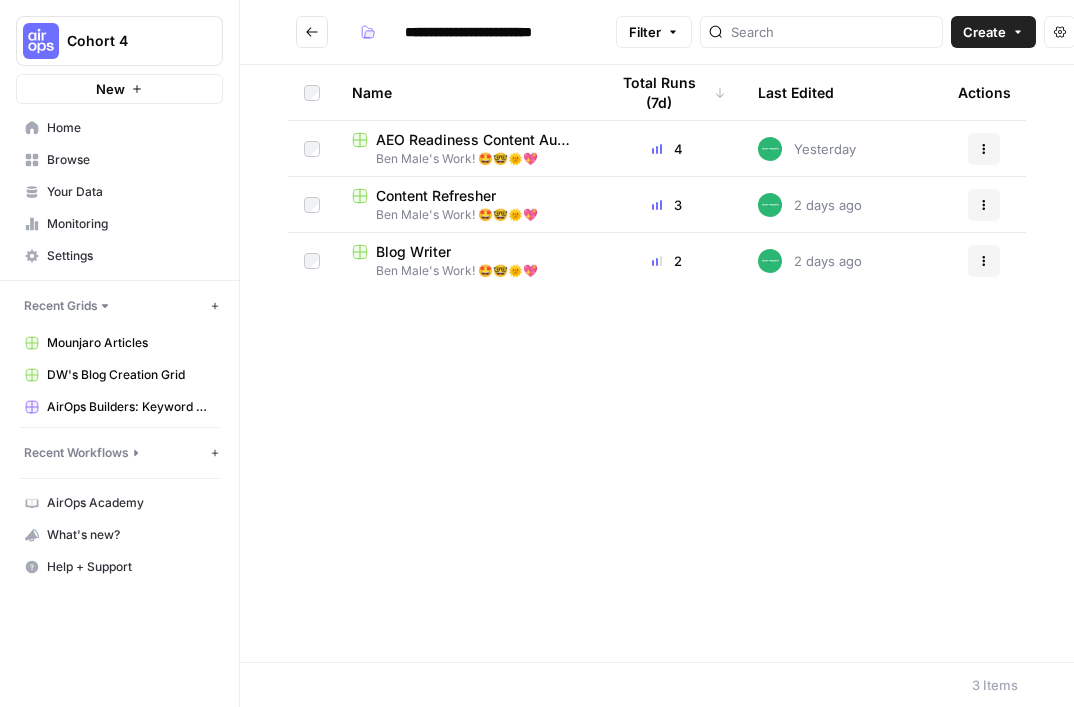 click on "Blog Writer" at bounding box center (413, 252) 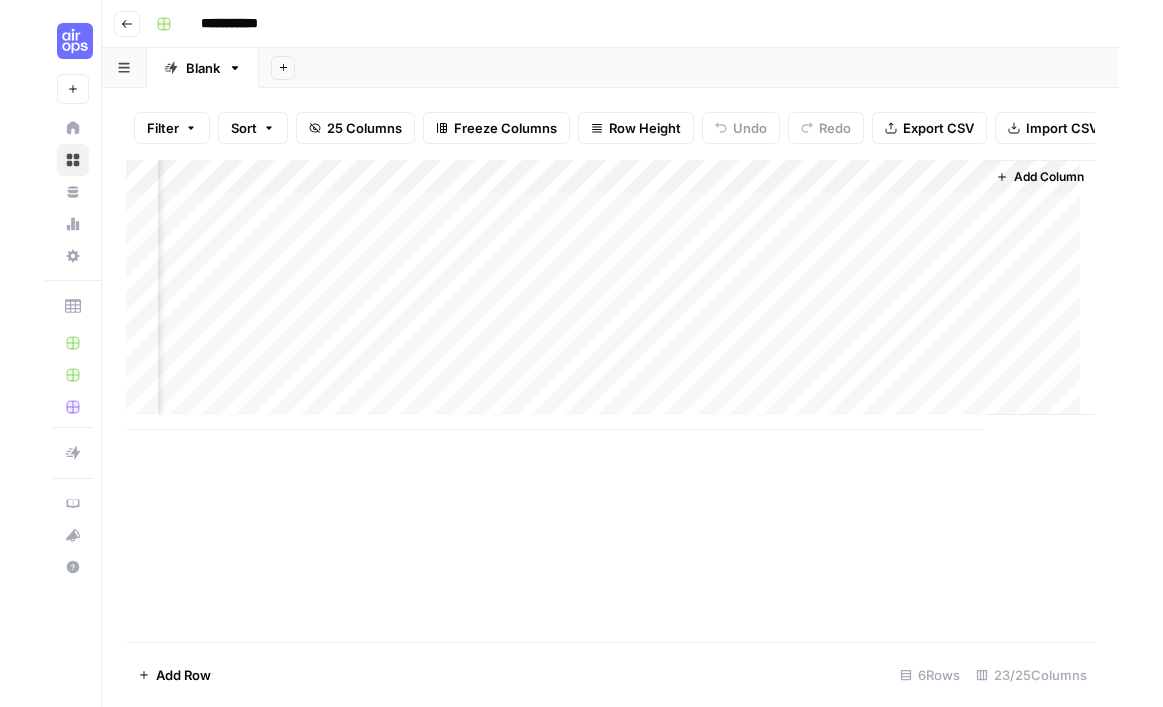 scroll, scrollTop: 0, scrollLeft: 3330, axis: horizontal 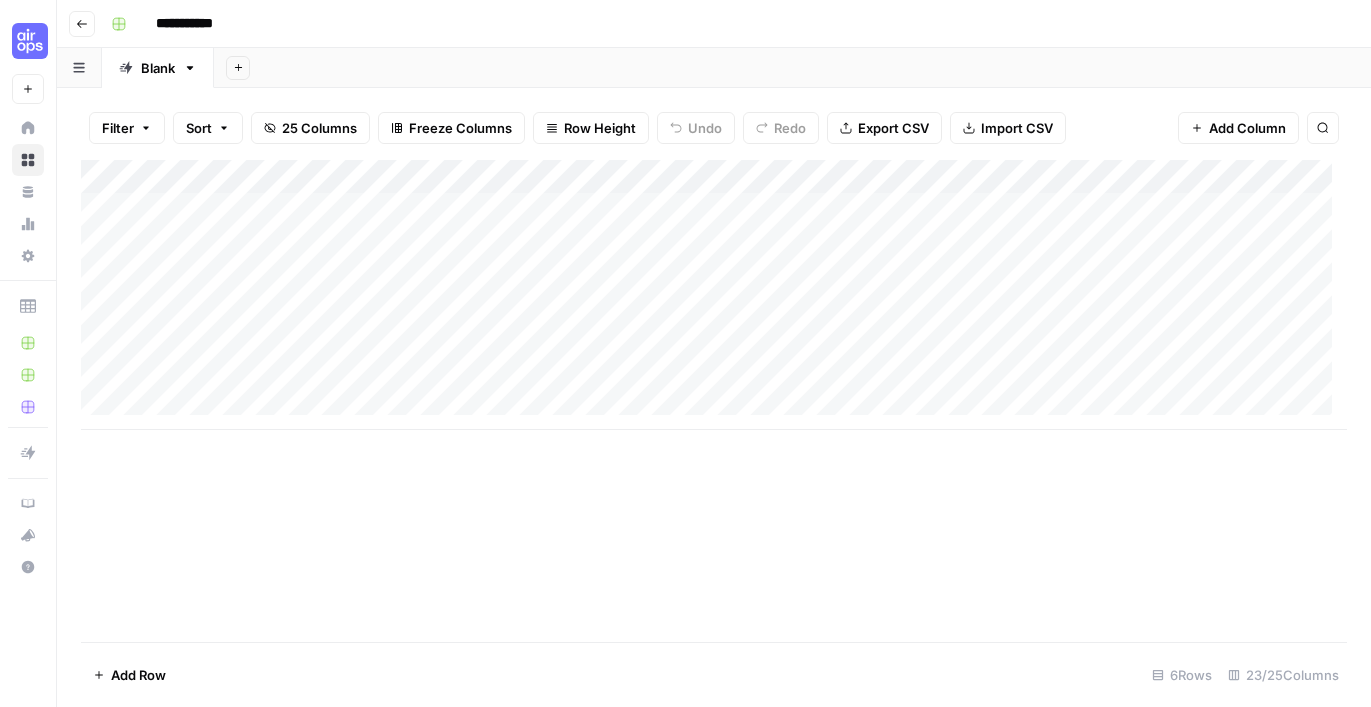 click on "Add Column" at bounding box center [714, 295] 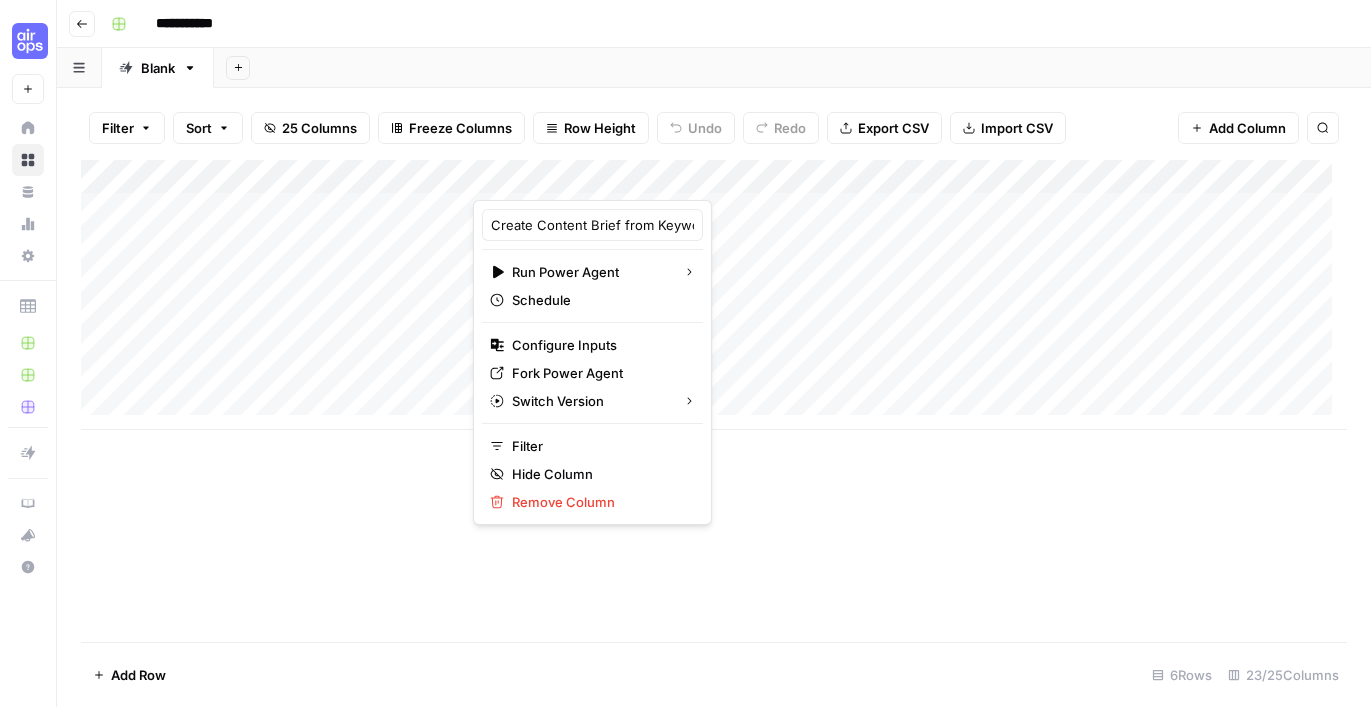 click on "Add Sheet" at bounding box center [792, 68] 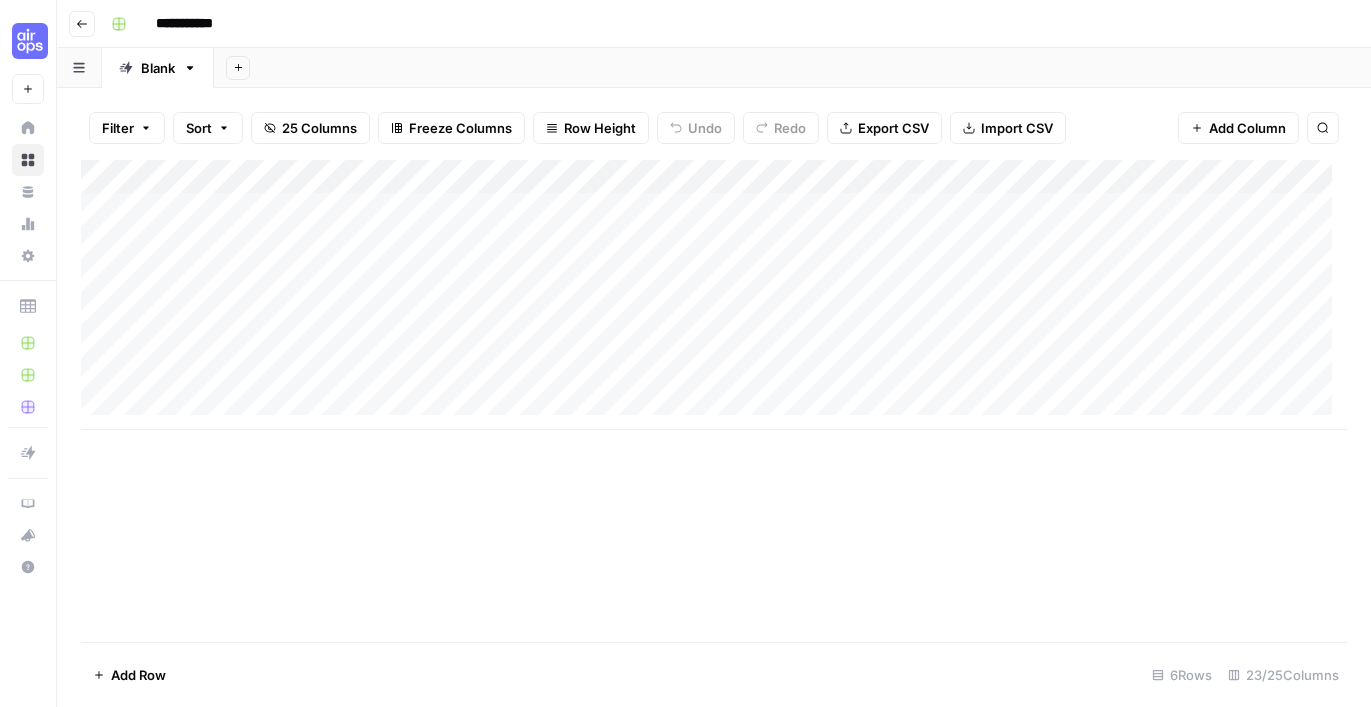 click on "Add Column" at bounding box center [714, 295] 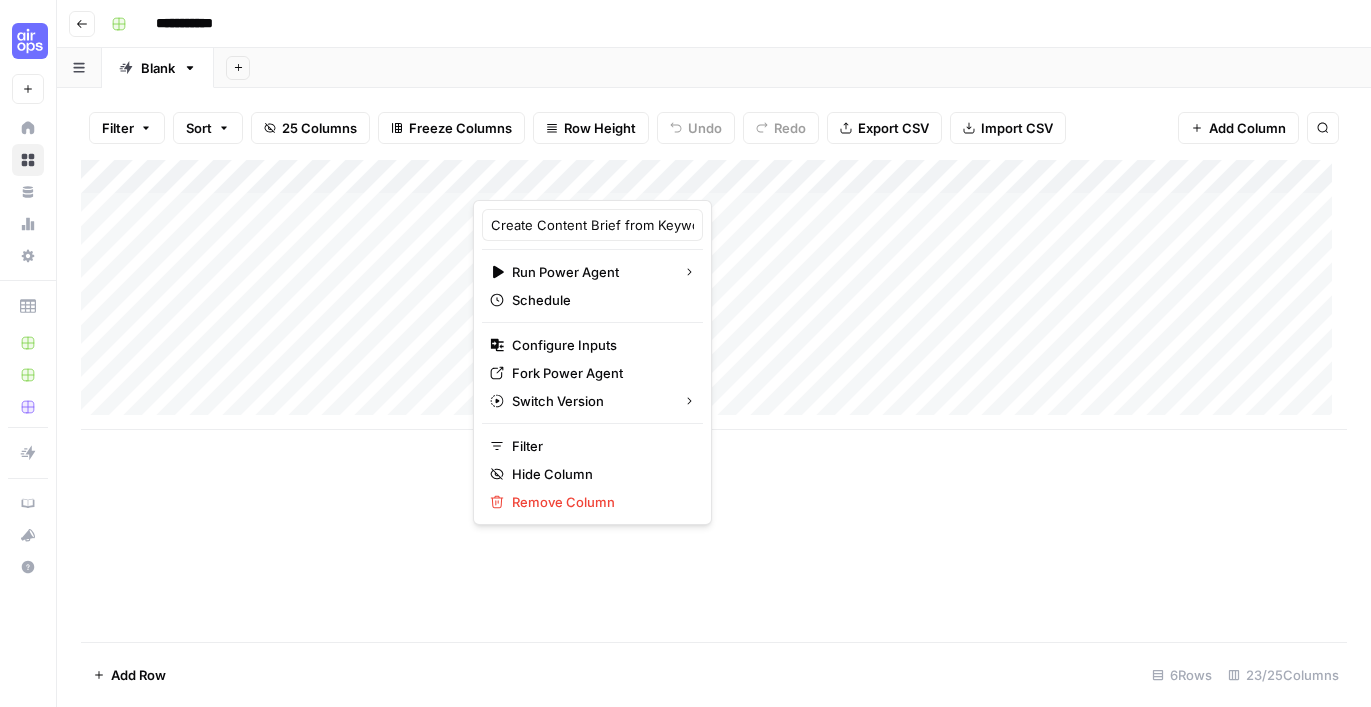 click on "Add Sheet" at bounding box center [792, 68] 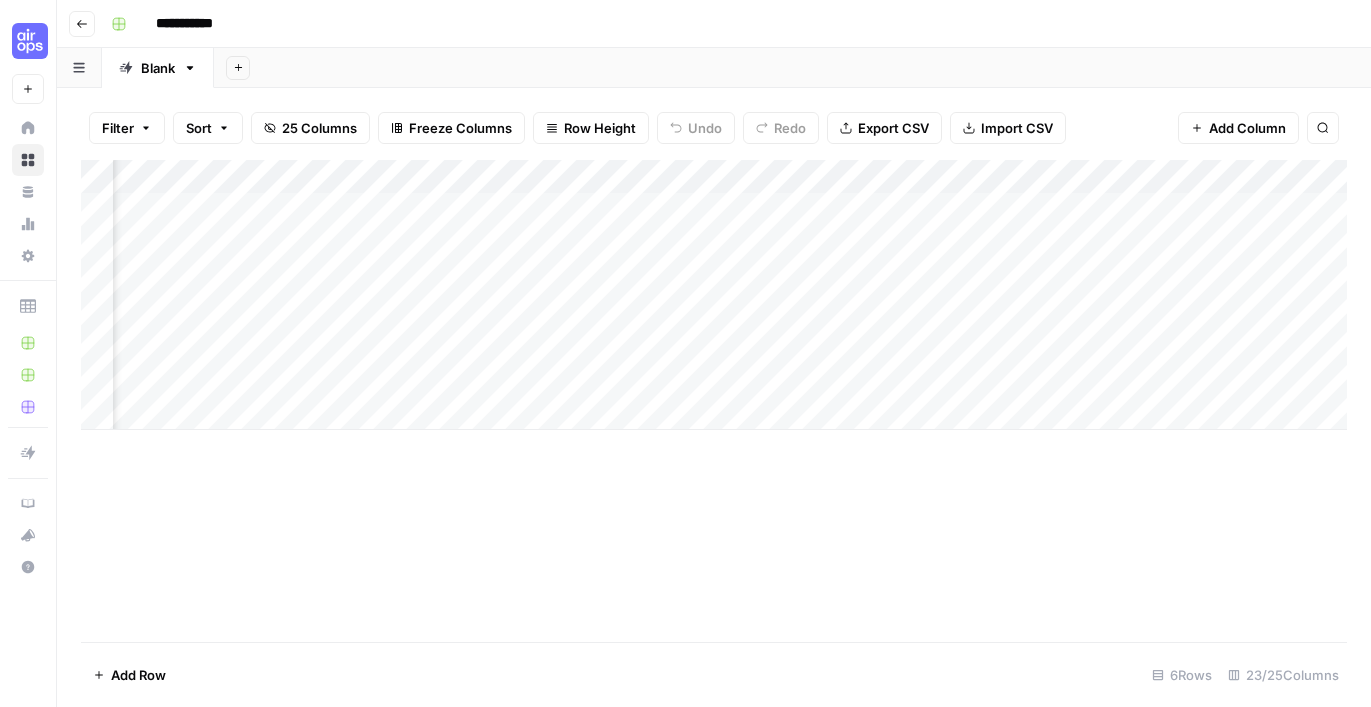 scroll, scrollTop: 0, scrollLeft: 0, axis: both 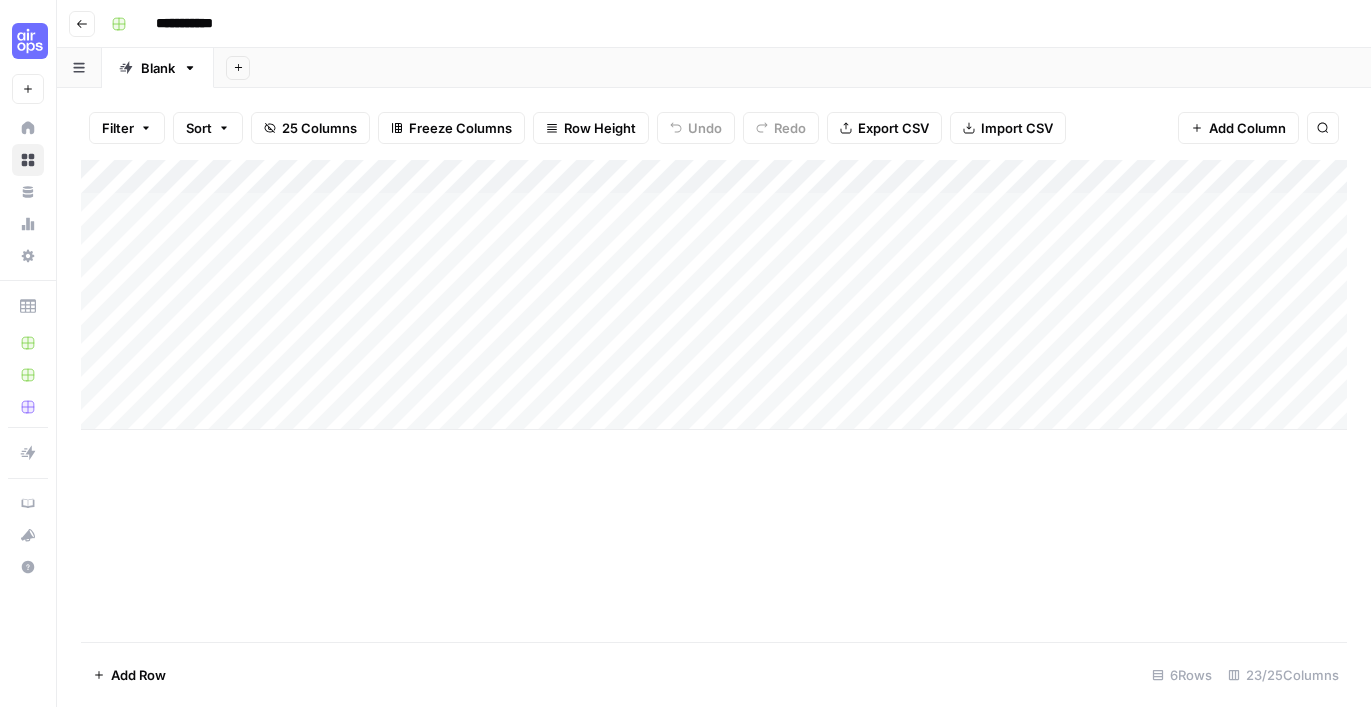 click on "Go back" at bounding box center [82, 24] 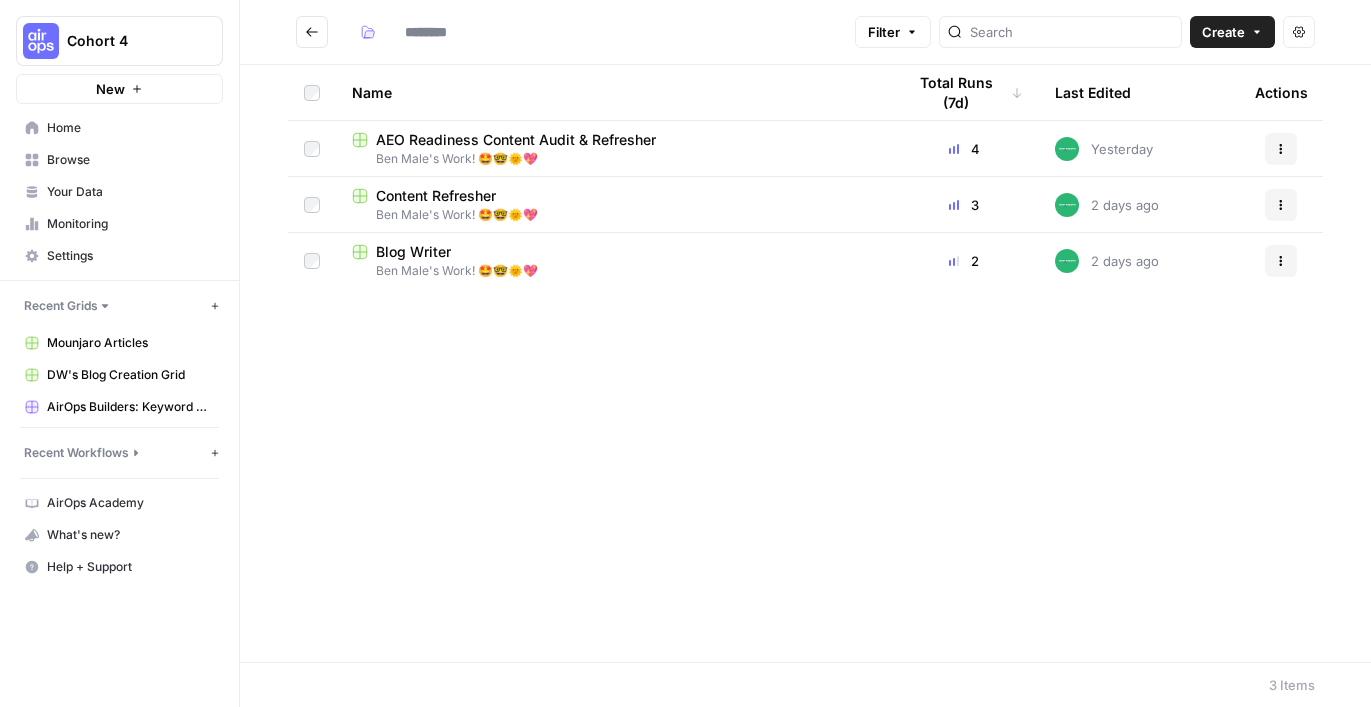 type on "**********" 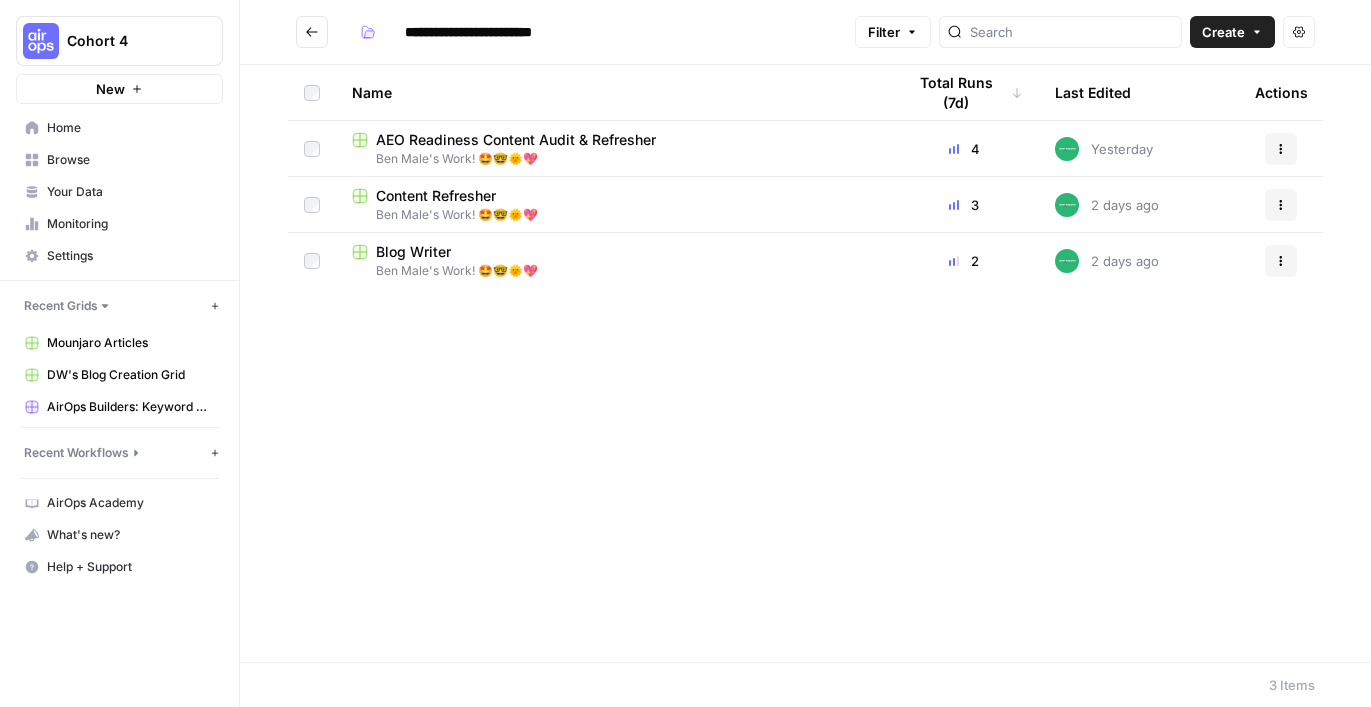 click on "AEO Readiness Content Audit & Refresher" at bounding box center (516, 140) 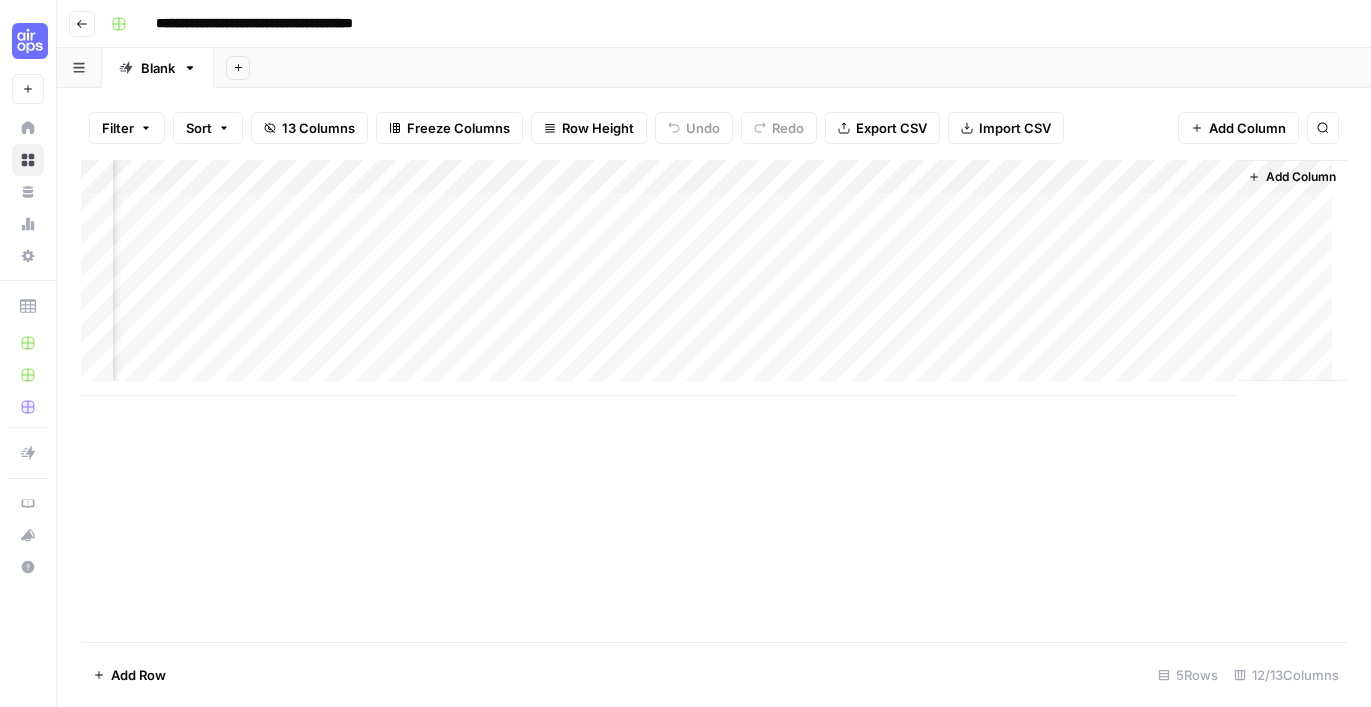 scroll, scrollTop: 0, scrollLeft: 1053, axis: horizontal 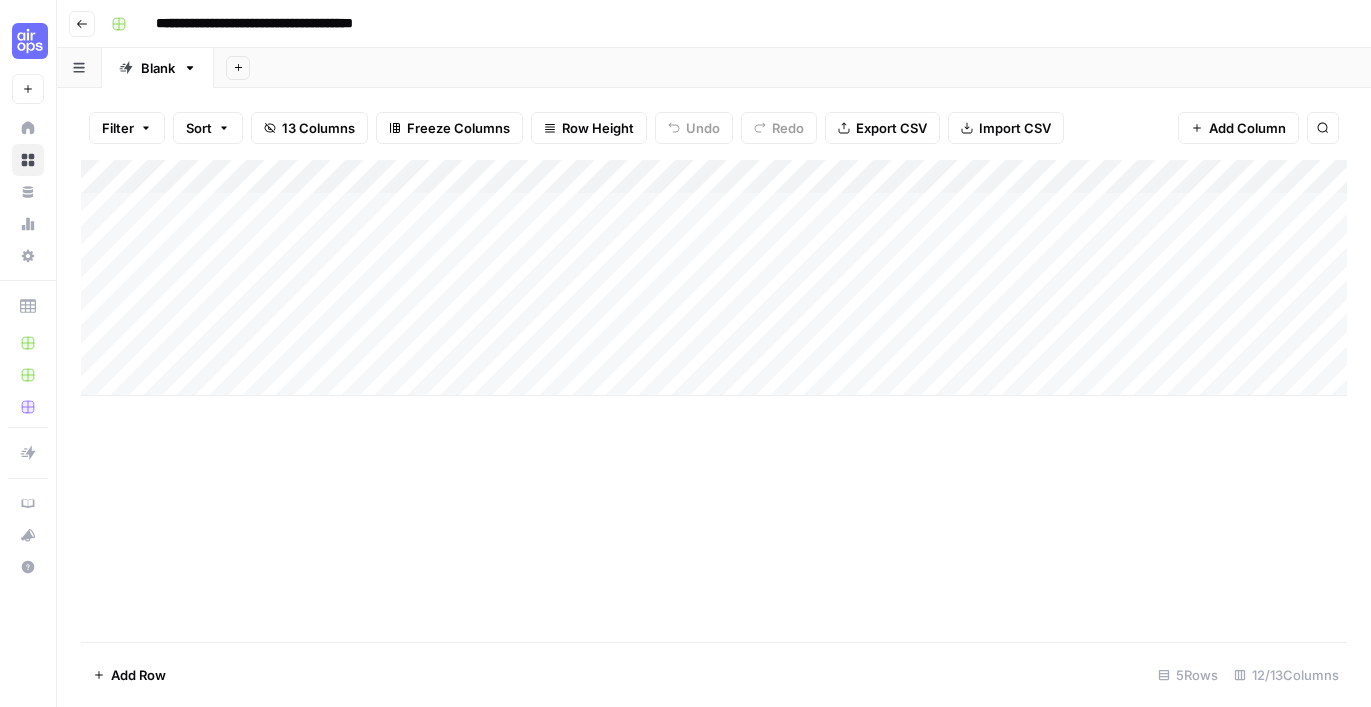 click on "Add Column" at bounding box center [714, 278] 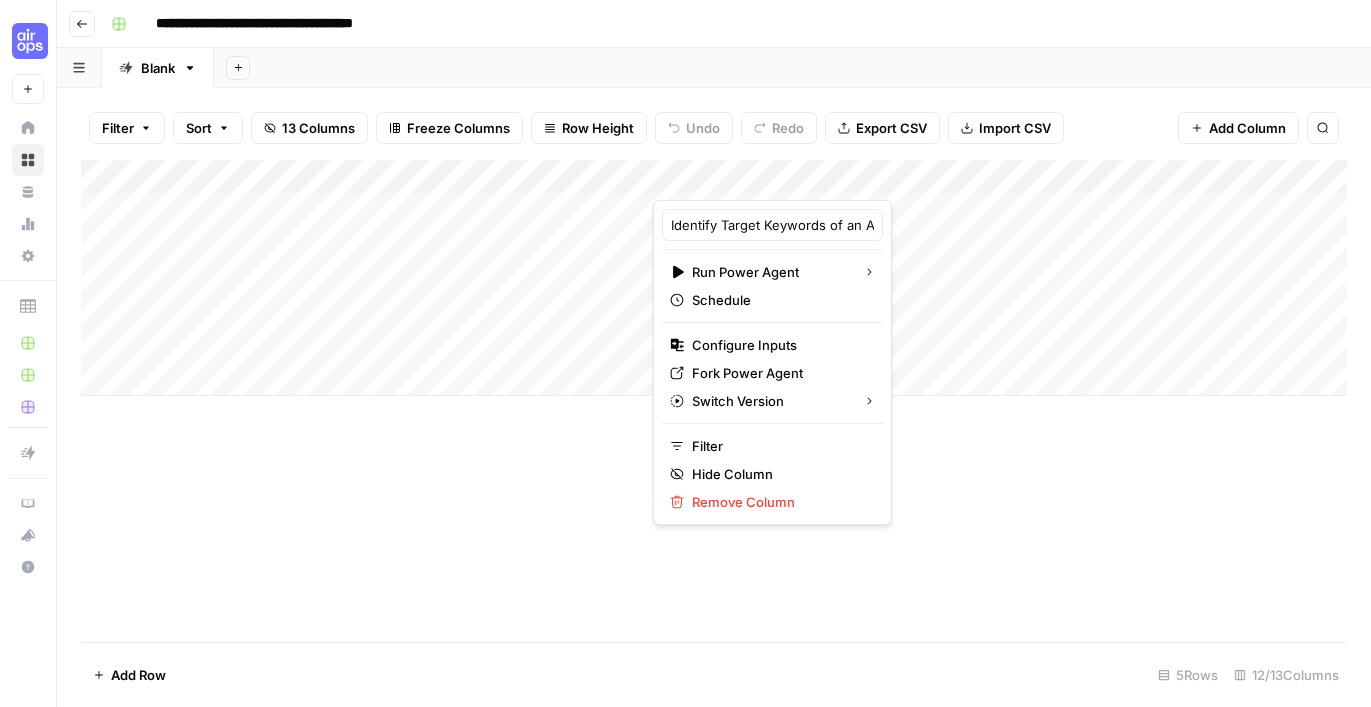 click at bounding box center [743, 180] 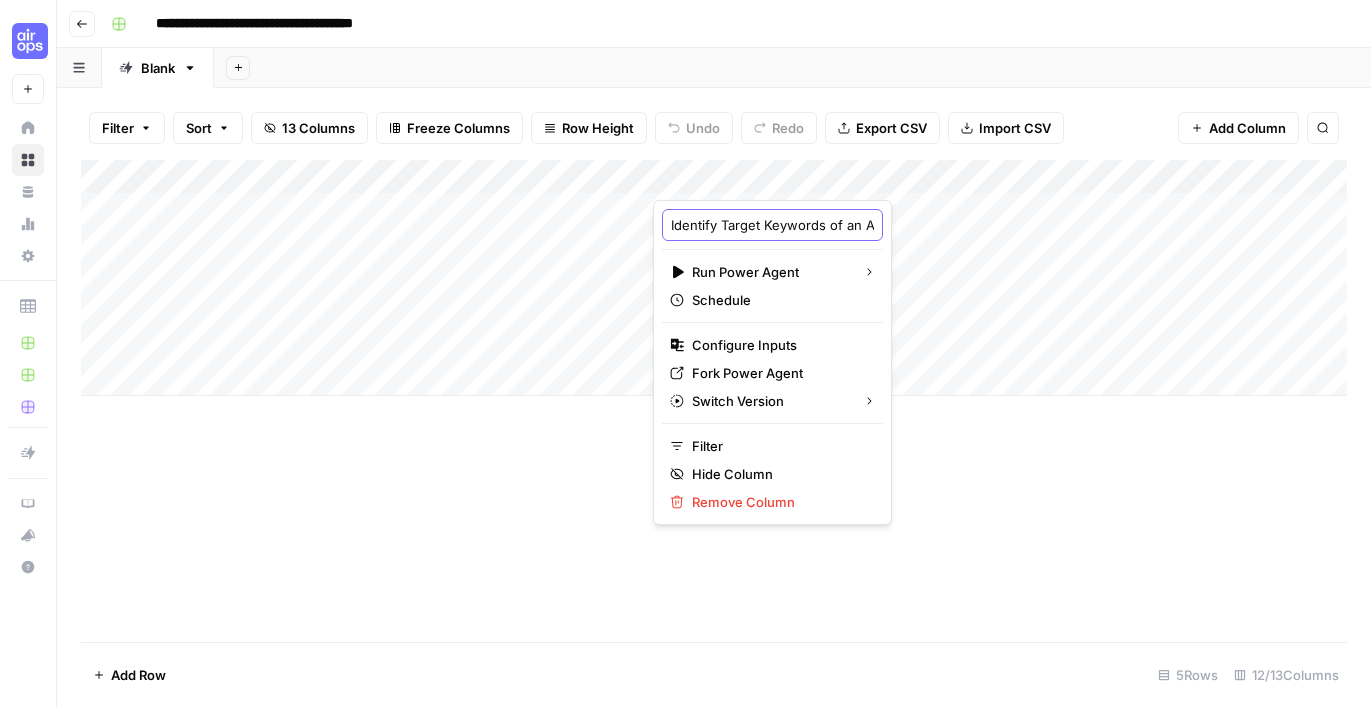 click on "Identify Target Keywords of an Article" at bounding box center (772, 225) 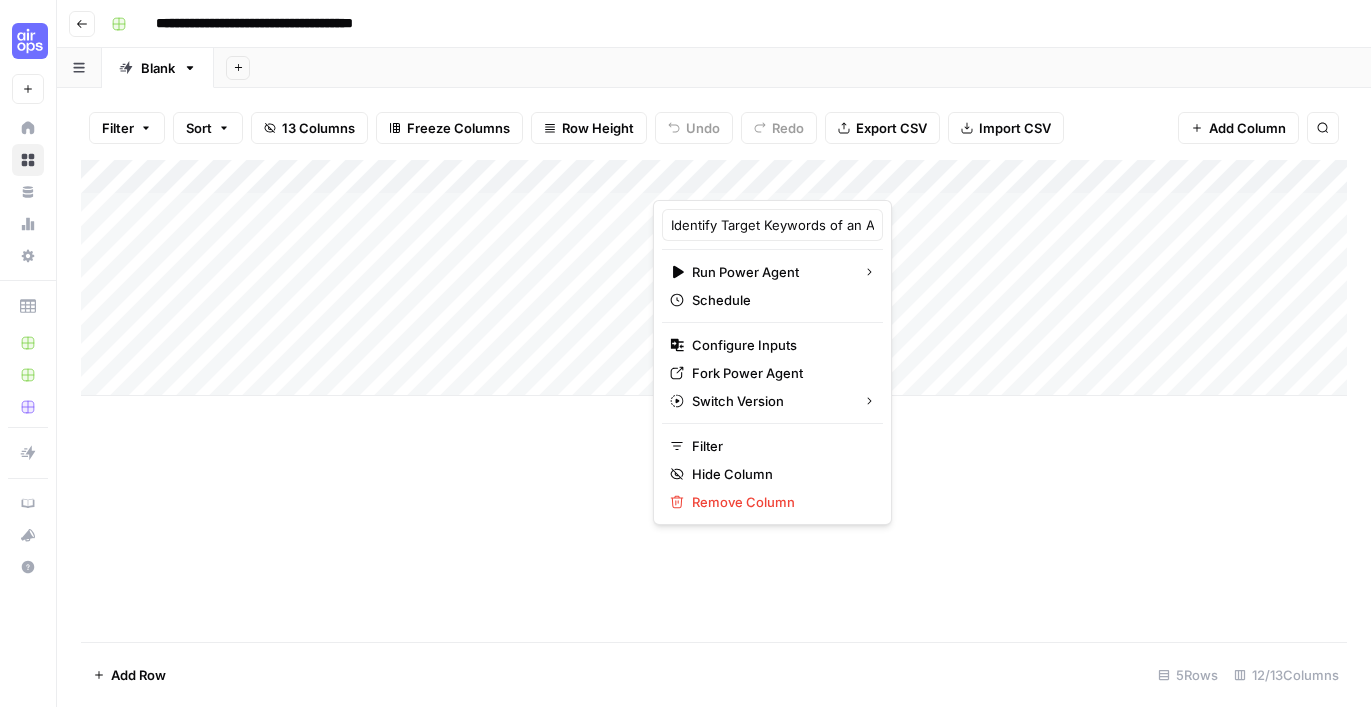 click on "Add Column" at bounding box center [714, 278] 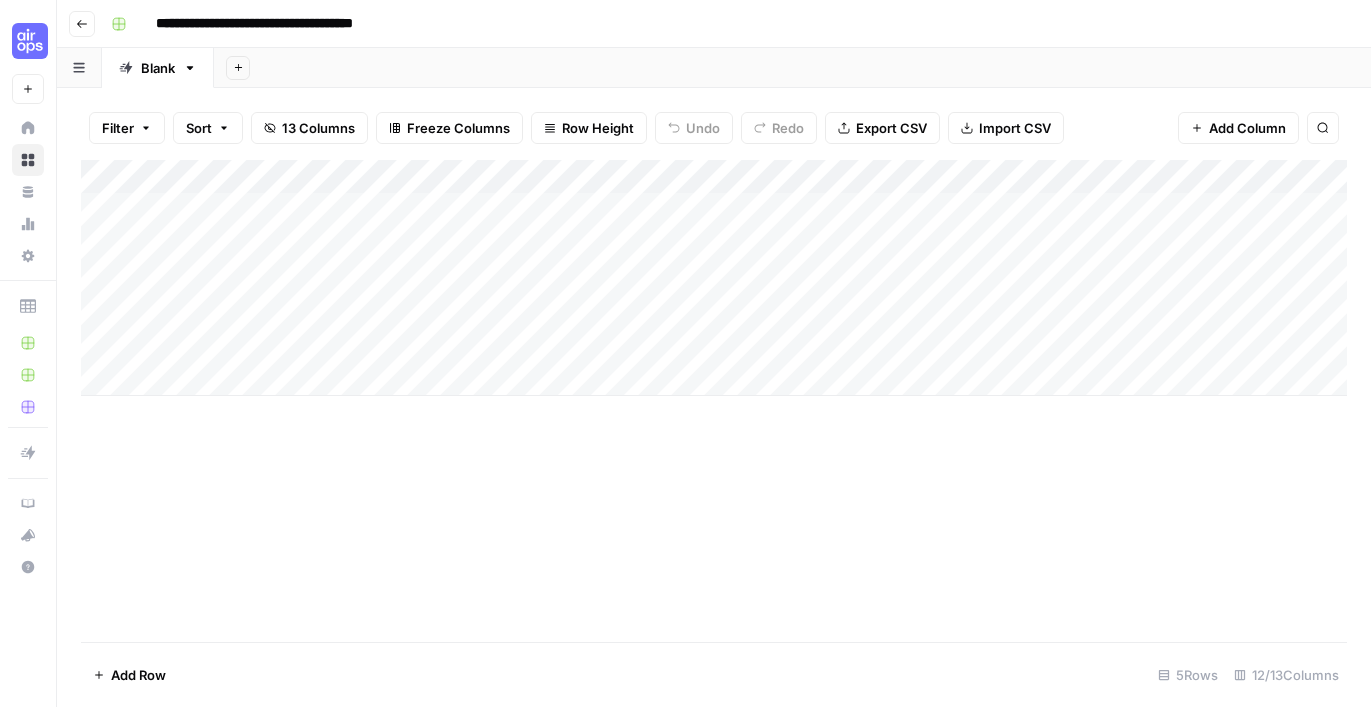 click on "Add Column" at bounding box center (714, 278) 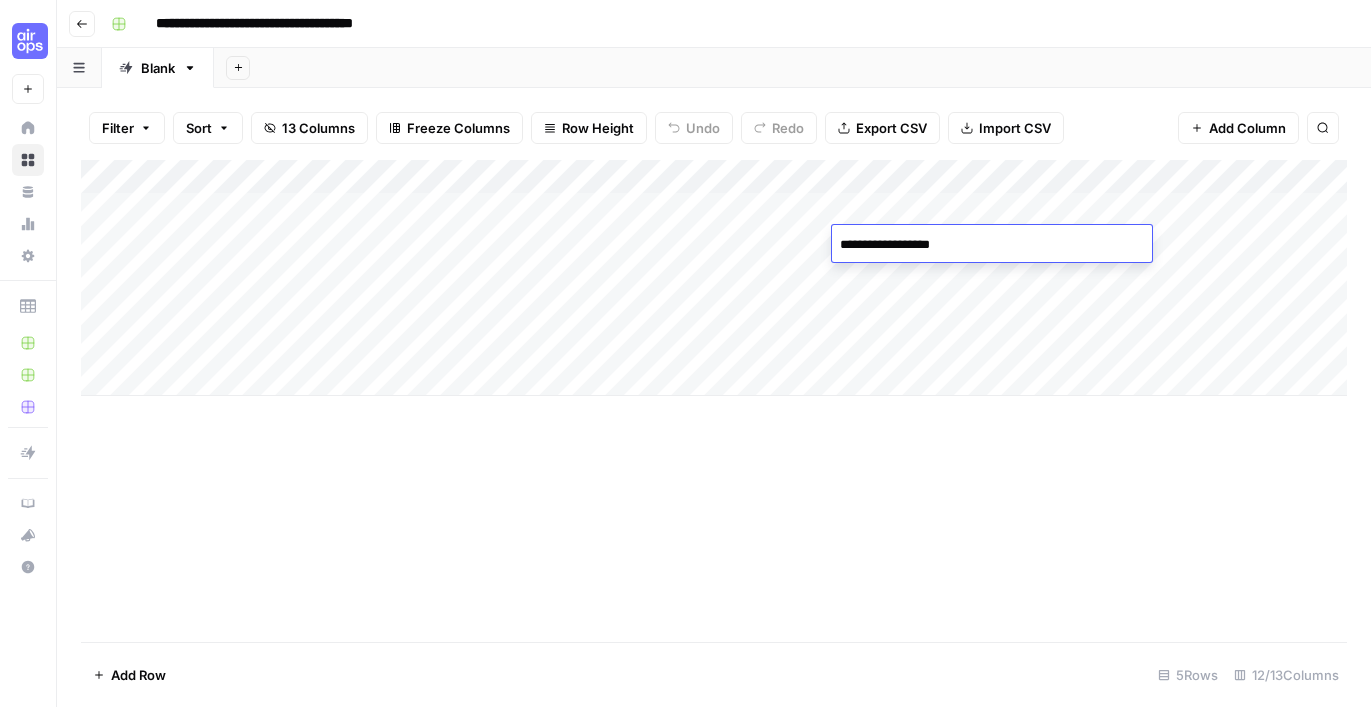 click on "Add Column" at bounding box center [714, 278] 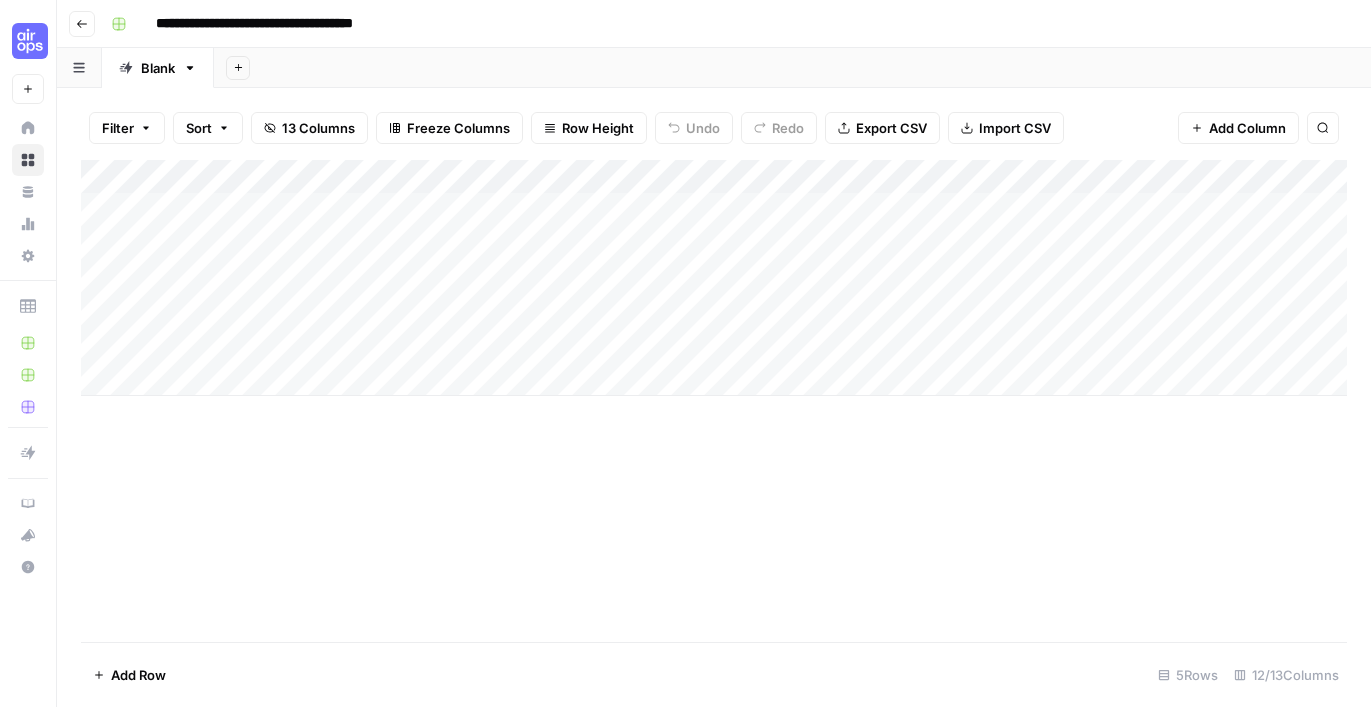 click on "Add Column" at bounding box center [714, 278] 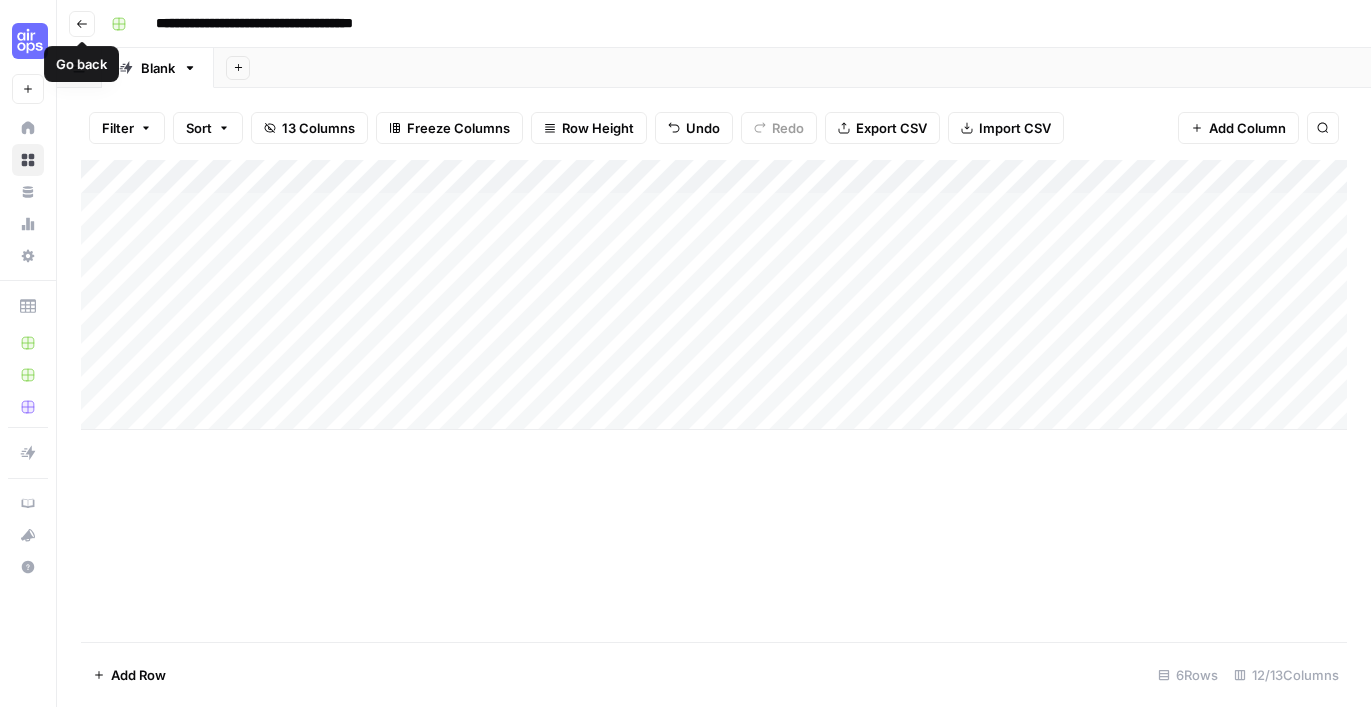 click on "Go back" at bounding box center [82, 24] 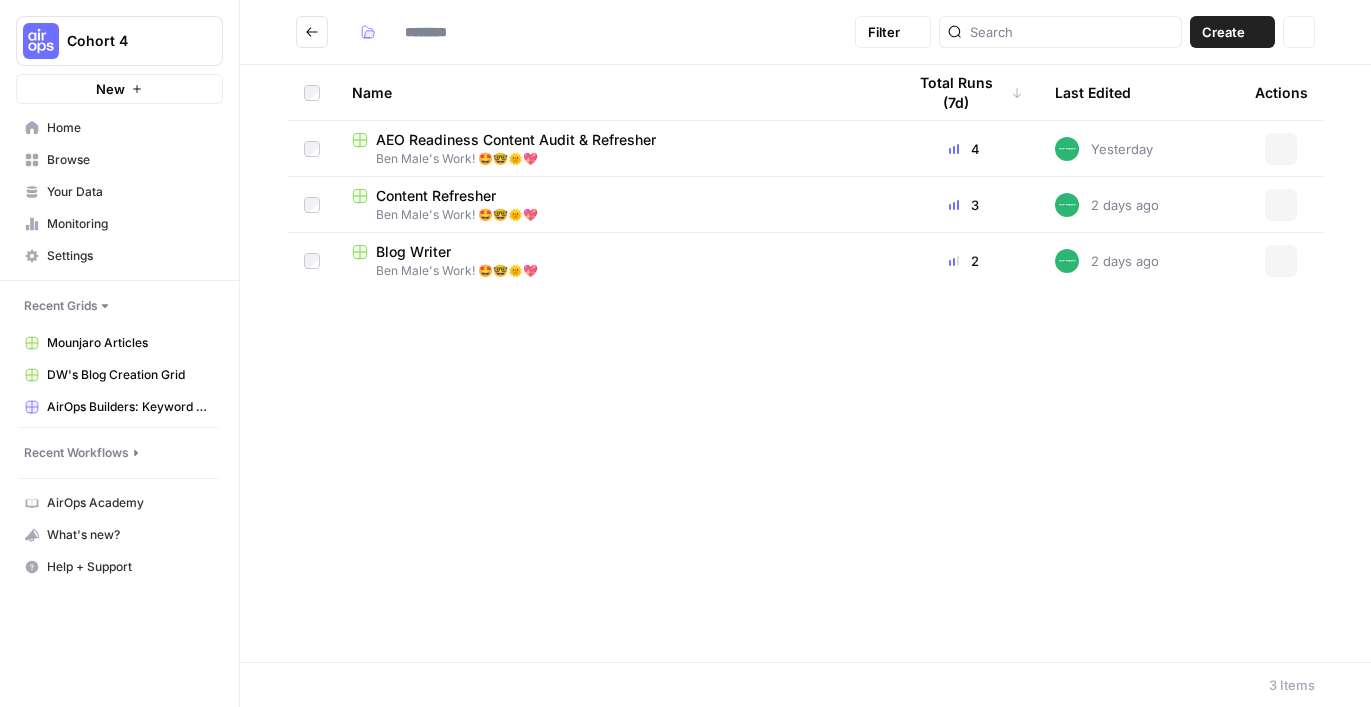 type on "**********" 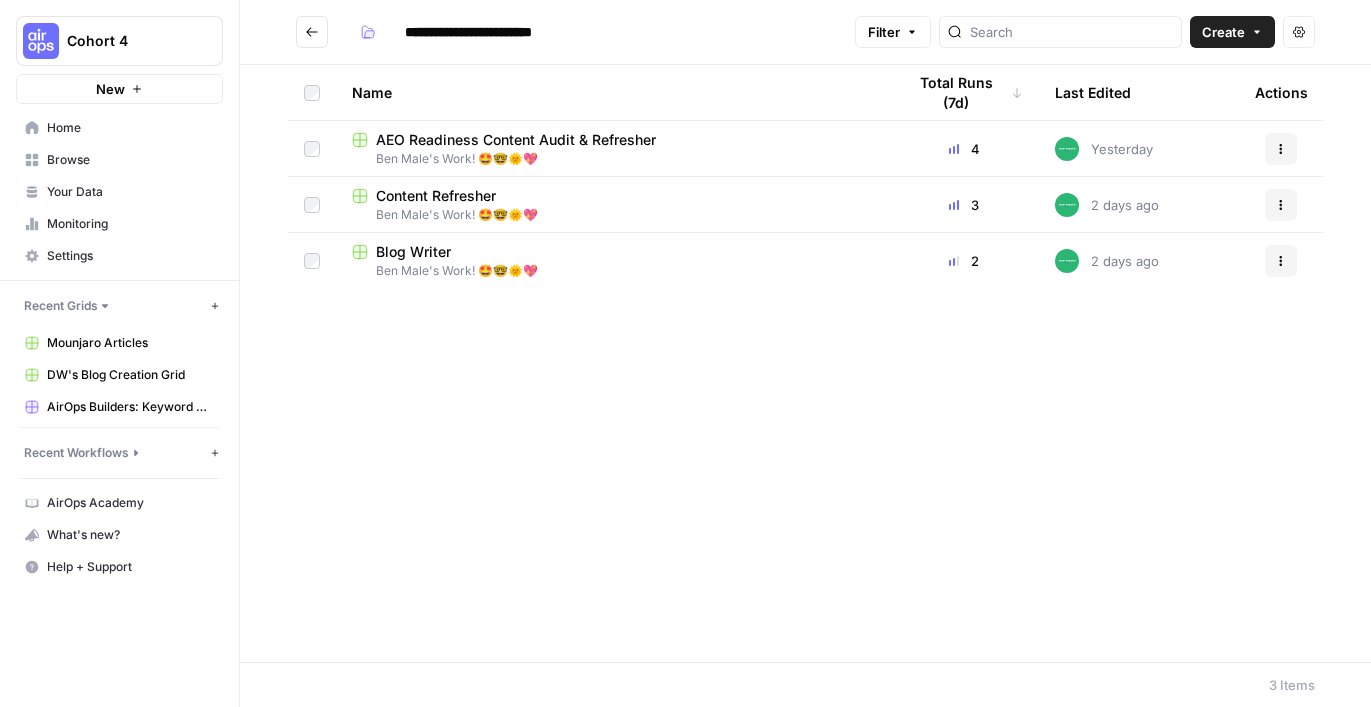 click on "Blog Writer" at bounding box center (413, 252) 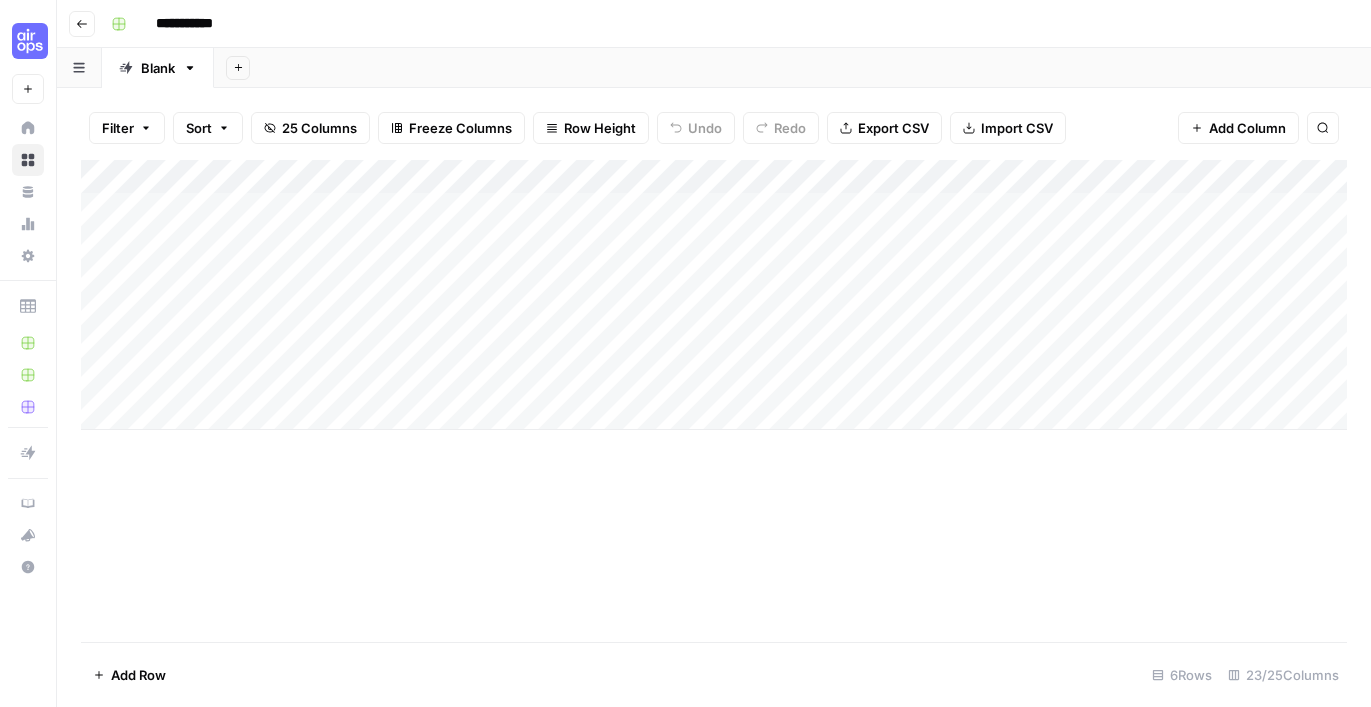 click on "Export CSV" at bounding box center (893, 128) 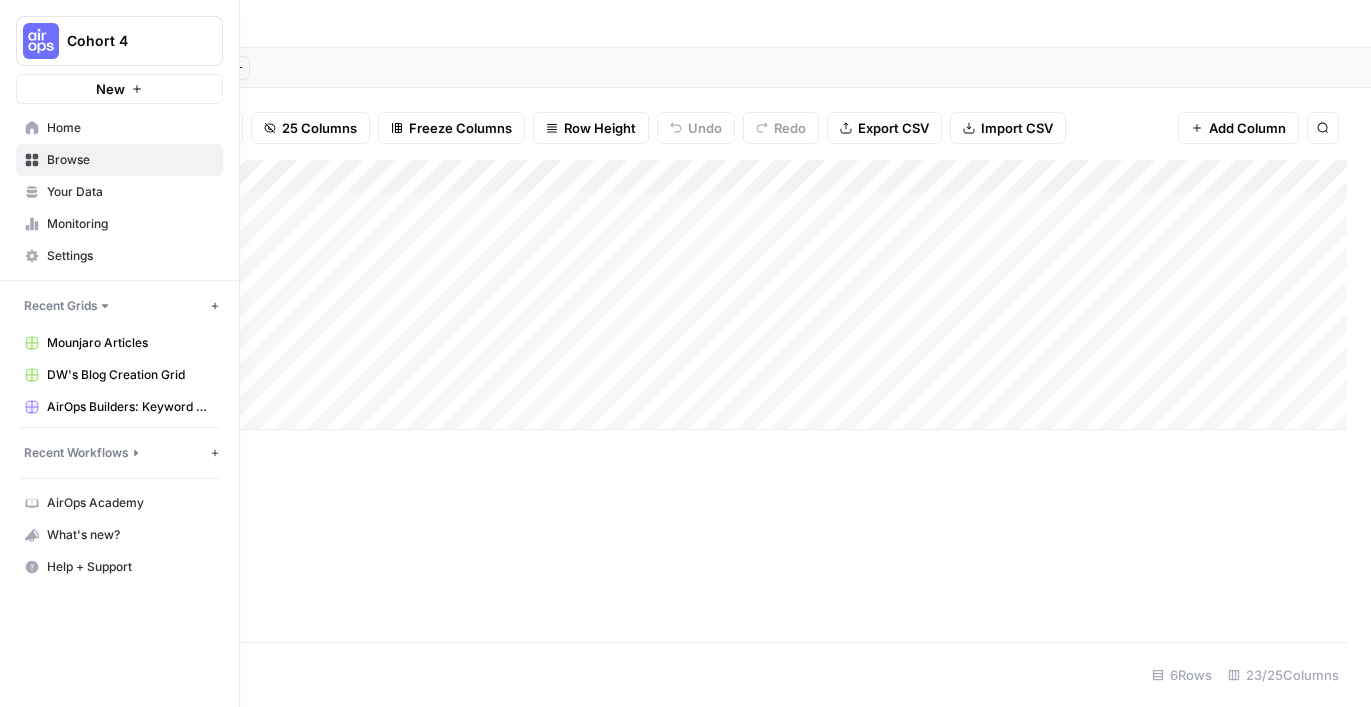 click on "Home" at bounding box center [130, 128] 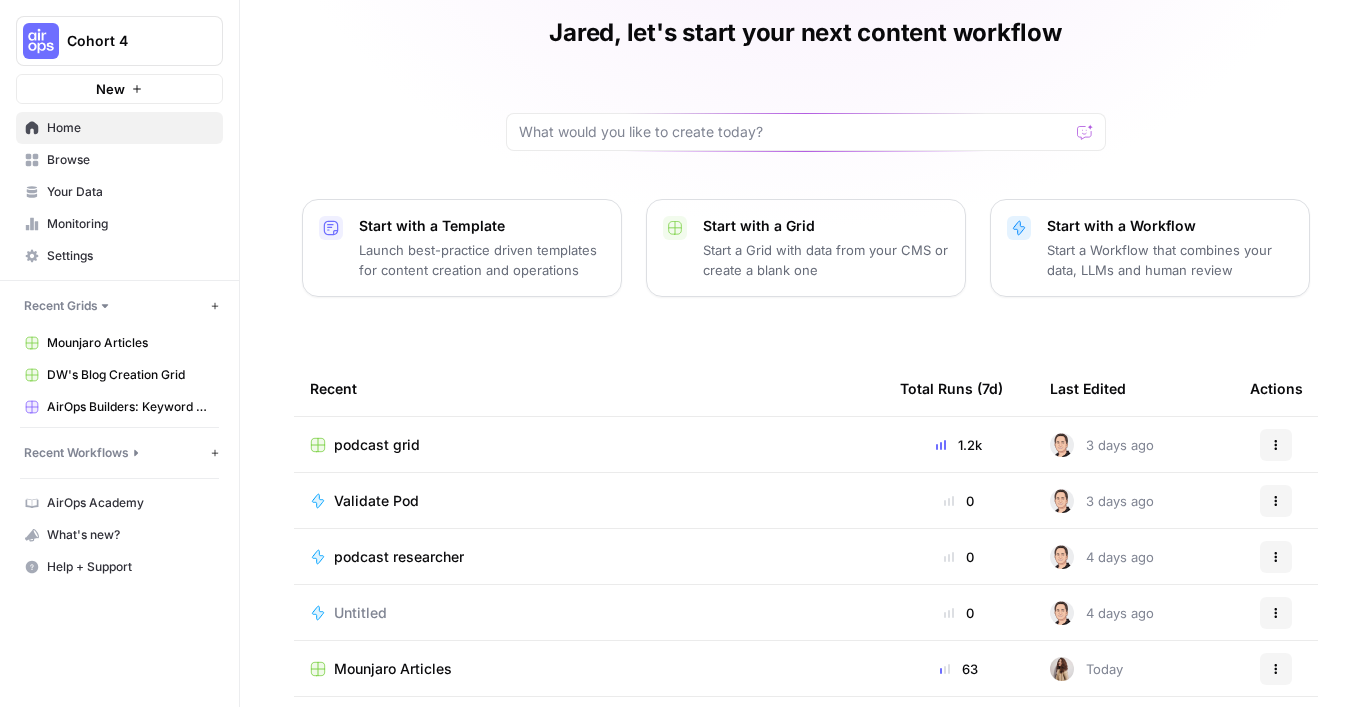 scroll, scrollTop: 0, scrollLeft: 0, axis: both 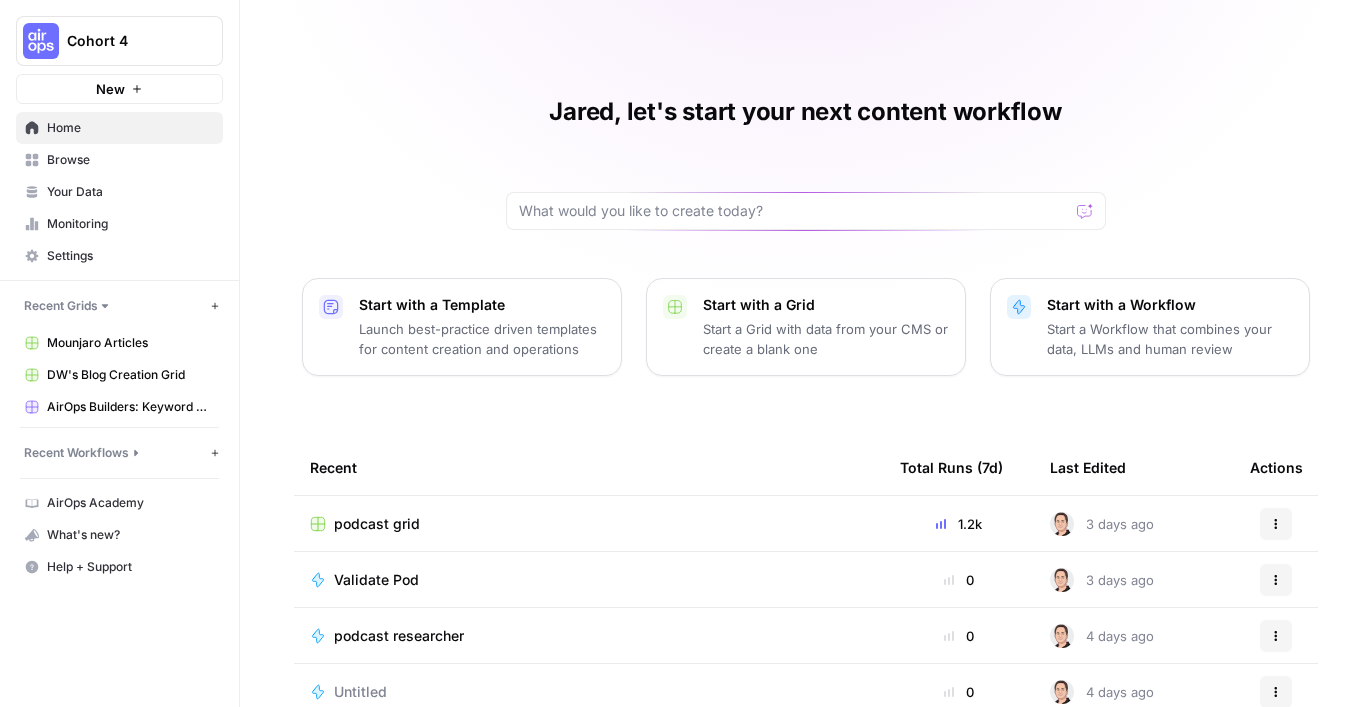 click on "Browse" at bounding box center [130, 160] 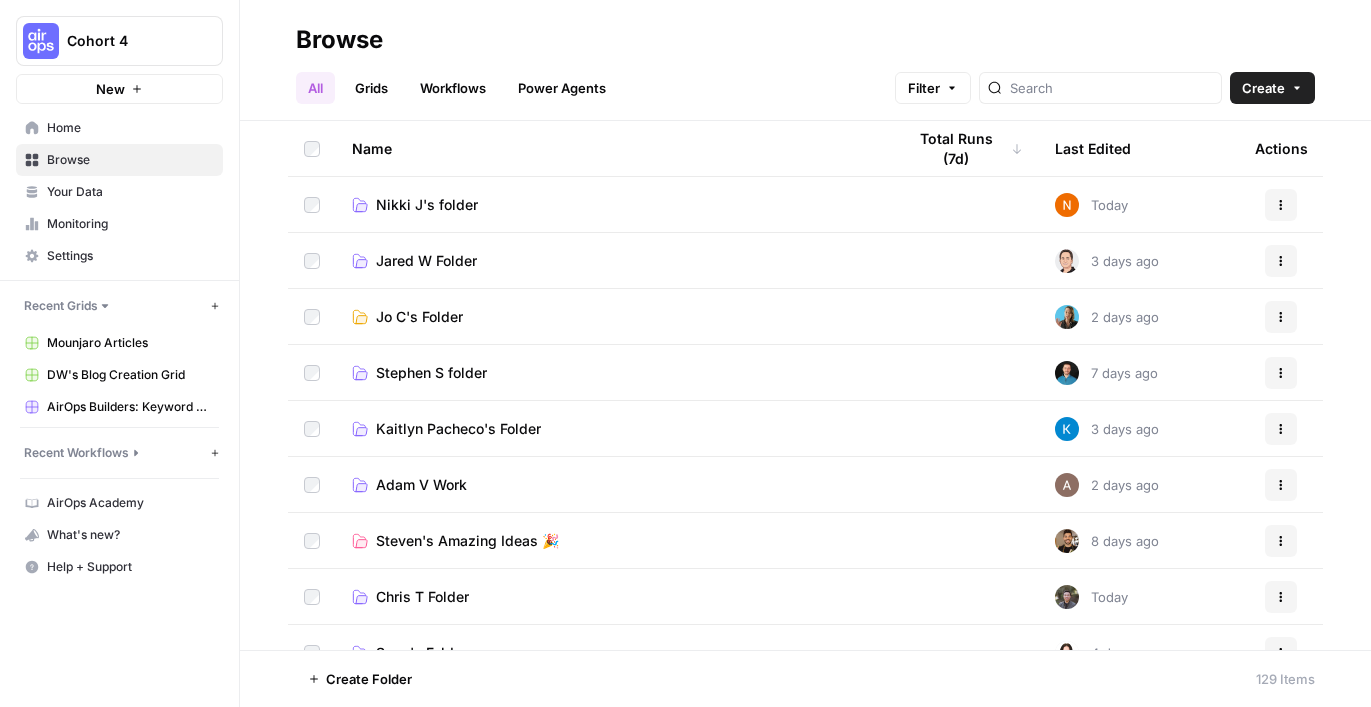 click on "Create" at bounding box center (1263, 88) 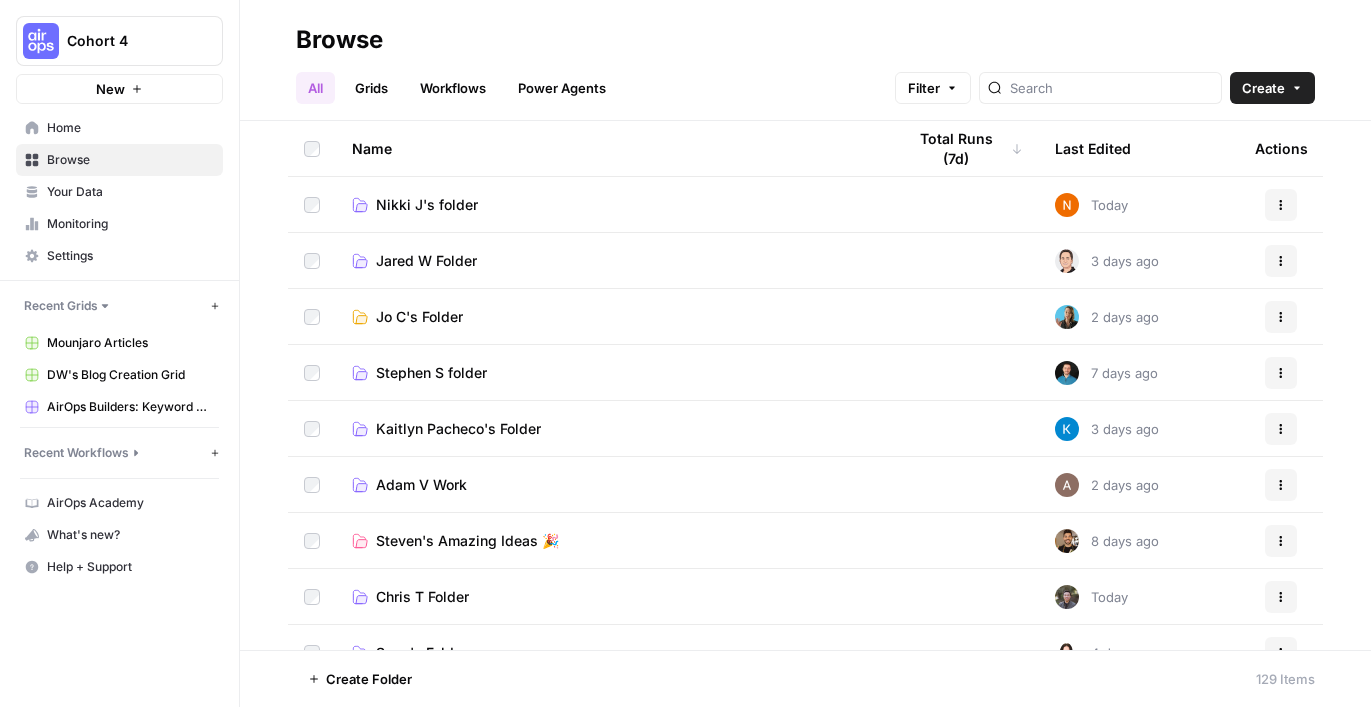 click on "Name" at bounding box center (372, 148) 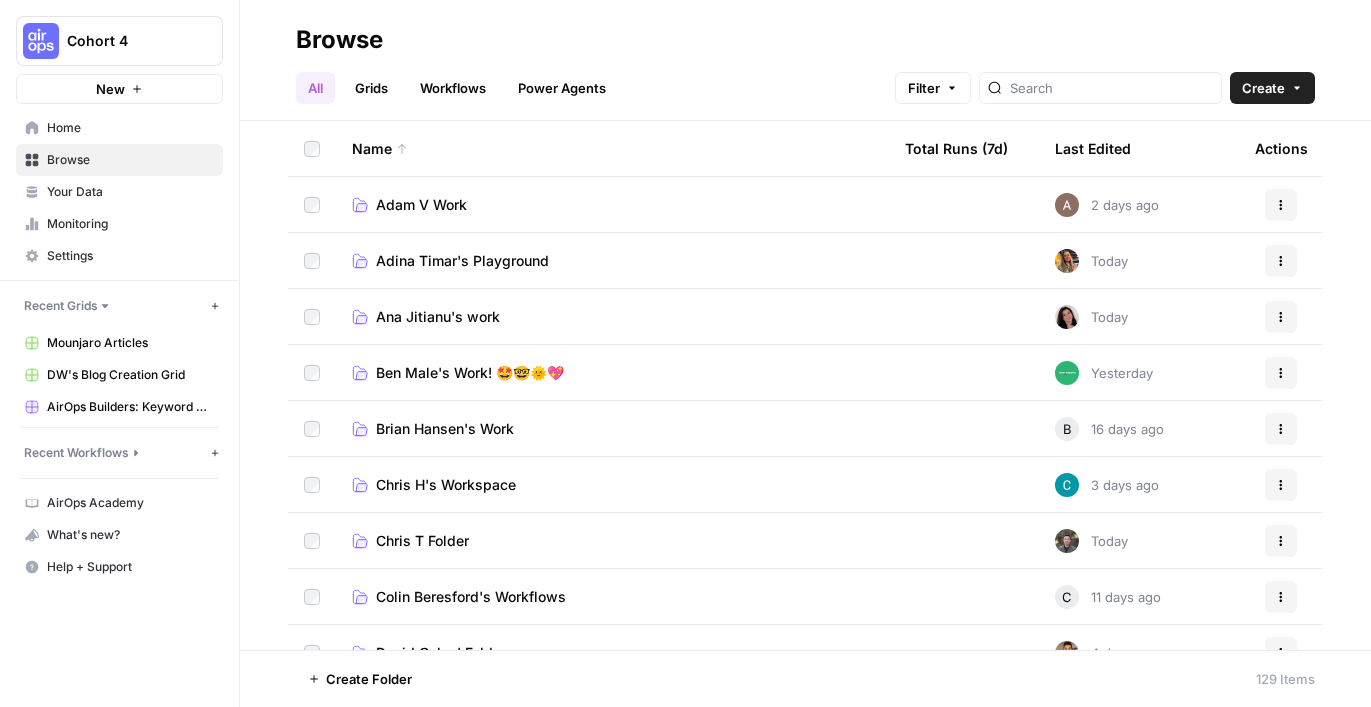 click on "Home" at bounding box center [119, 128] 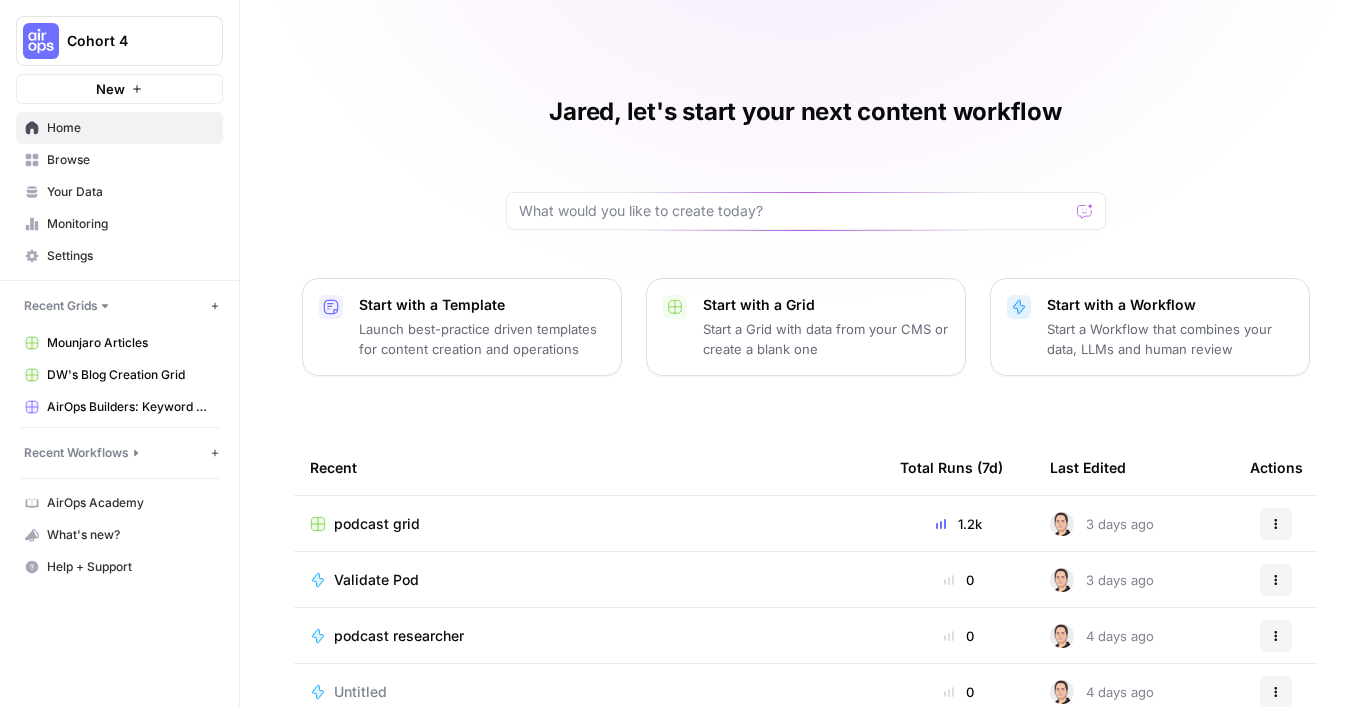 click on "Browse" at bounding box center [130, 160] 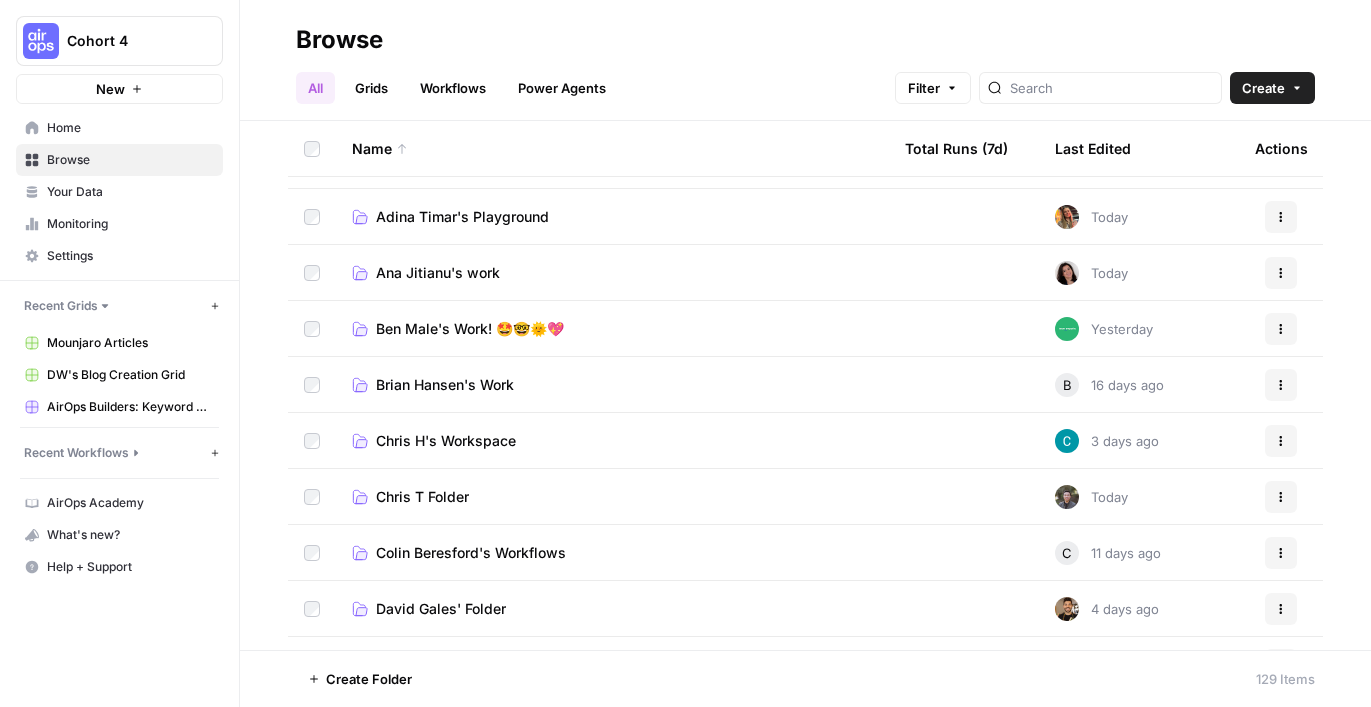 scroll, scrollTop: 0, scrollLeft: 0, axis: both 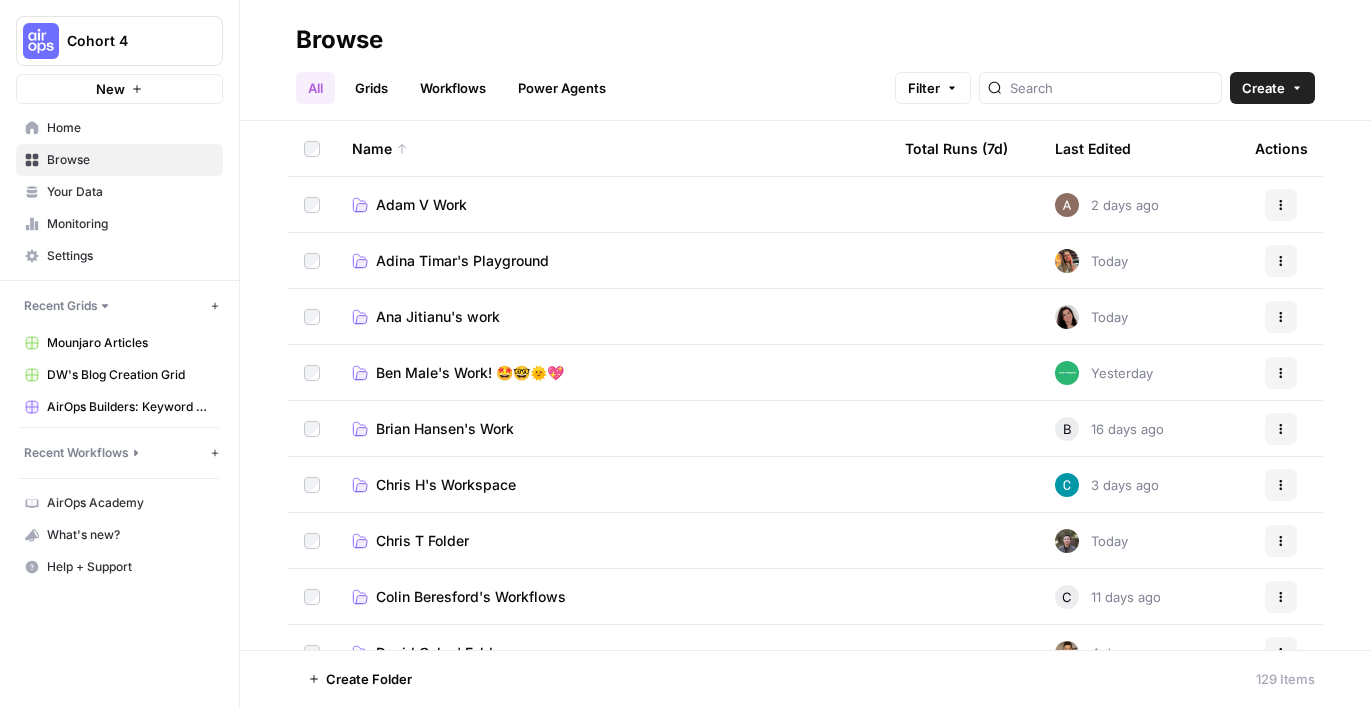 click on "Your Data" at bounding box center [130, 192] 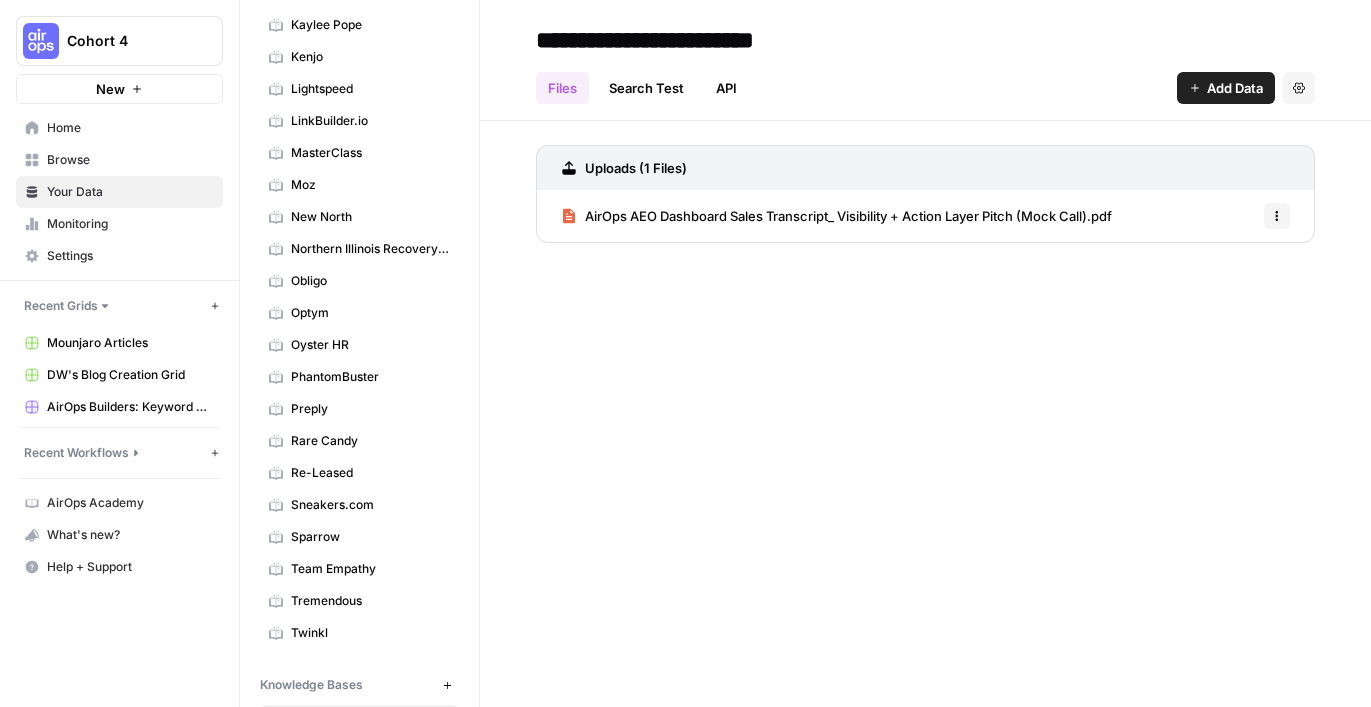 scroll, scrollTop: 596, scrollLeft: 0, axis: vertical 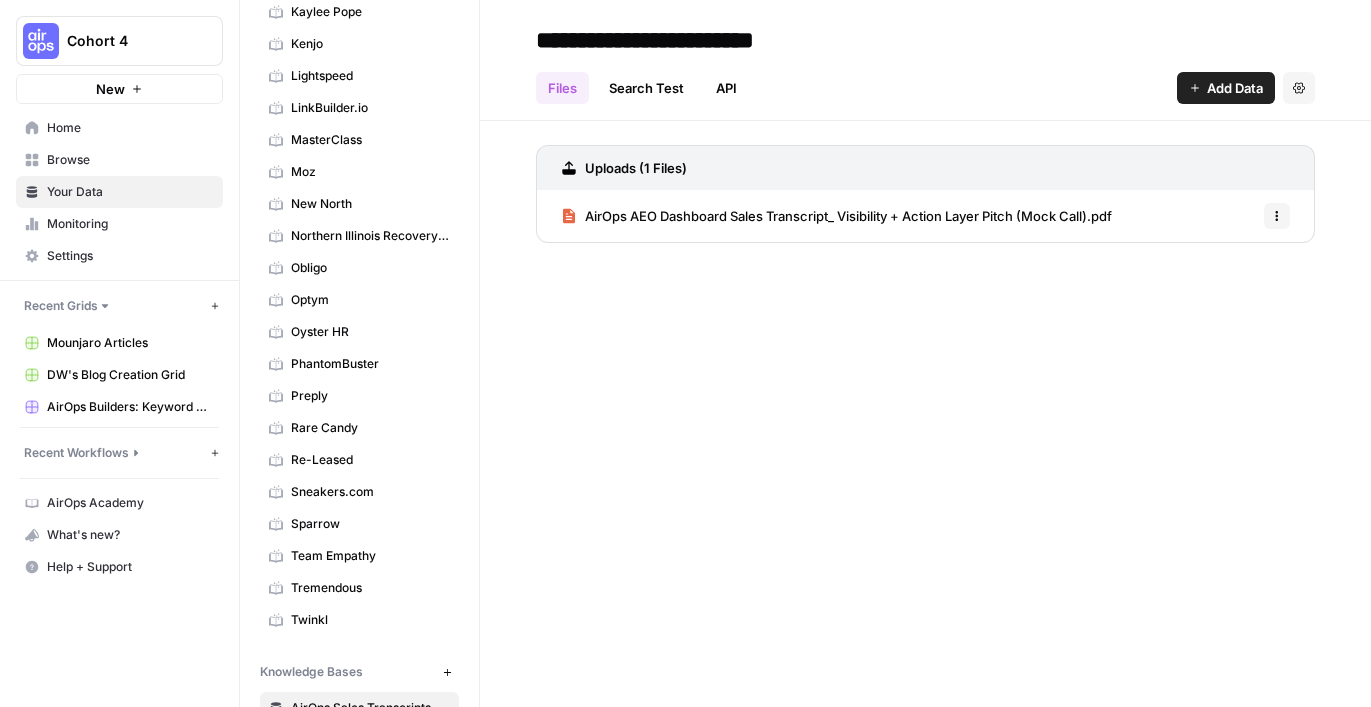 click on "Home" at bounding box center [119, 128] 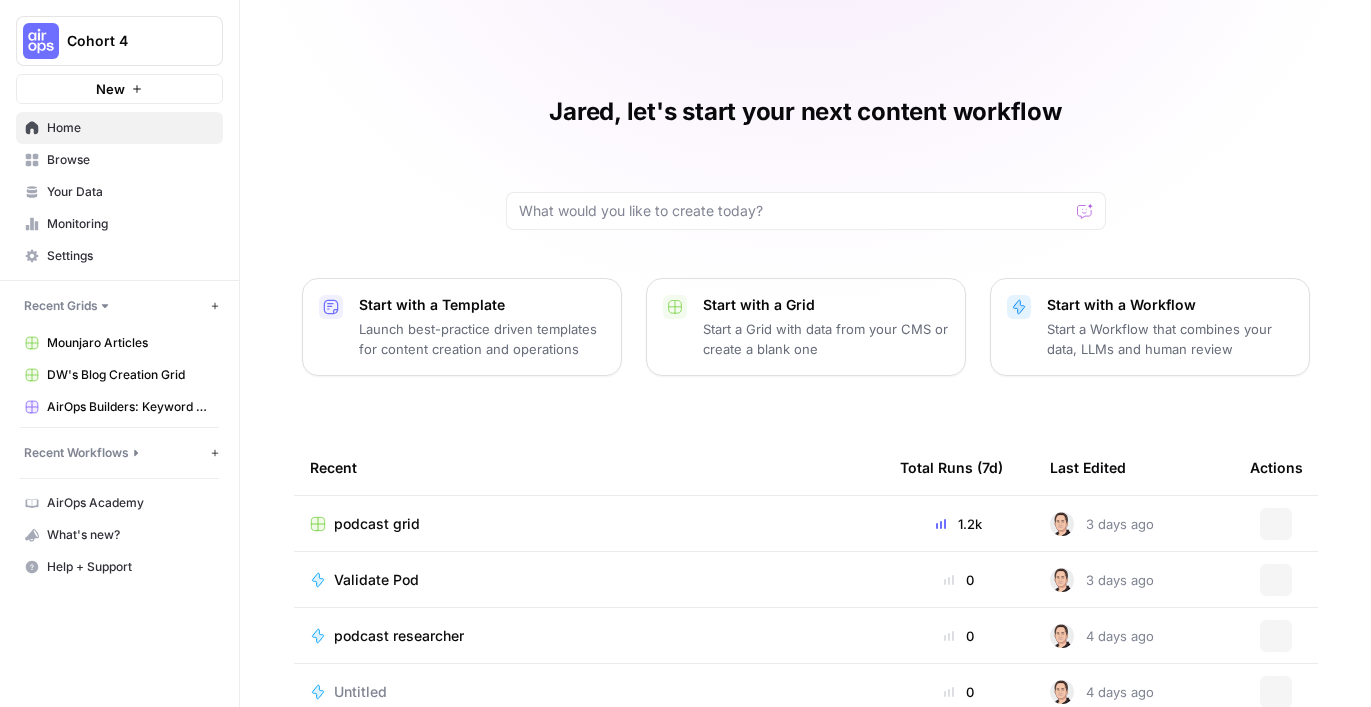 click on "Browse" at bounding box center (130, 160) 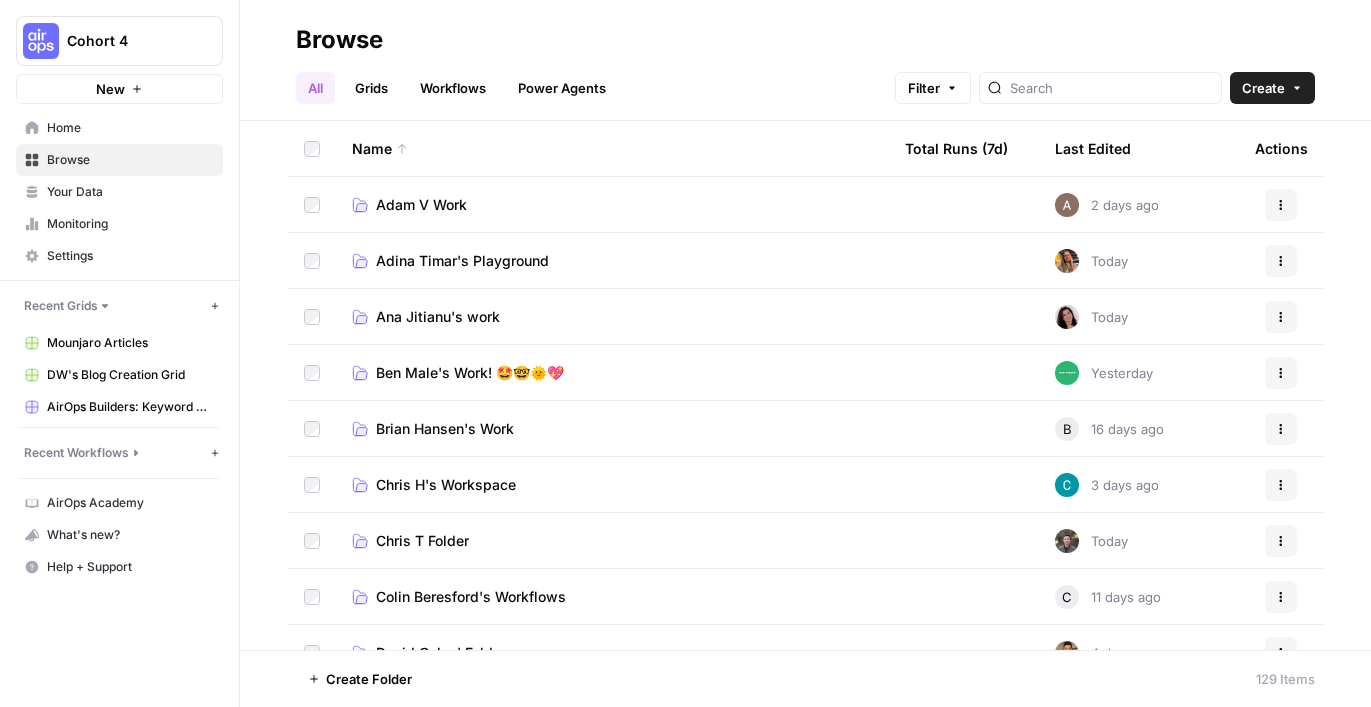scroll, scrollTop: 1, scrollLeft: 0, axis: vertical 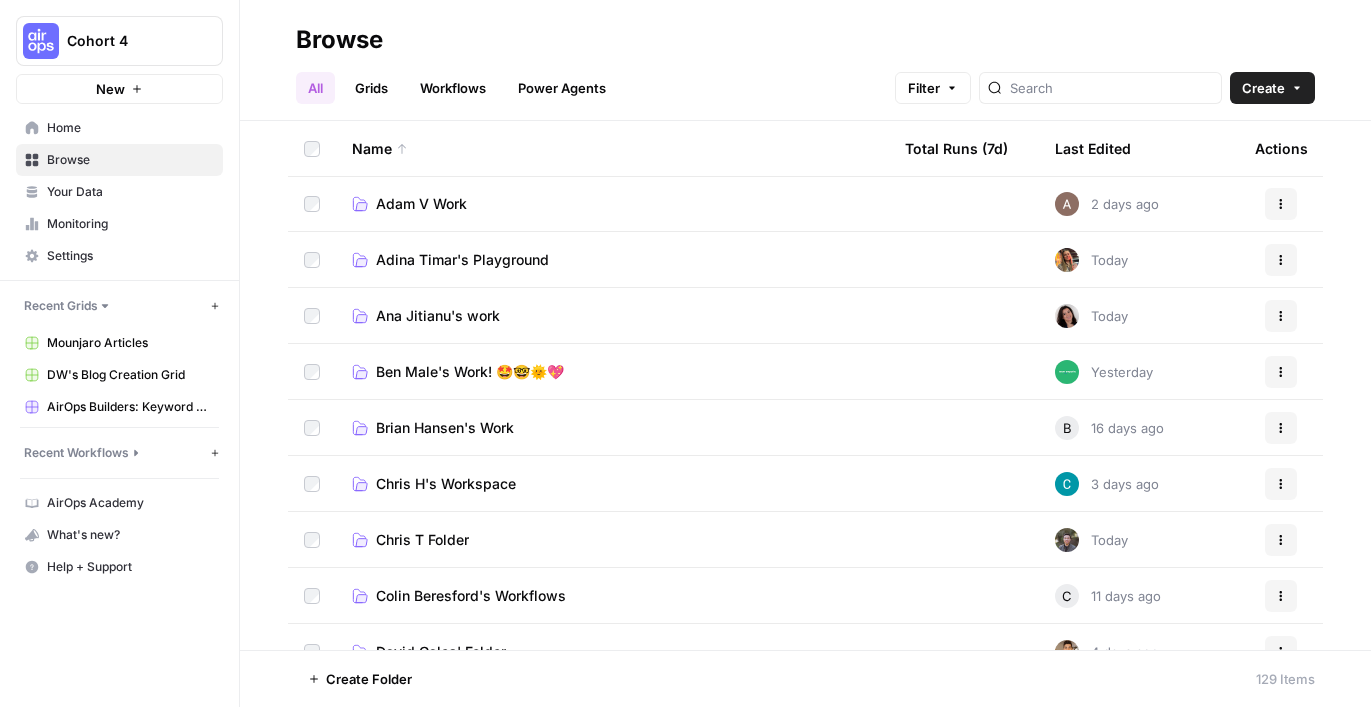click on "Ben Male's Work! 🤩🤓🌞💖" at bounding box center (470, 372) 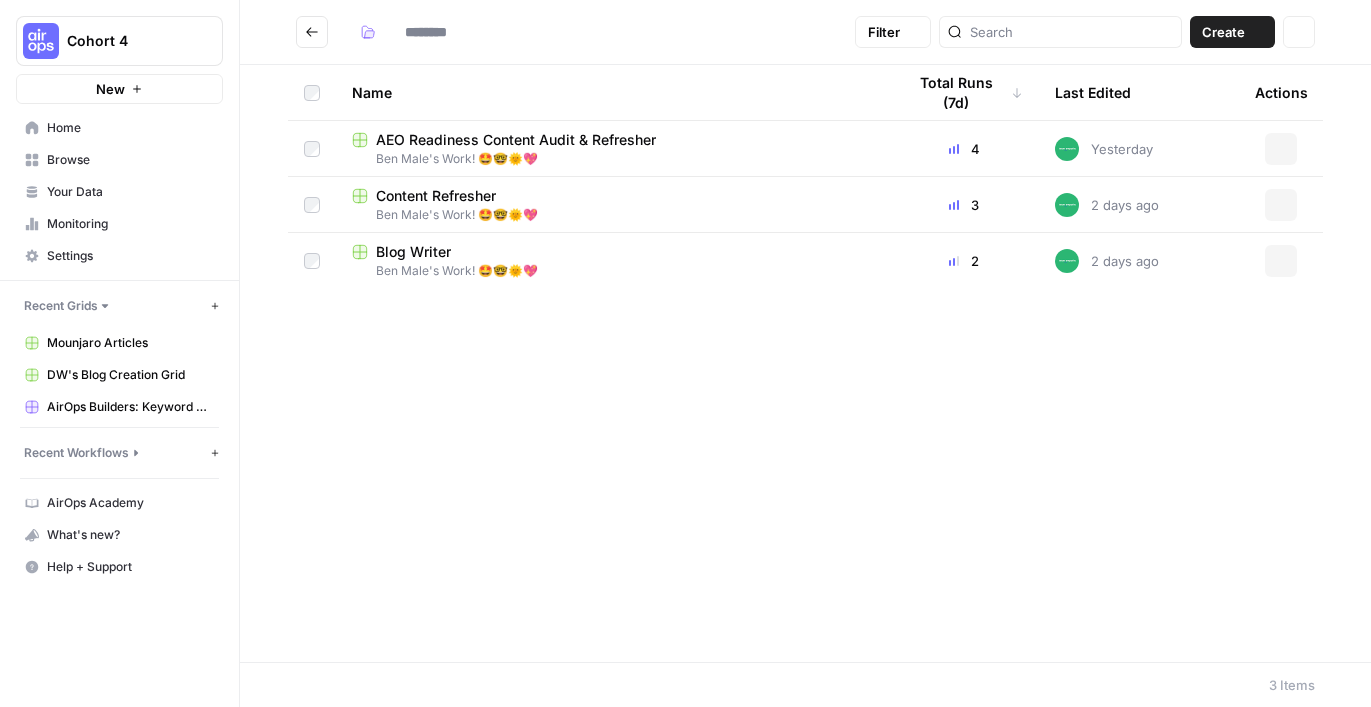 type on "**********" 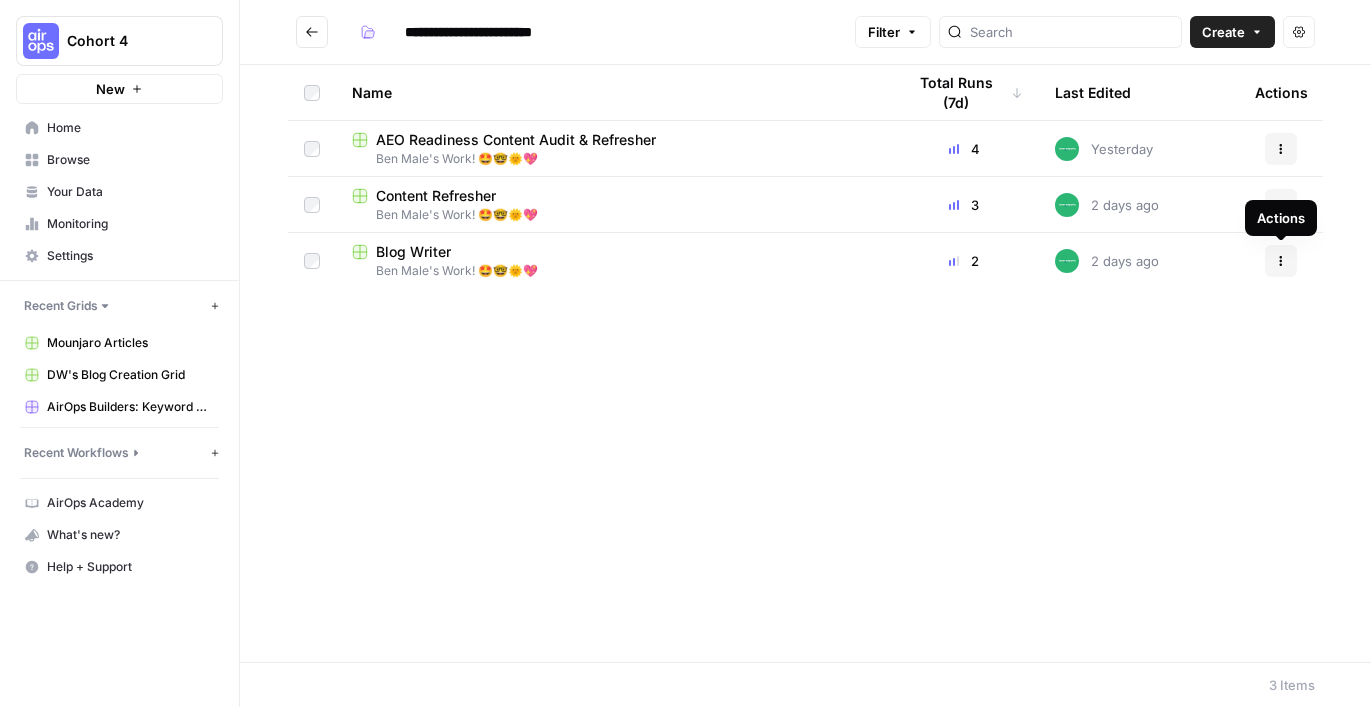click on "Actions" at bounding box center [1281, 261] 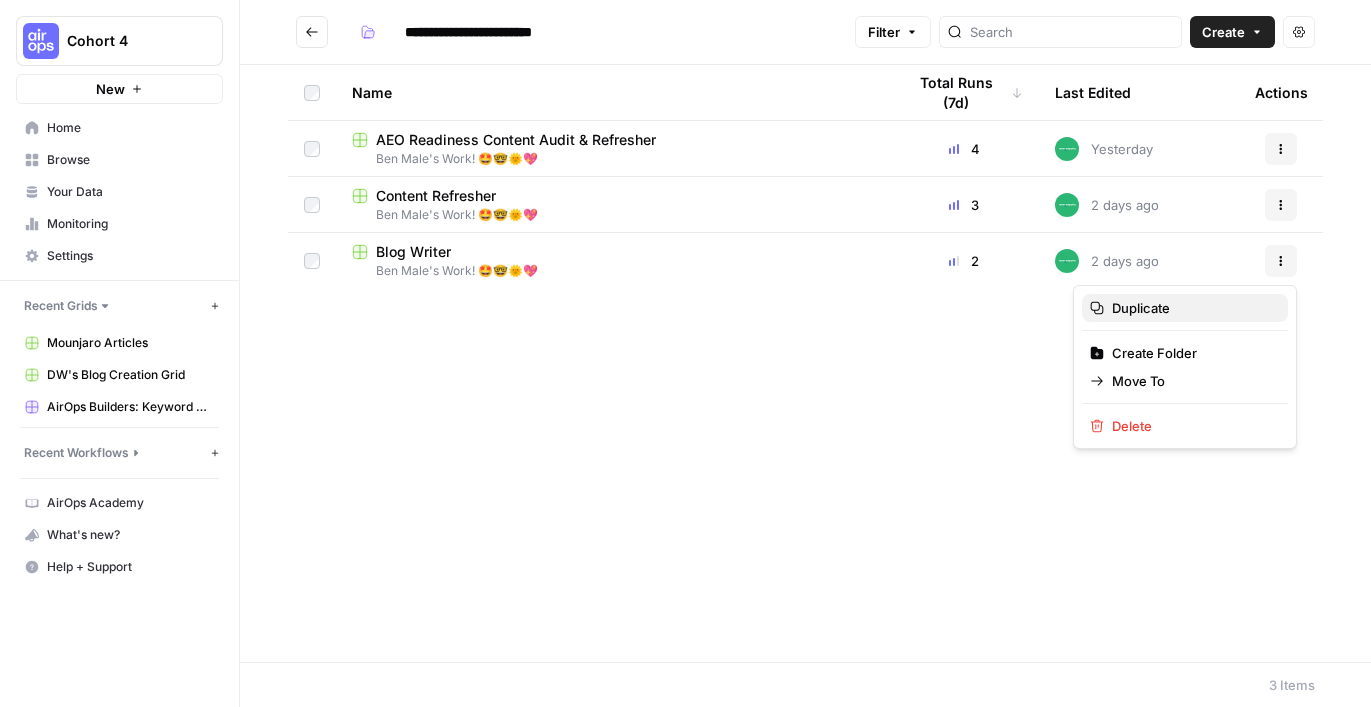 click on "Duplicate" at bounding box center (1192, 308) 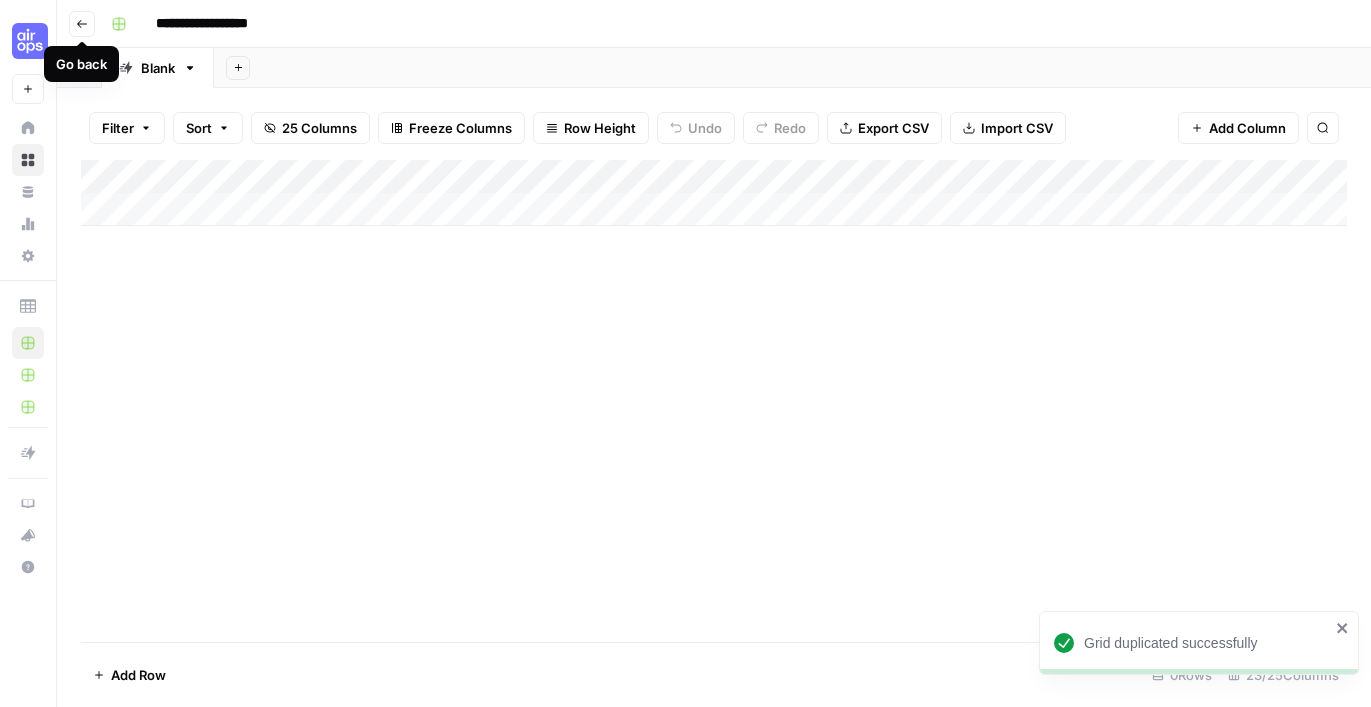 click 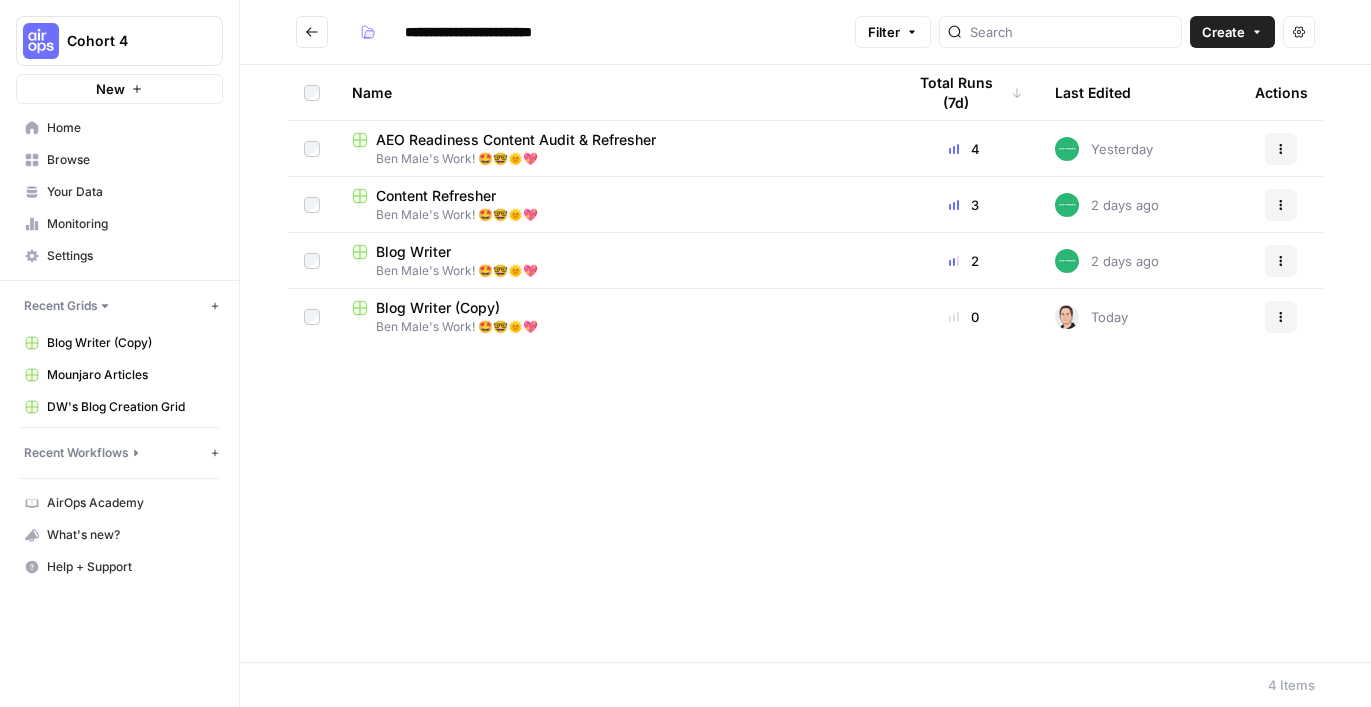 click on "Actions" at bounding box center (1281, 317) 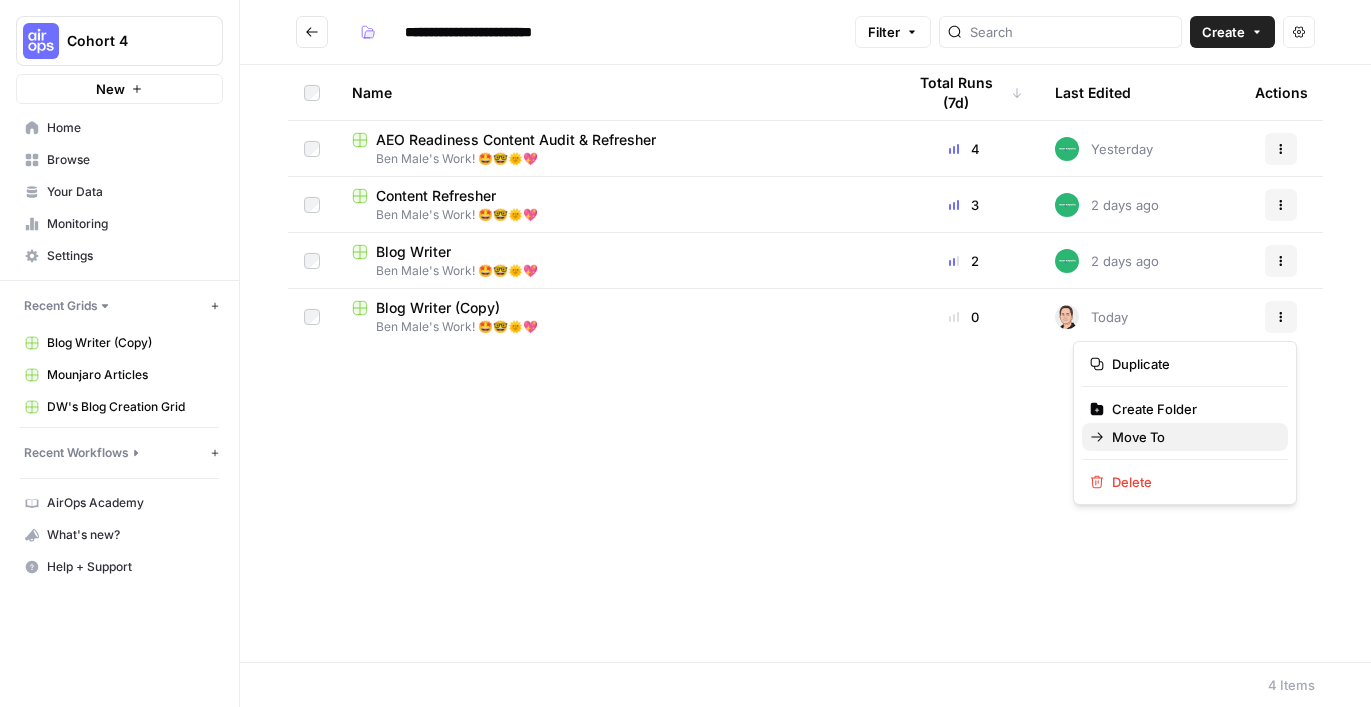 click on "Move To" at bounding box center [1192, 437] 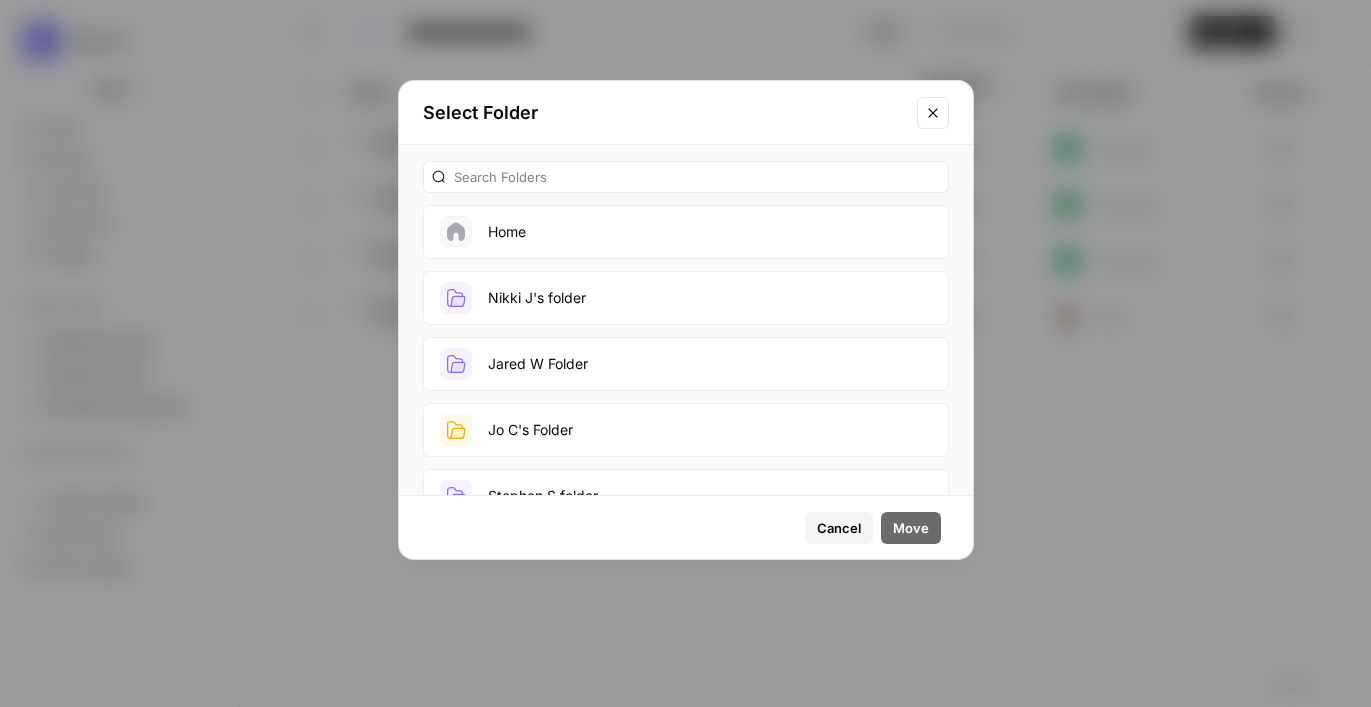 click on "Jared W Folder" at bounding box center (686, 364) 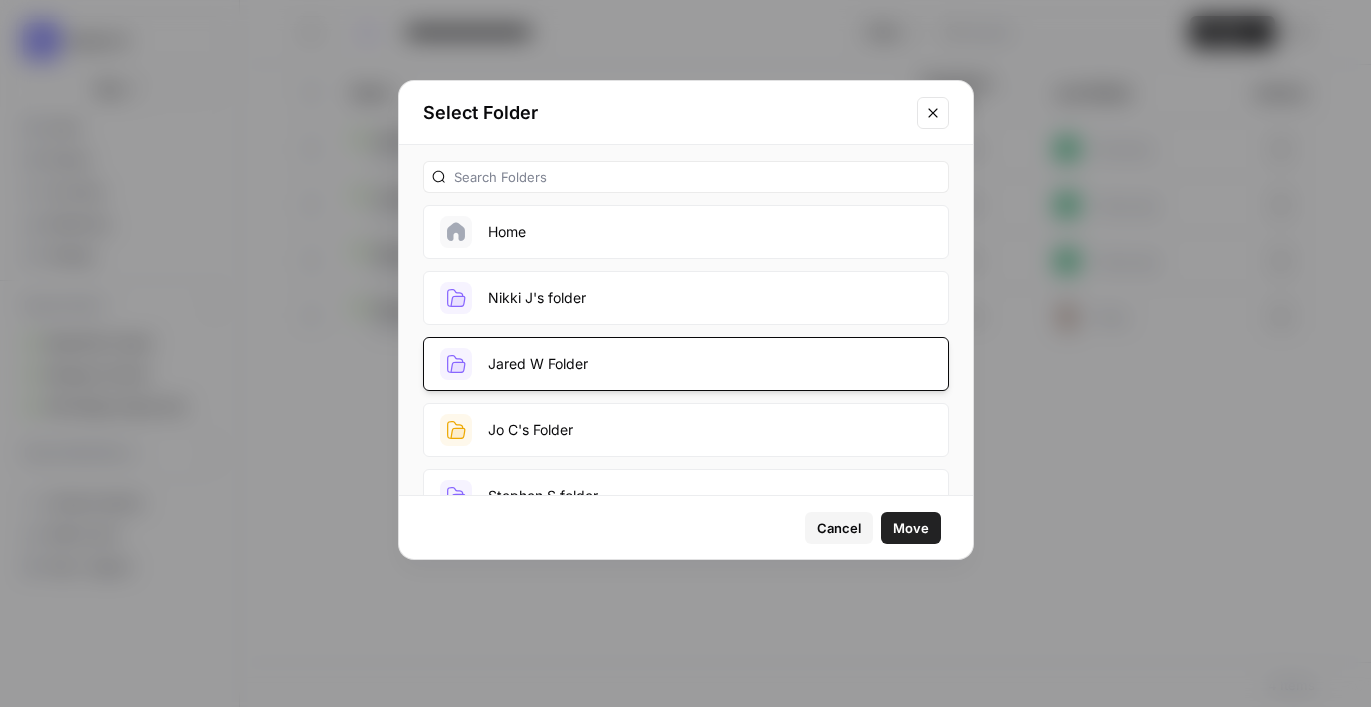 click on "Move" at bounding box center [911, 528] 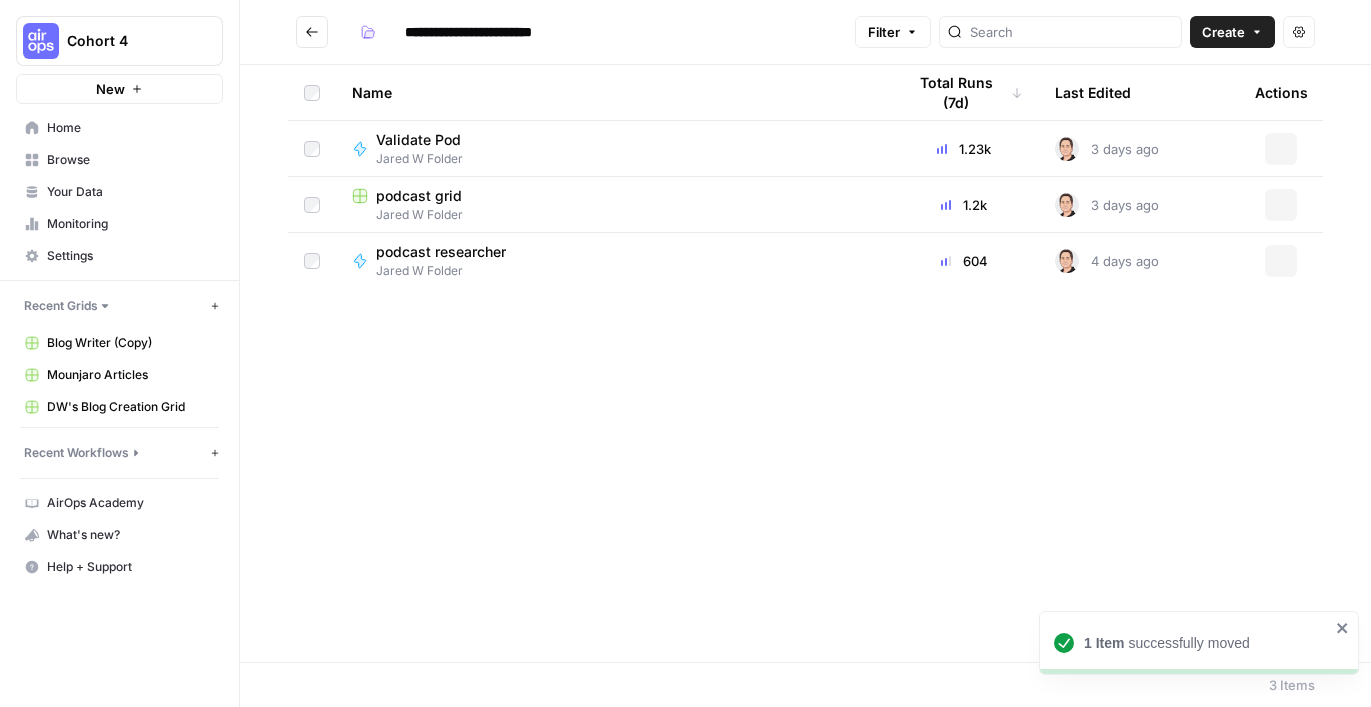 type on "**********" 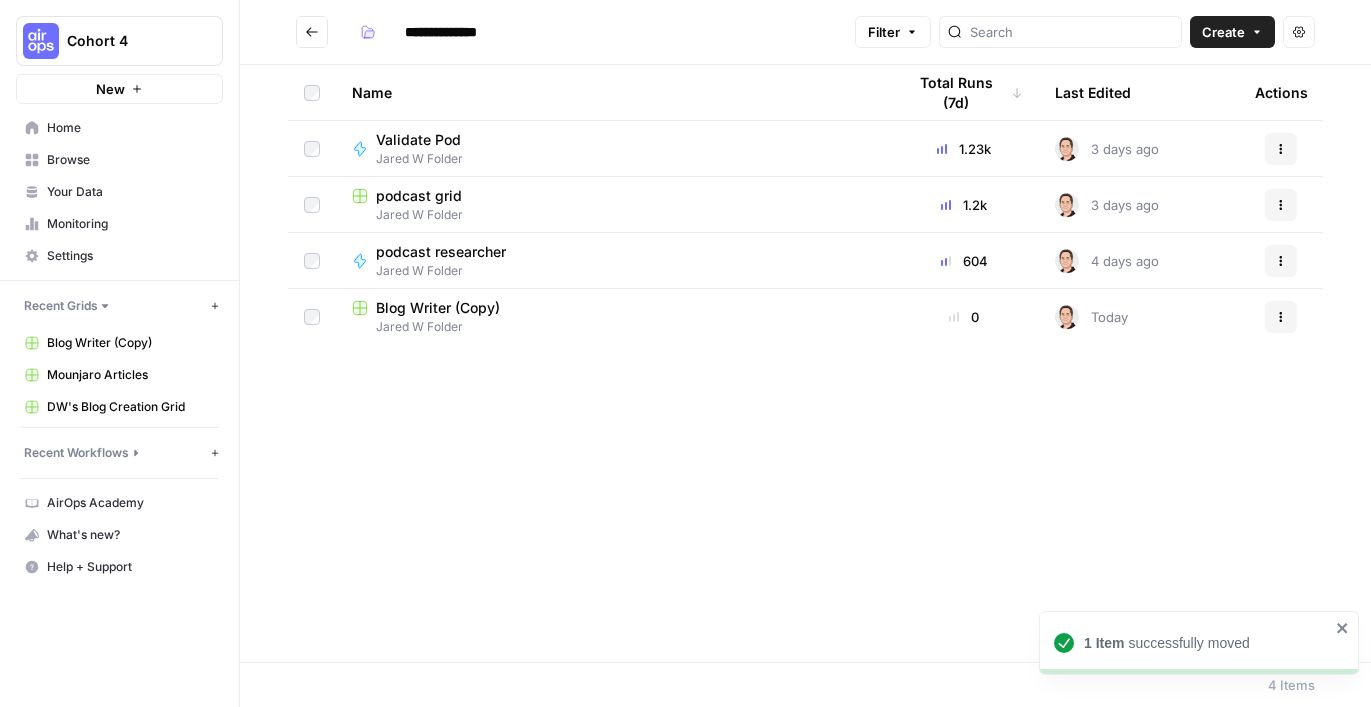 click on "Blog Writer (Copy)" at bounding box center [438, 308] 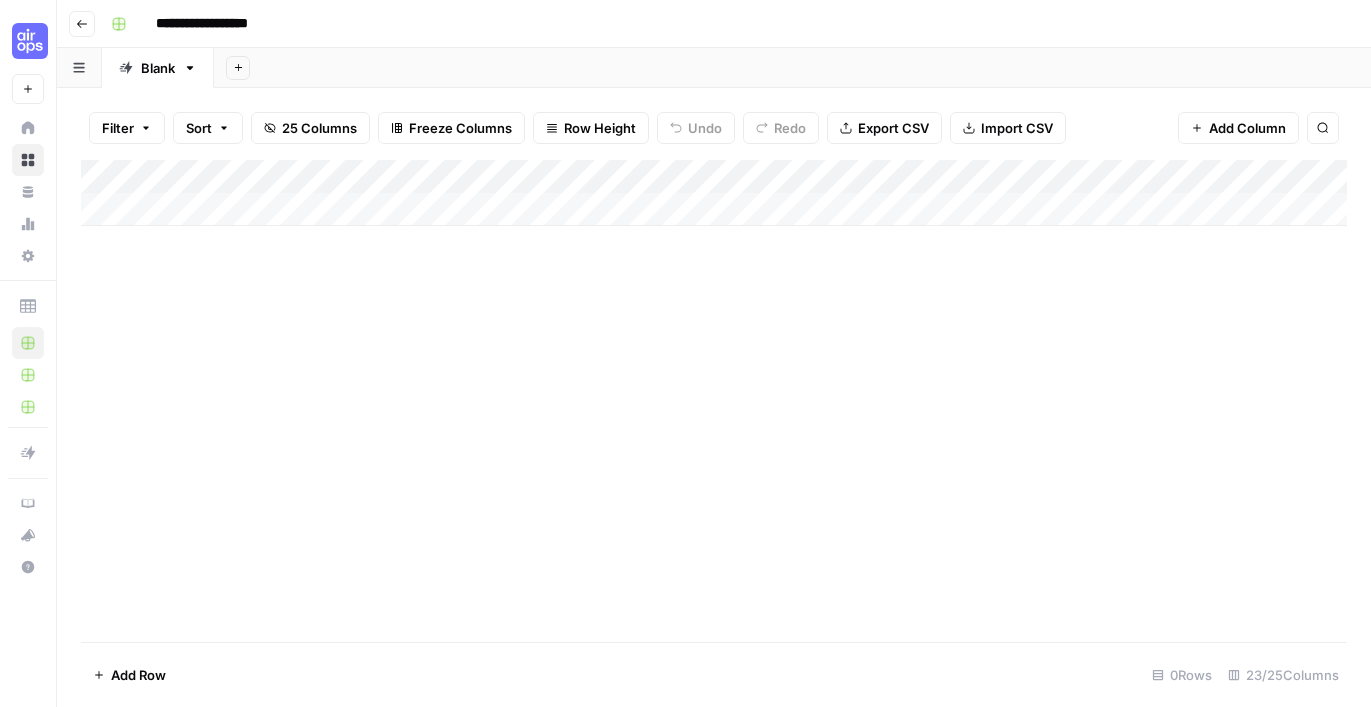 click on "Add Column" at bounding box center [714, 193] 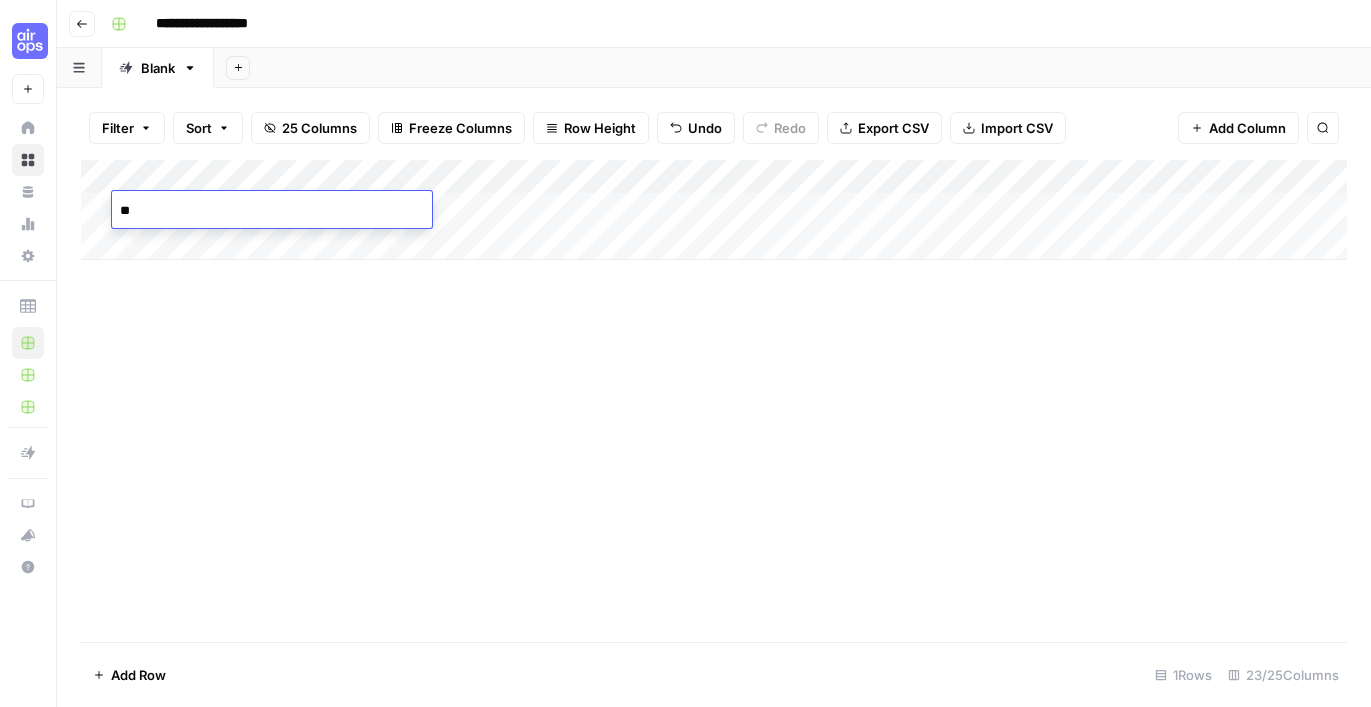 type on "*" 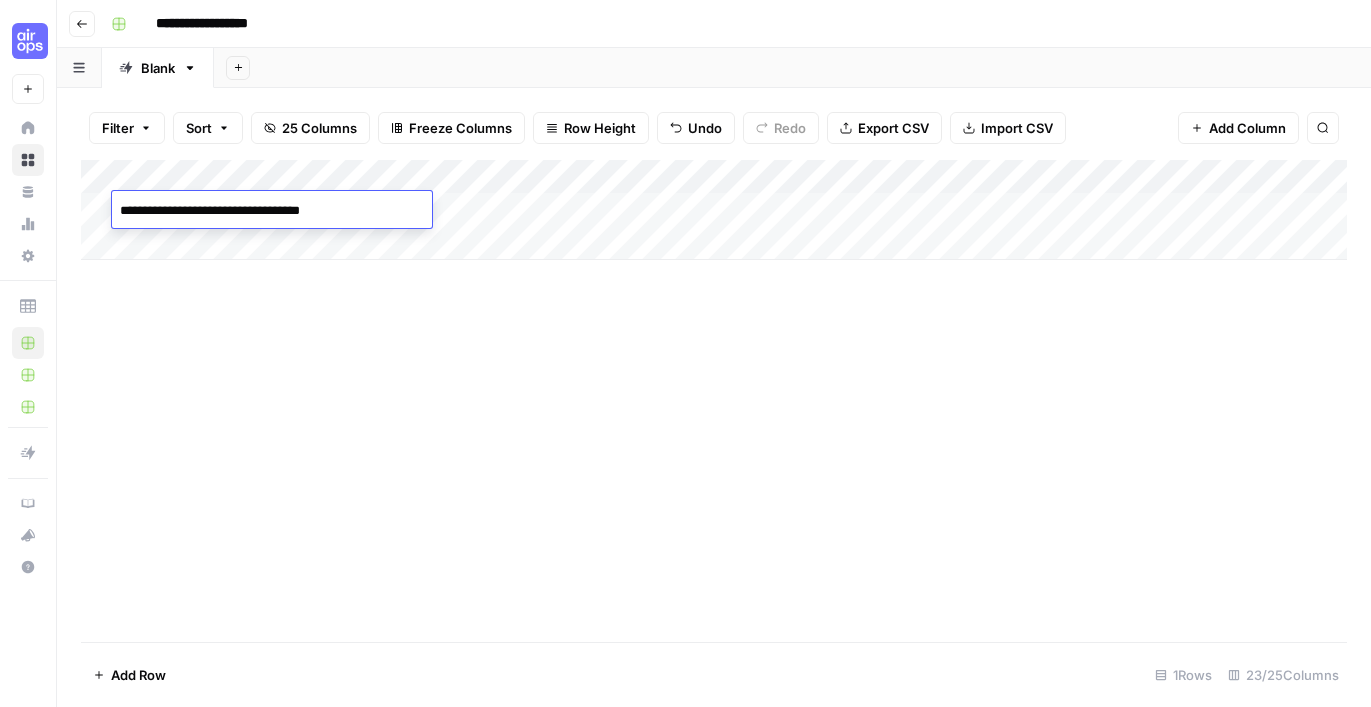 type on "**********" 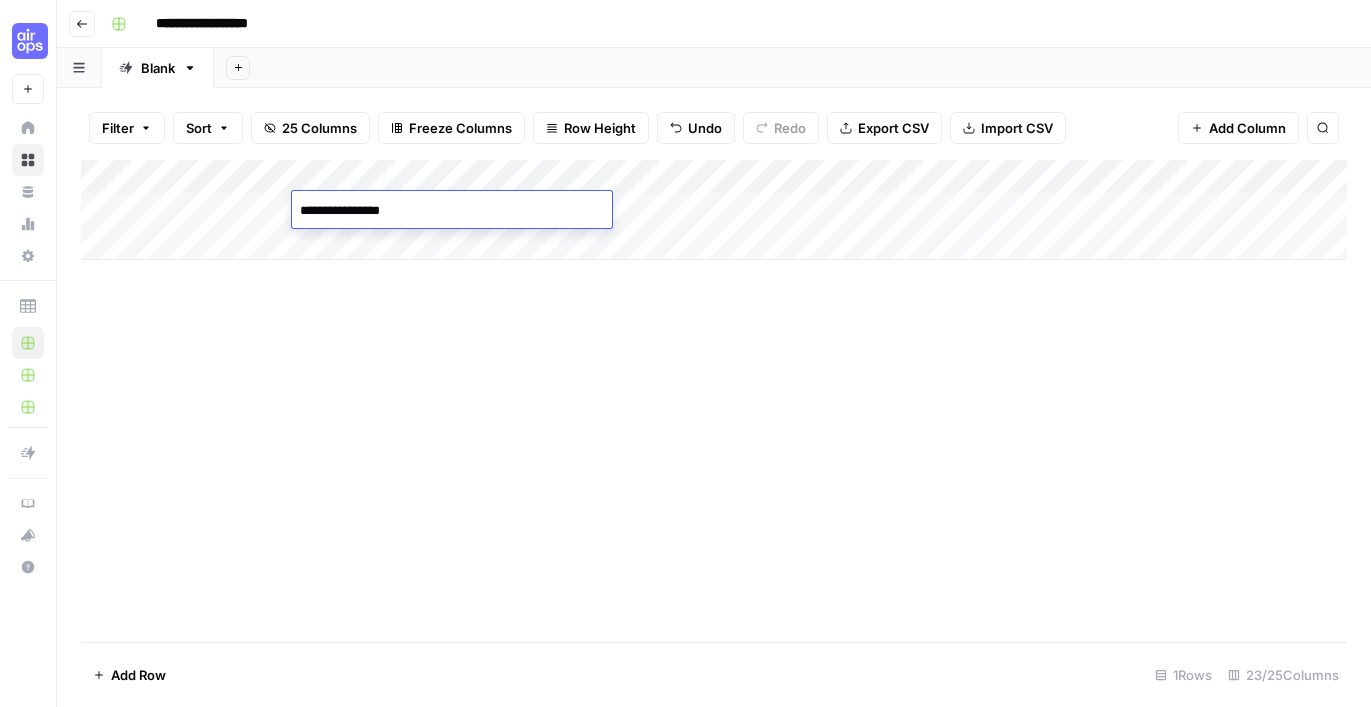 type on "**********" 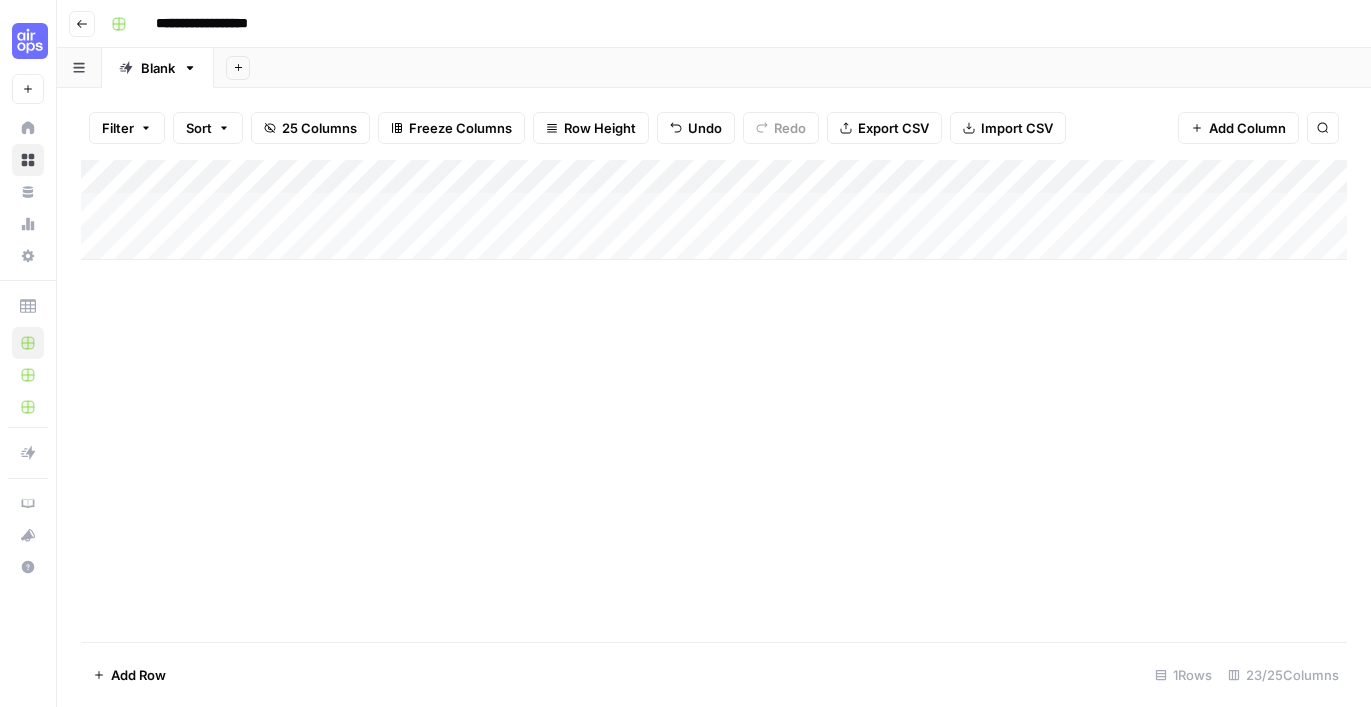 click on "Add Column" at bounding box center [714, 210] 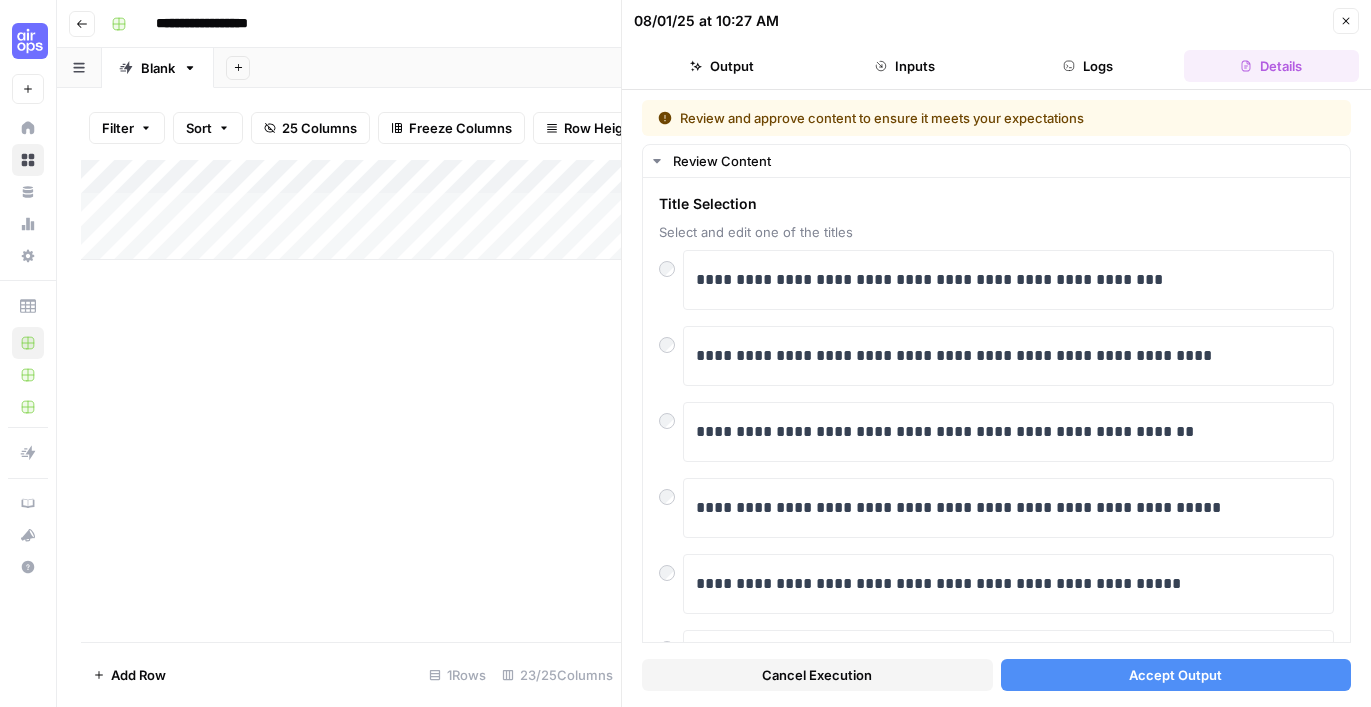 click on "Accept Output" at bounding box center (1176, 675) 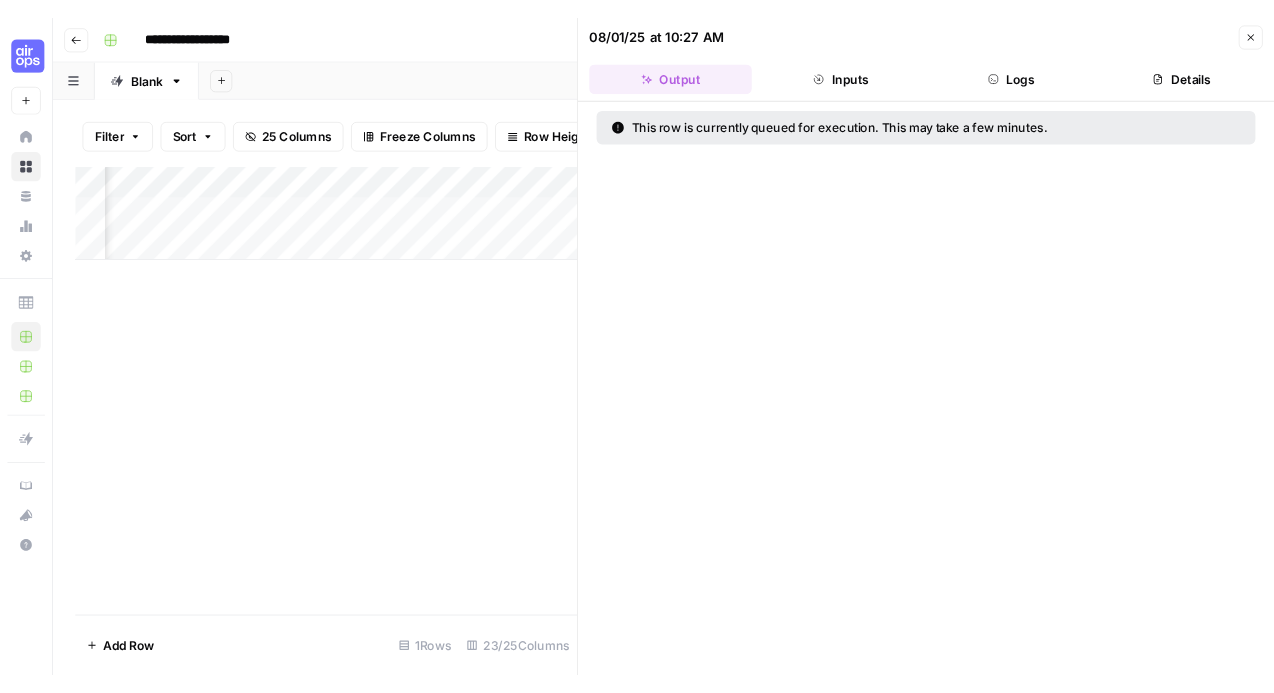 scroll, scrollTop: 0, scrollLeft: 260, axis: horizontal 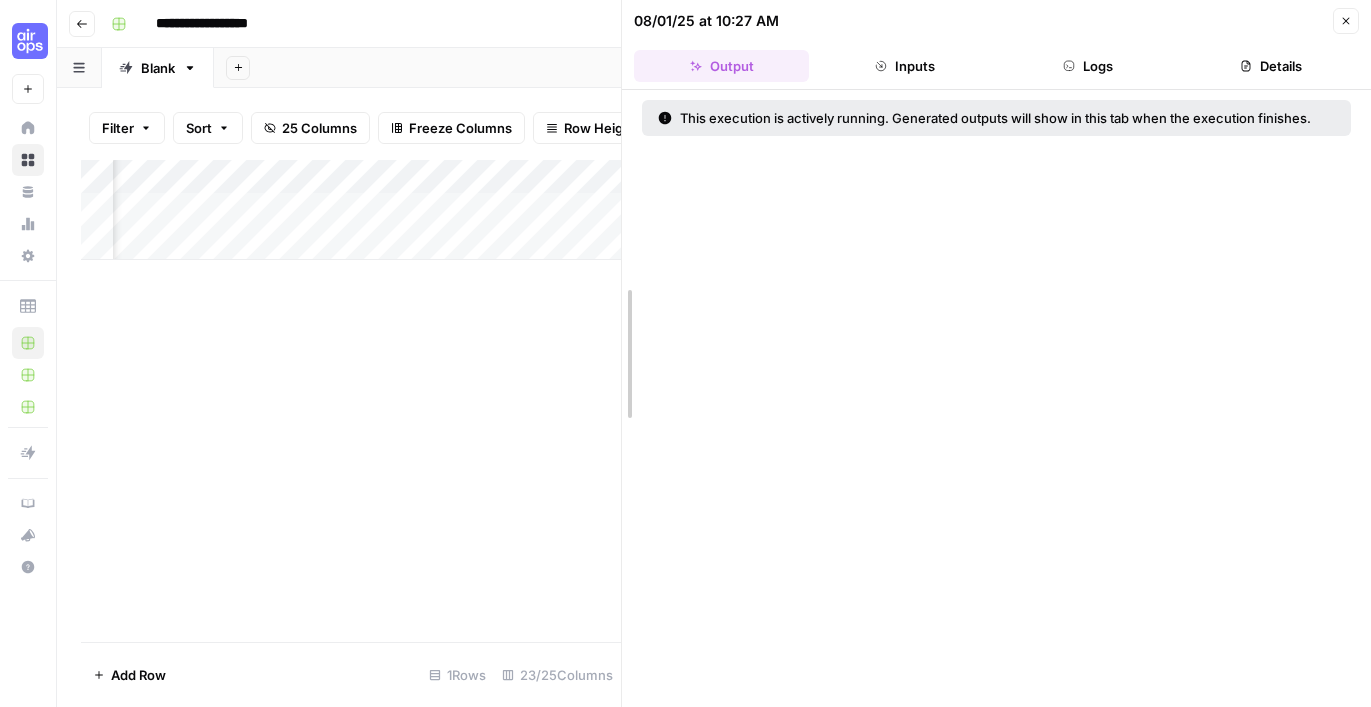 drag, startPoint x: 626, startPoint y: 98, endPoint x: 881, endPoint y: 115, distance: 255.56604 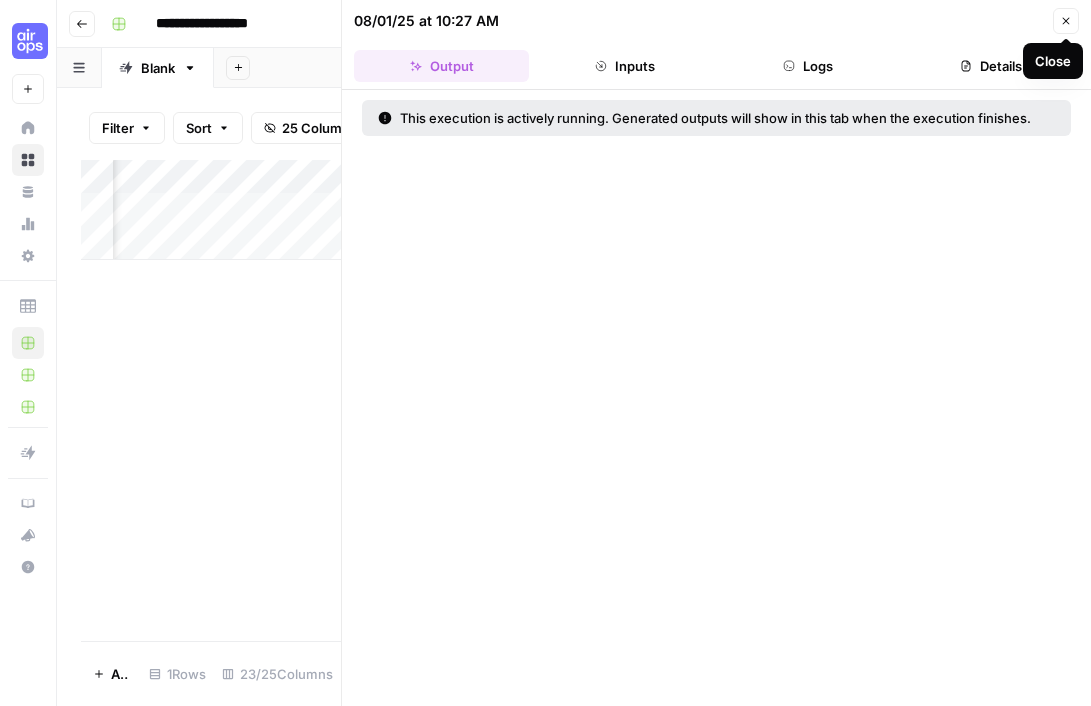 click 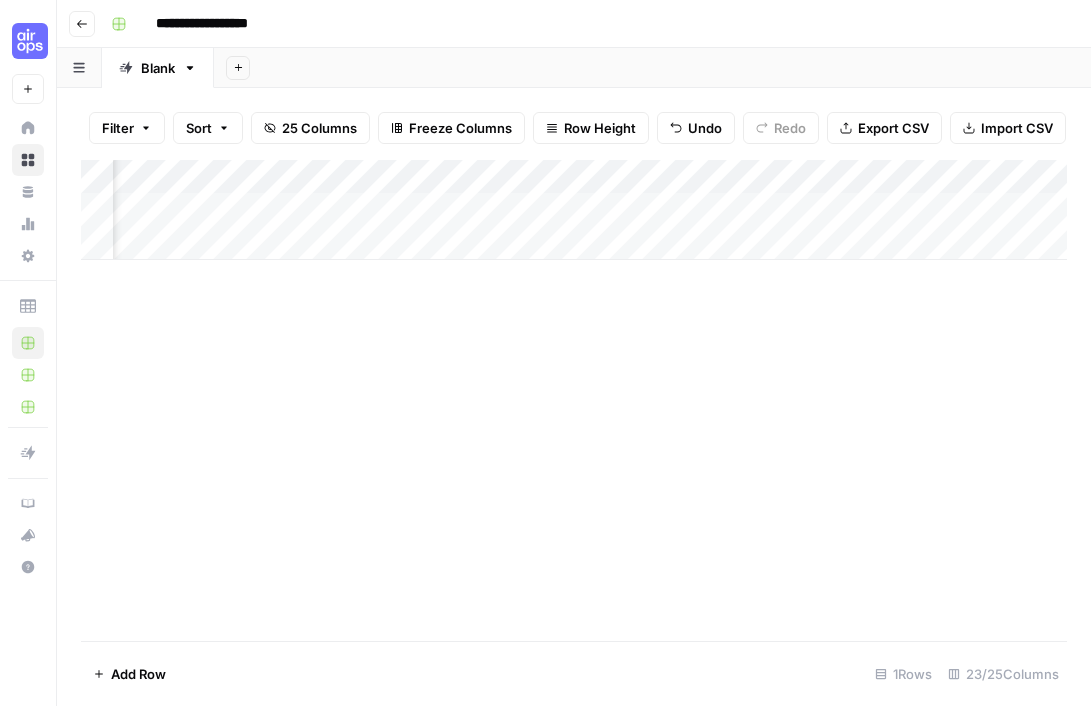 click on "Add Column" at bounding box center (574, 210) 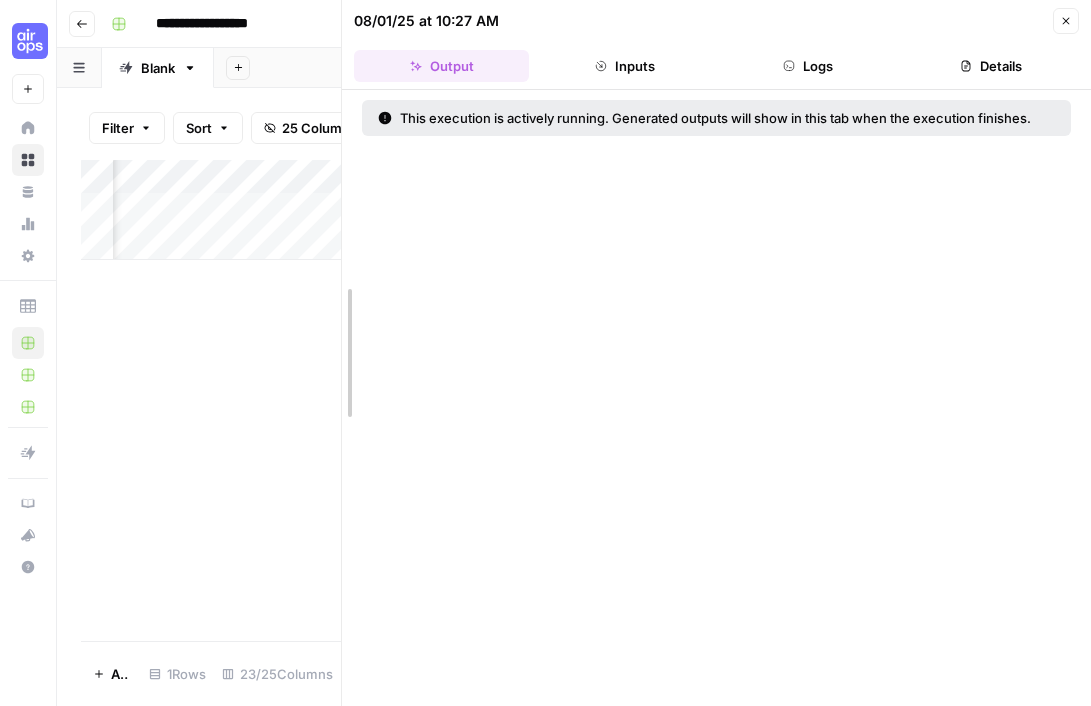 drag, startPoint x: 340, startPoint y: 98, endPoint x: 517, endPoint y: 105, distance: 177.13837 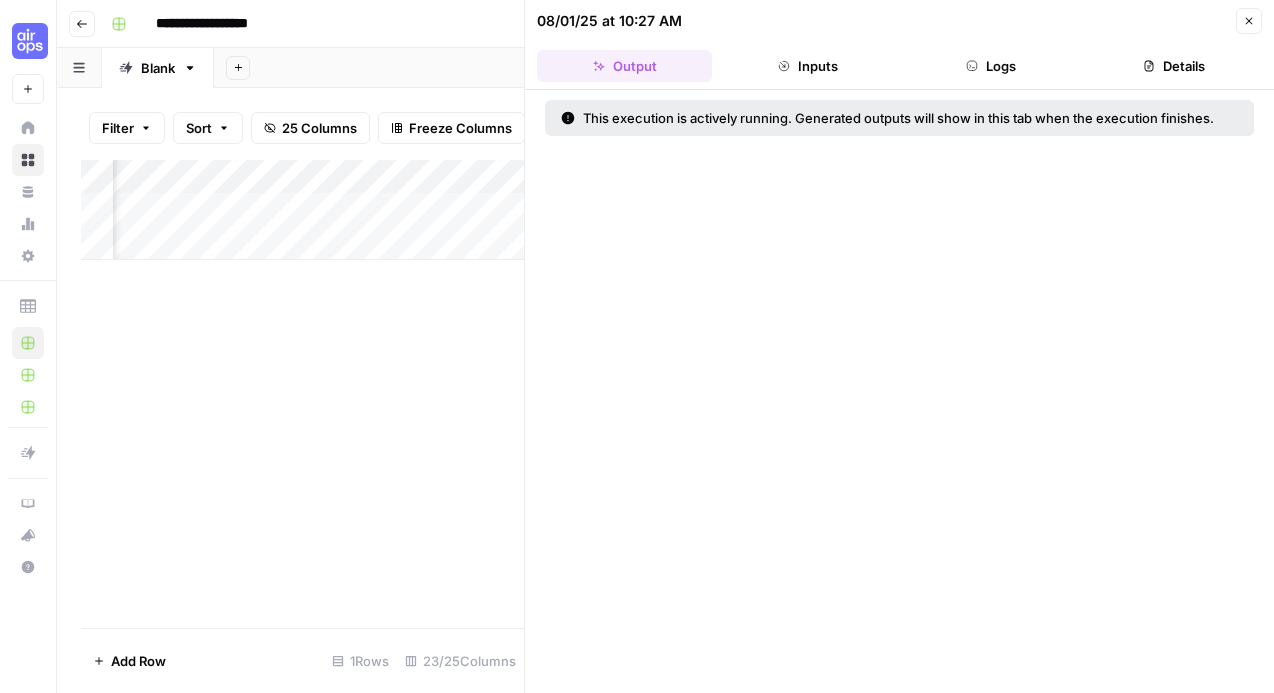 click on "Add Column" at bounding box center [302, 210] 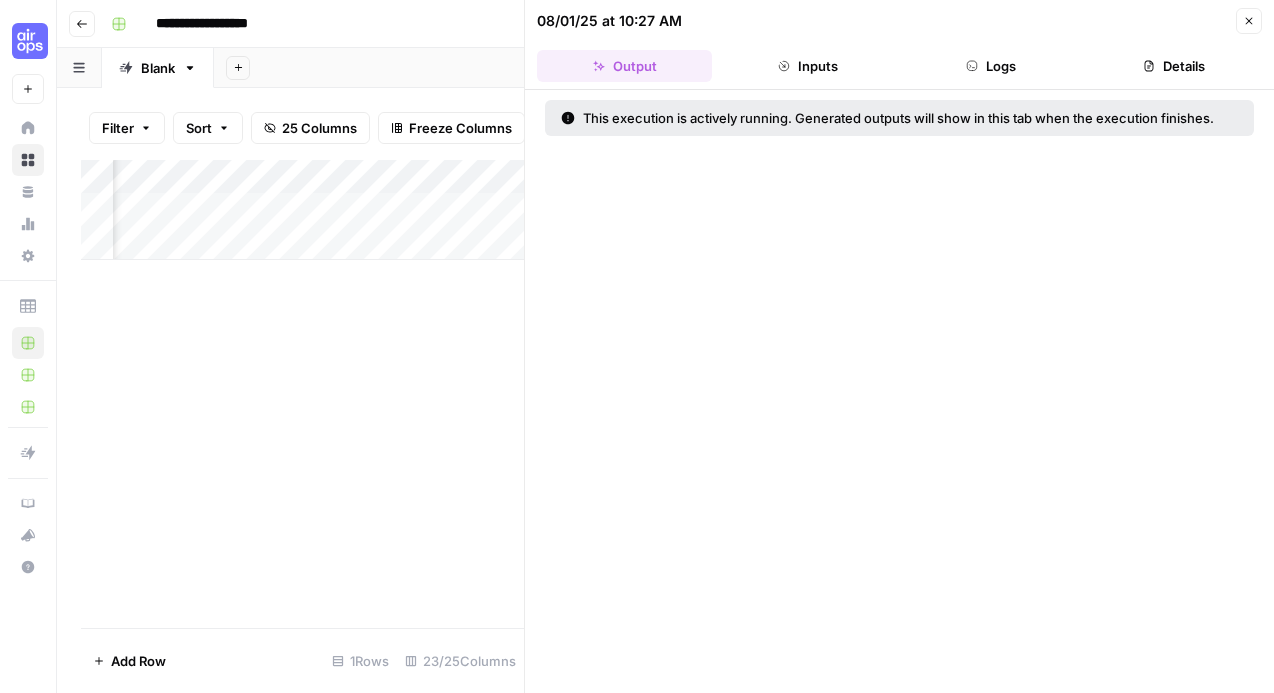 click on "Inputs" at bounding box center (807, 66) 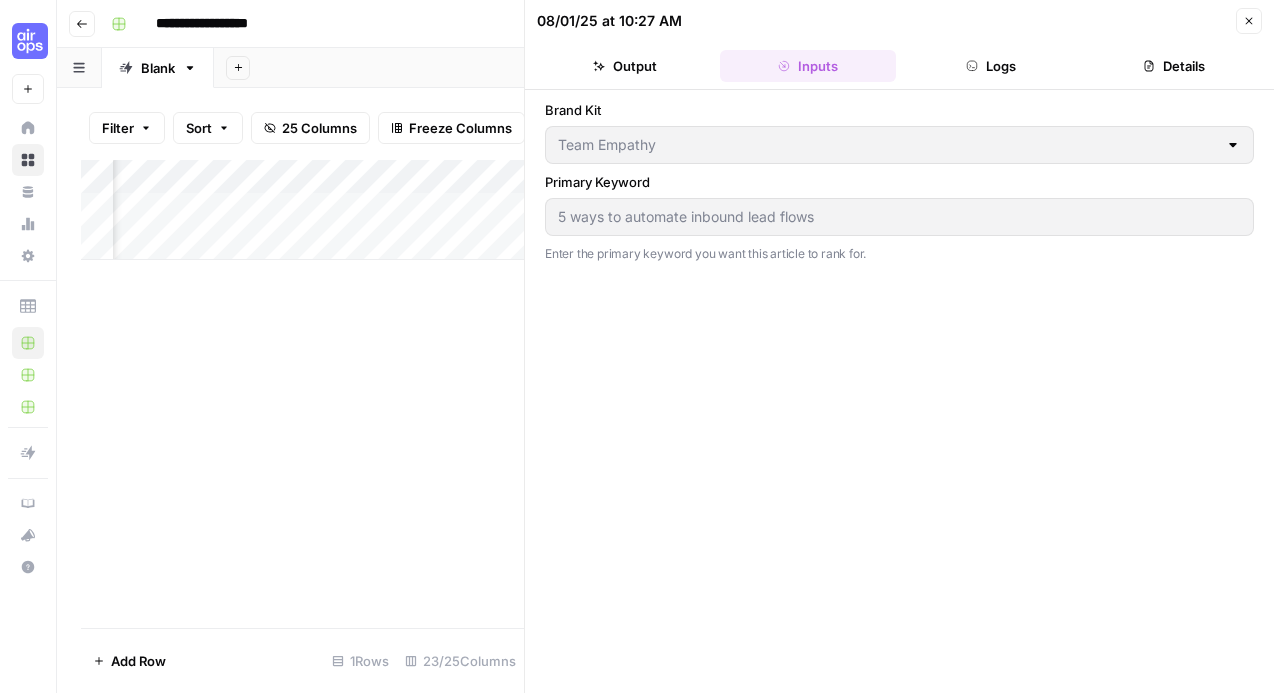 click on "Logs" at bounding box center [991, 66] 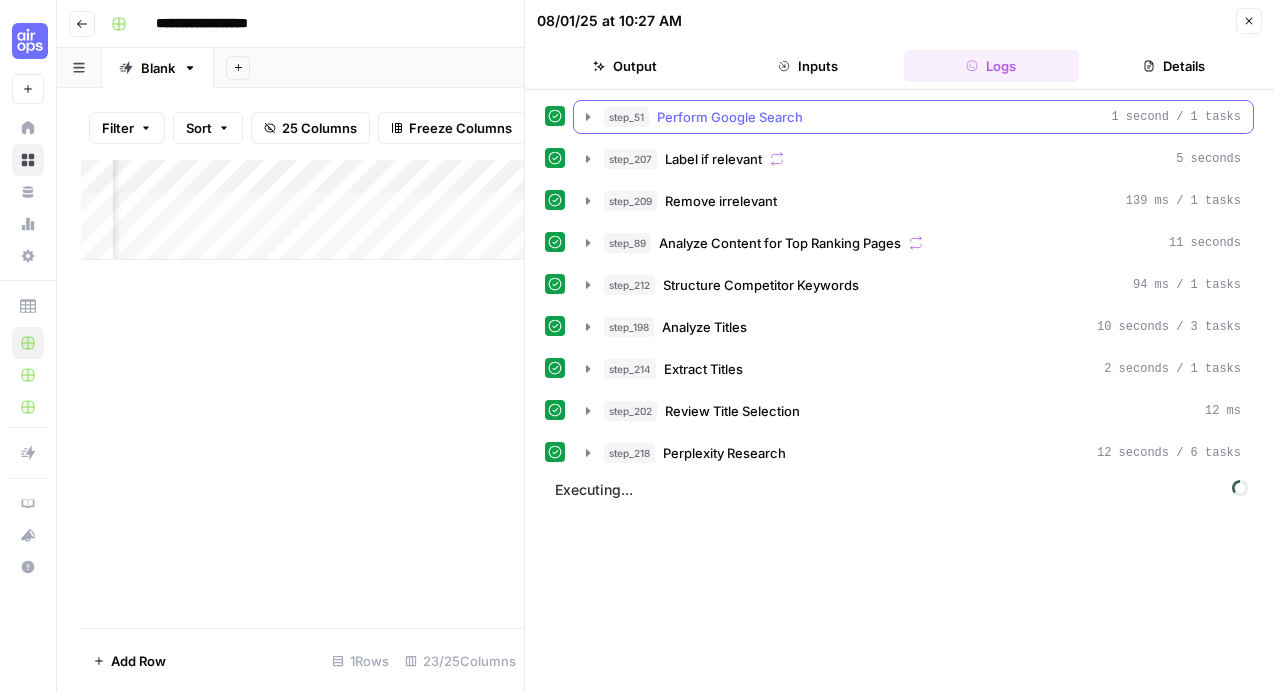 click 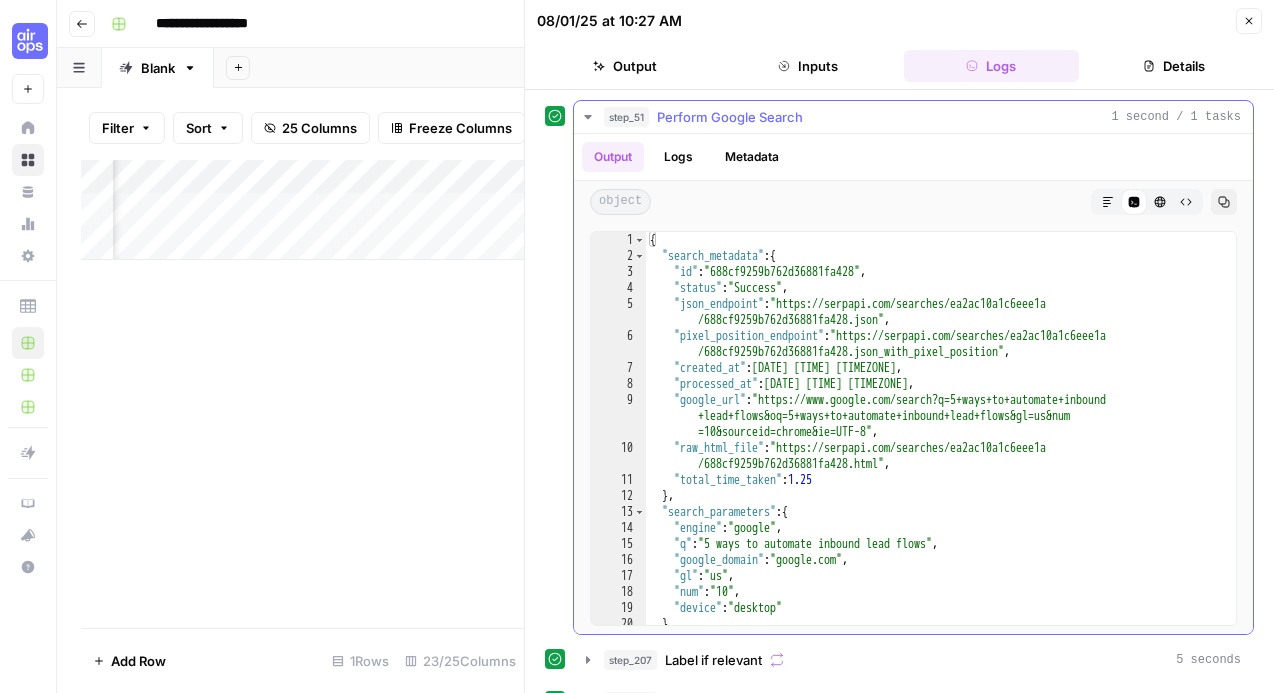 click 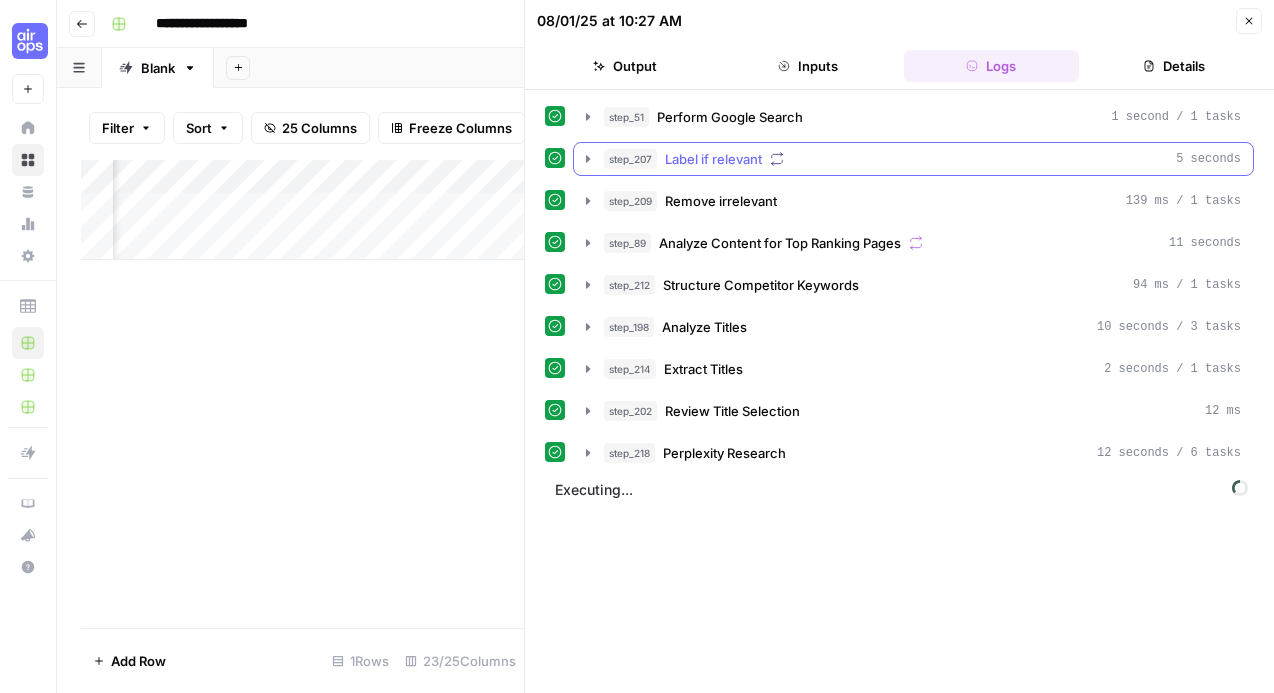 click 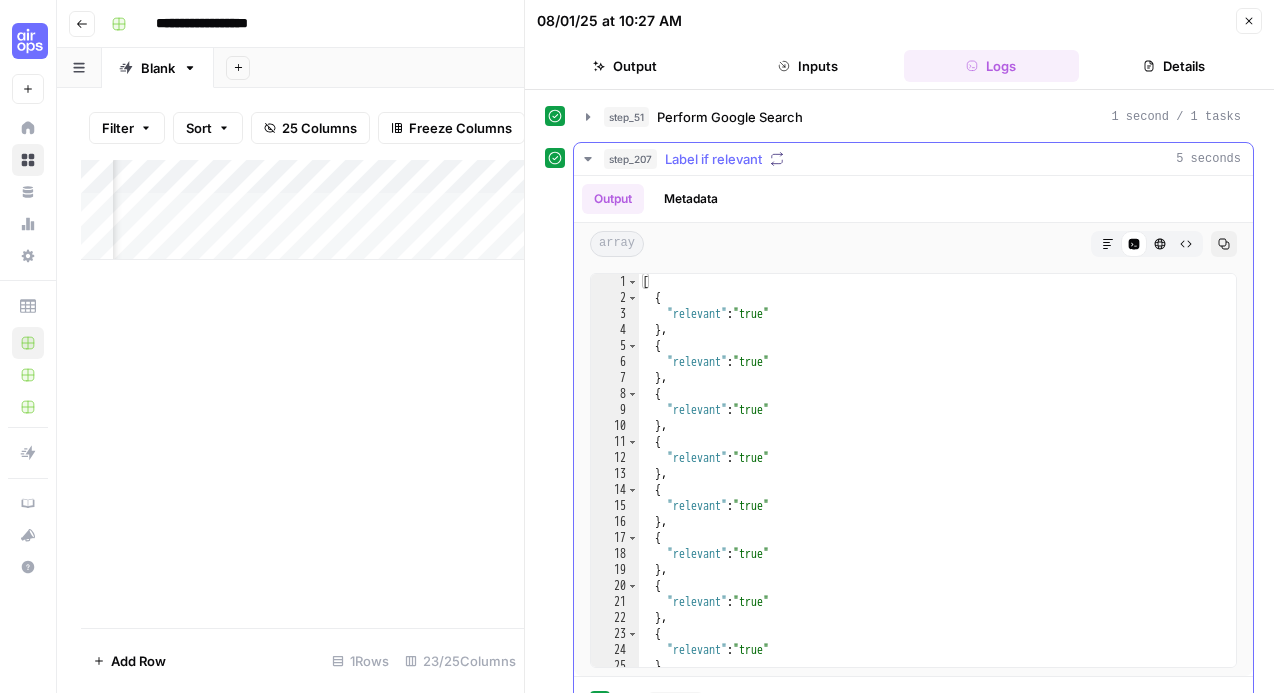 click 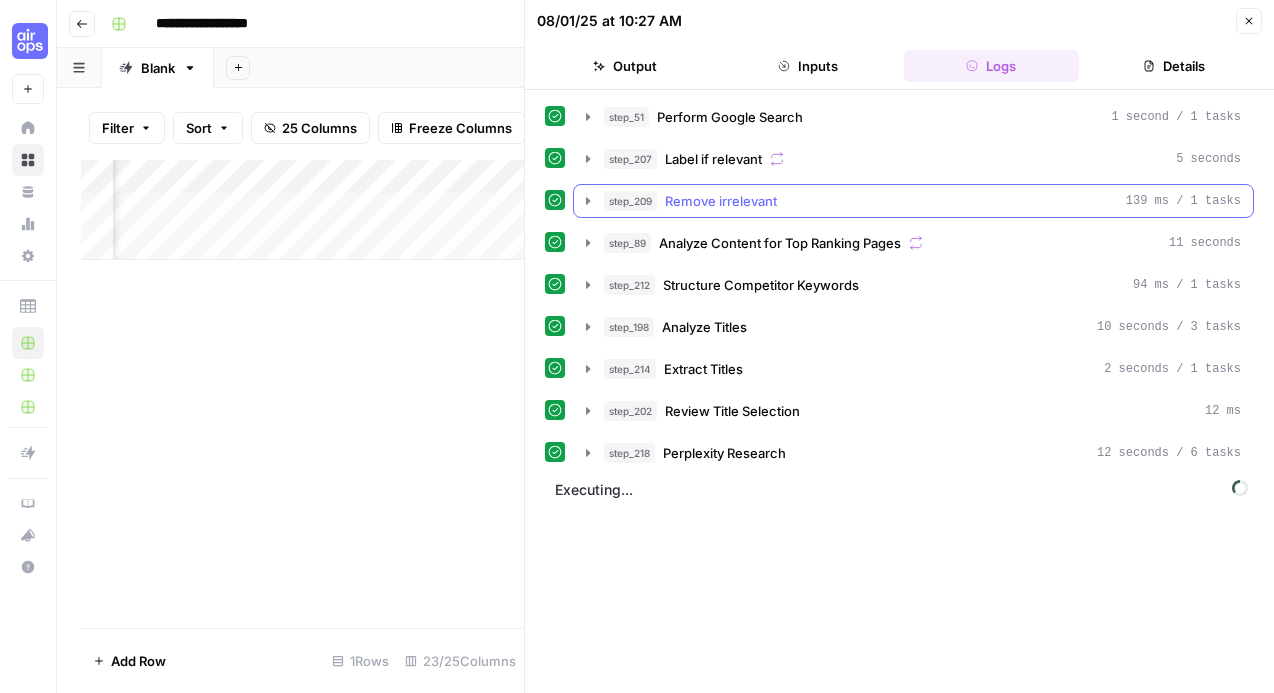 click 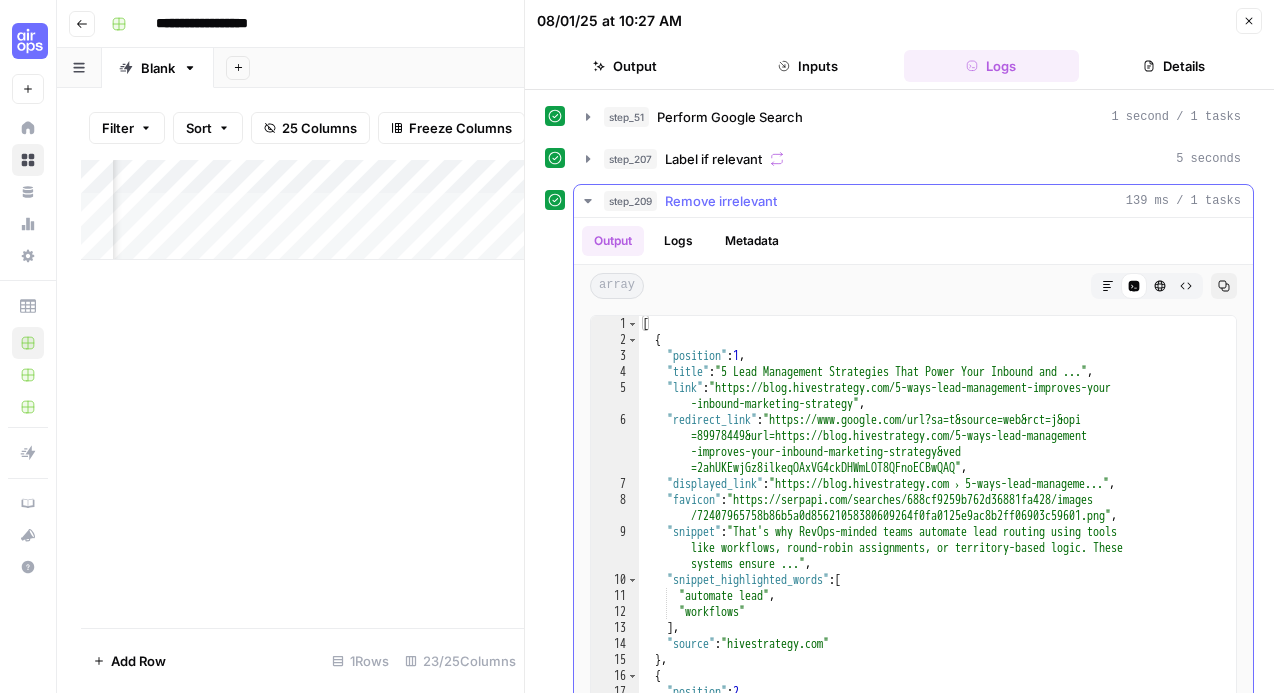 click 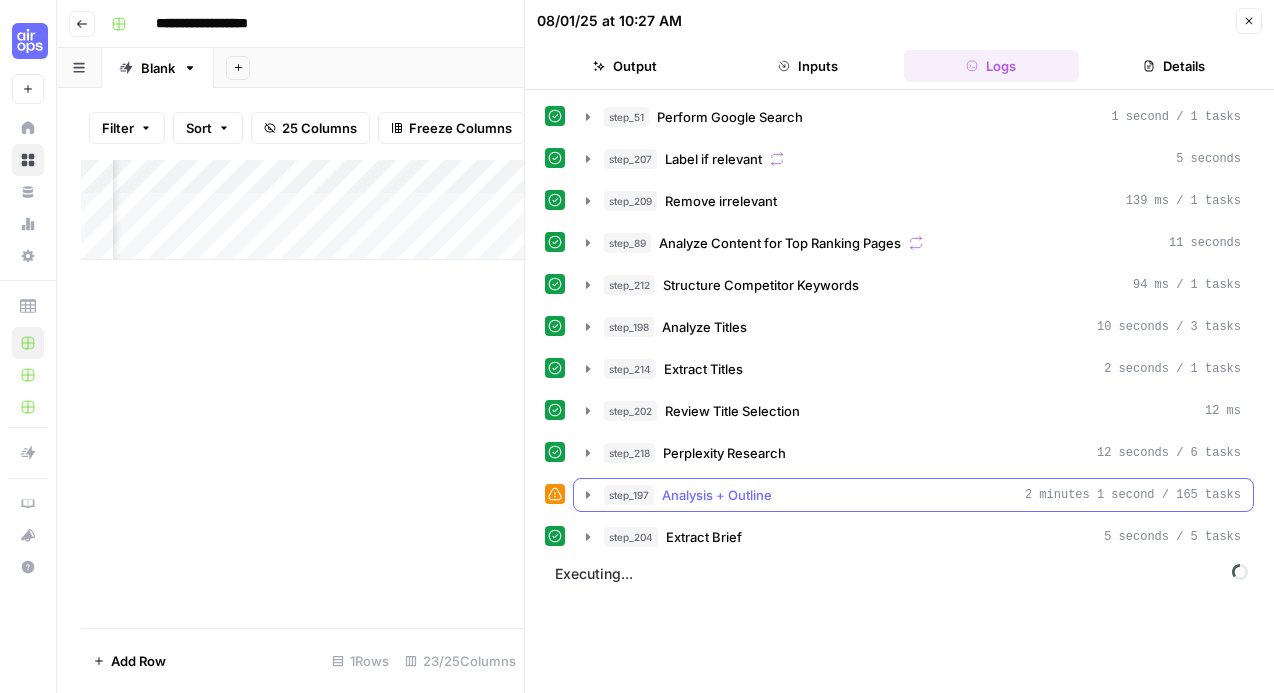 click 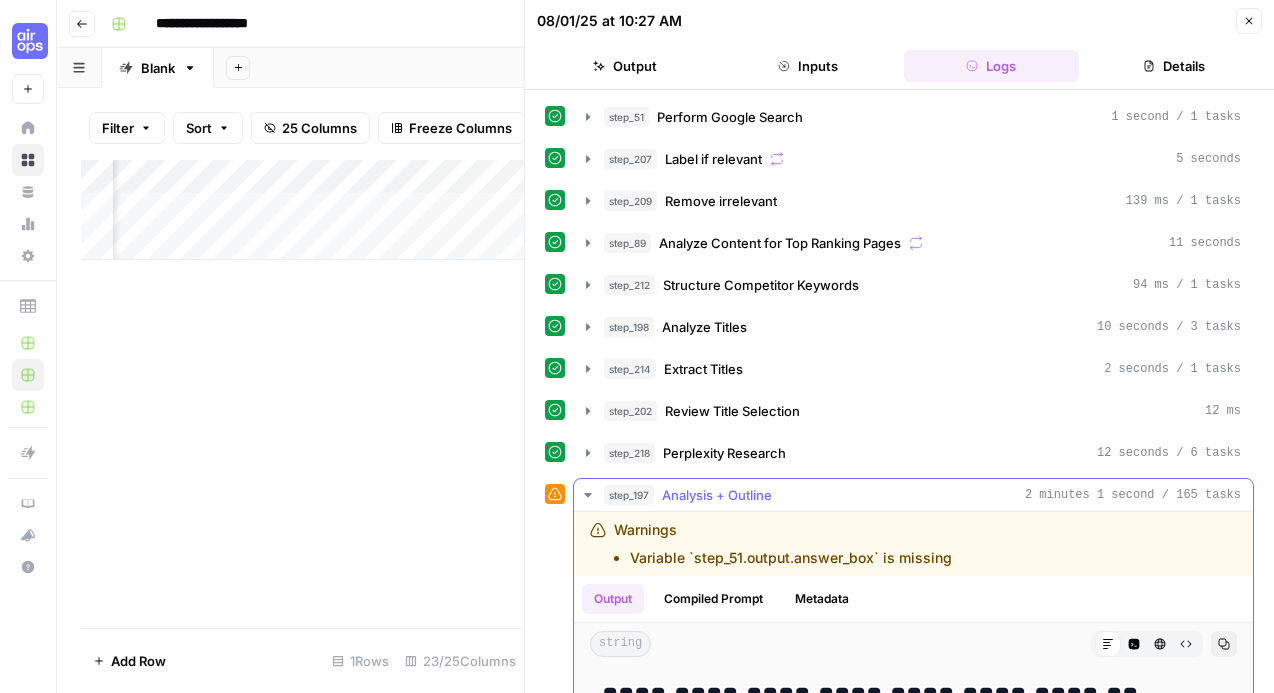 scroll, scrollTop: 178, scrollLeft: 0, axis: vertical 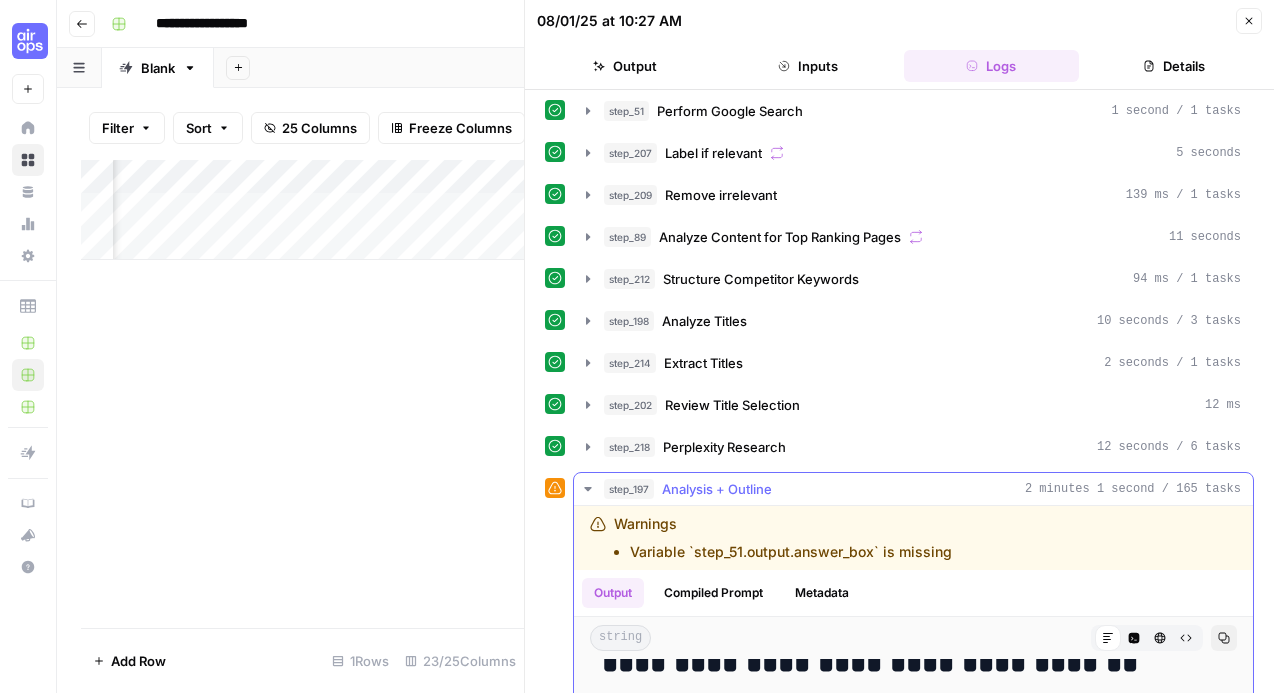 click 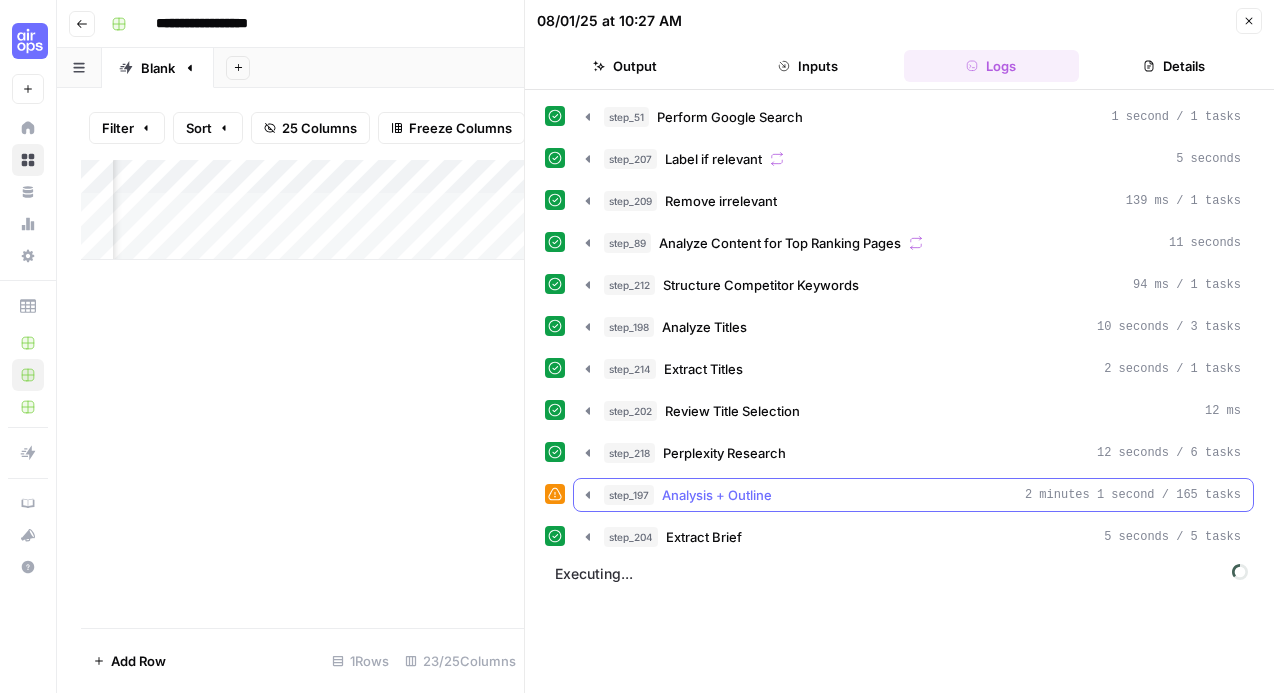 scroll, scrollTop: 0, scrollLeft: 0, axis: both 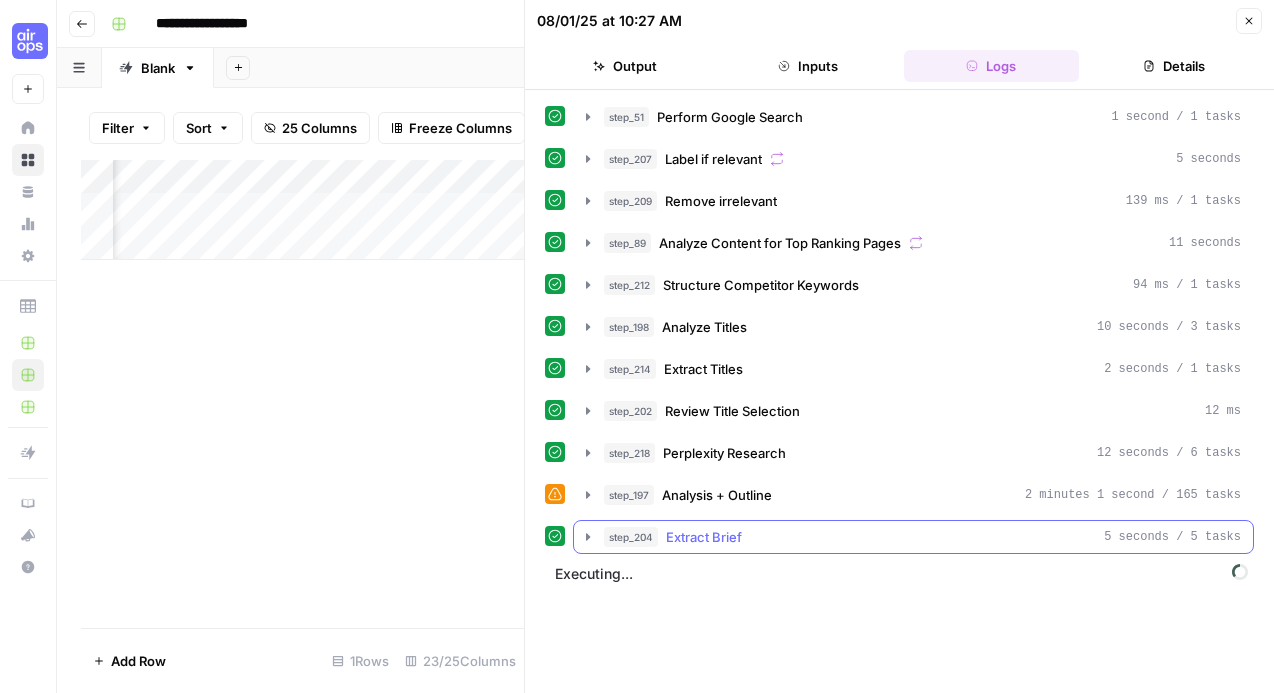 click 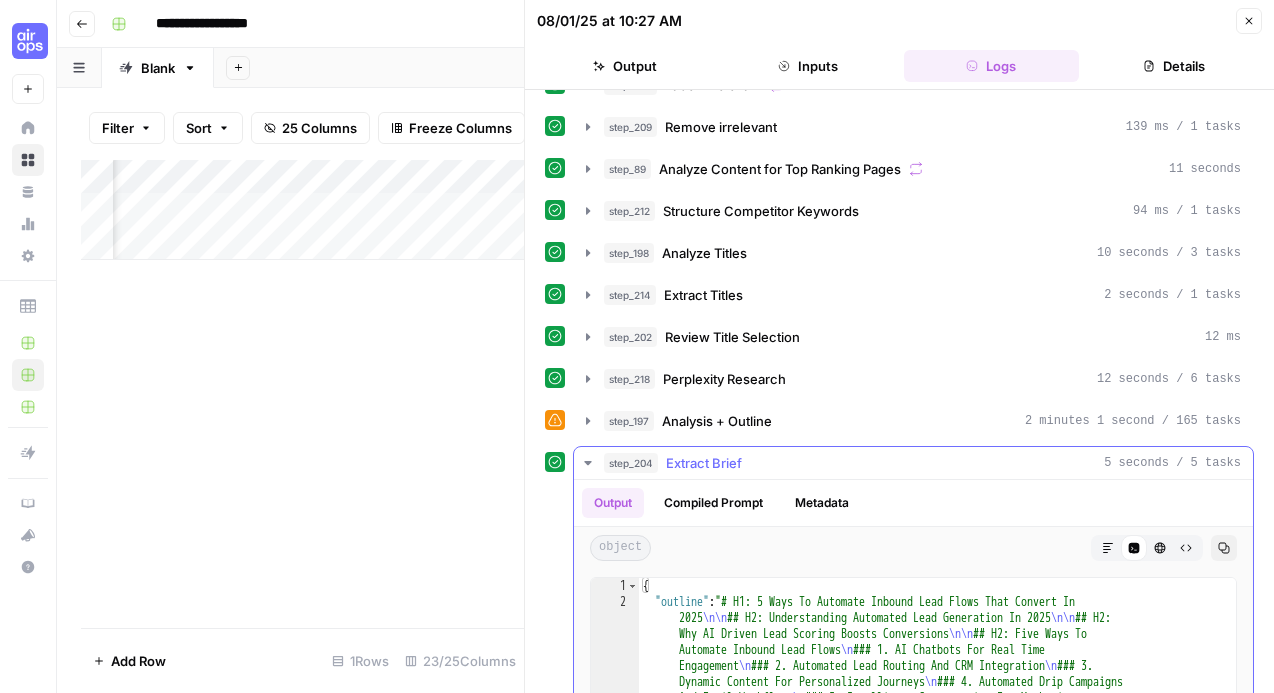 scroll, scrollTop: 209, scrollLeft: 0, axis: vertical 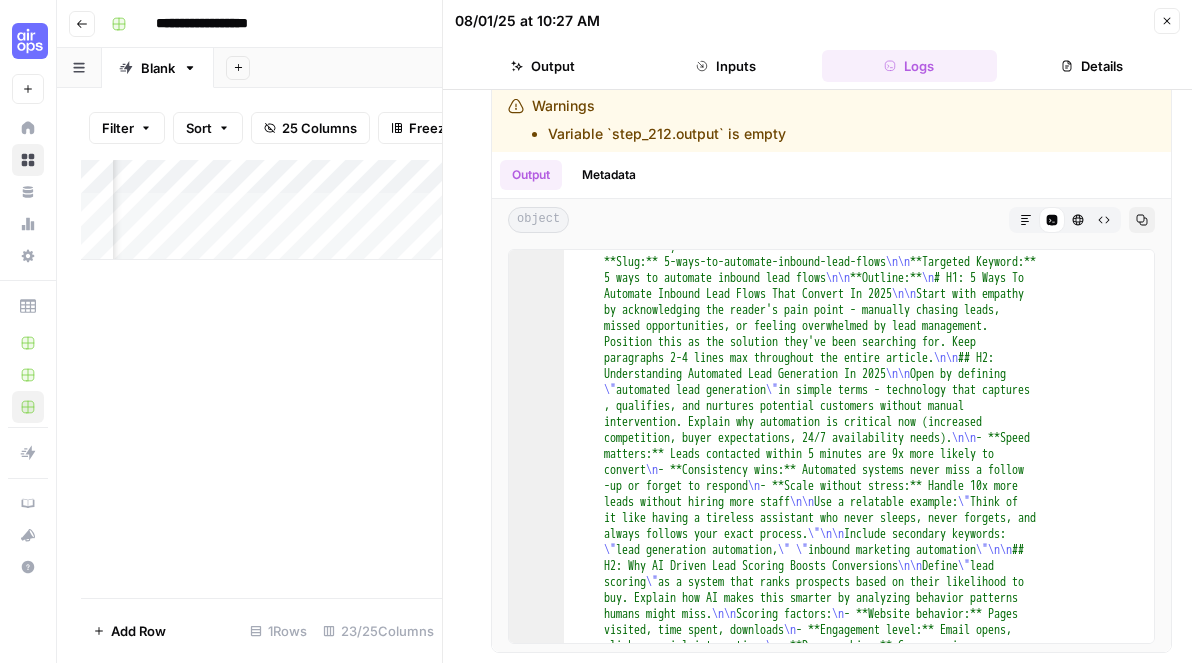 click on "Output" at bounding box center (542, 66) 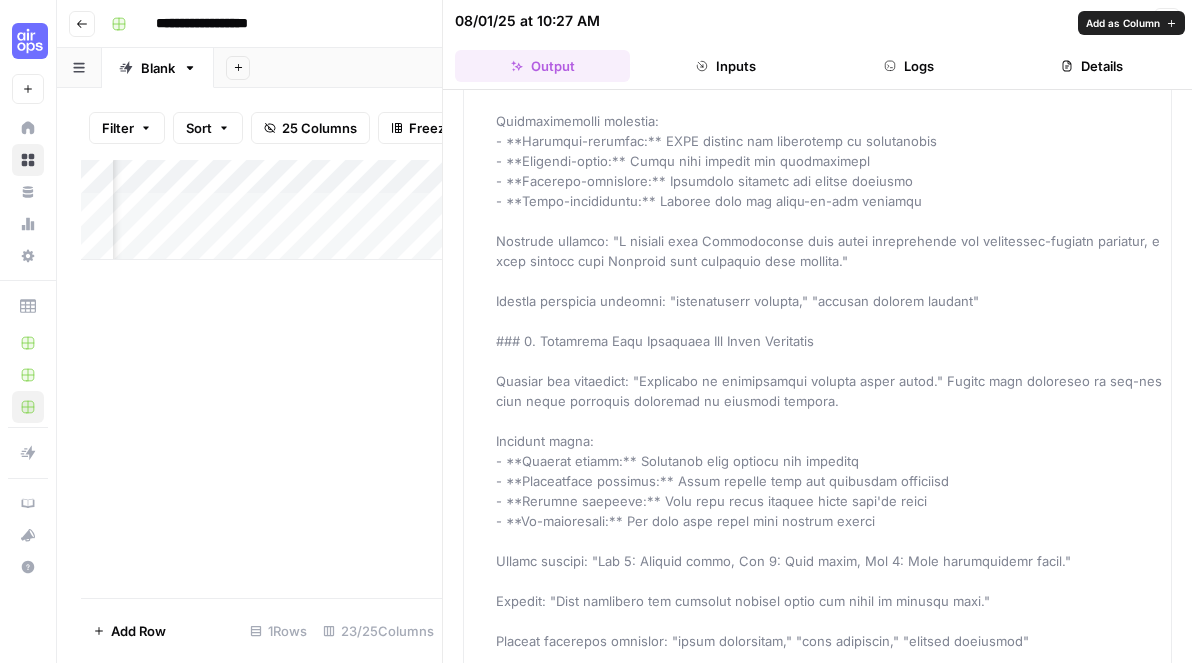 scroll, scrollTop: 0, scrollLeft: 0, axis: both 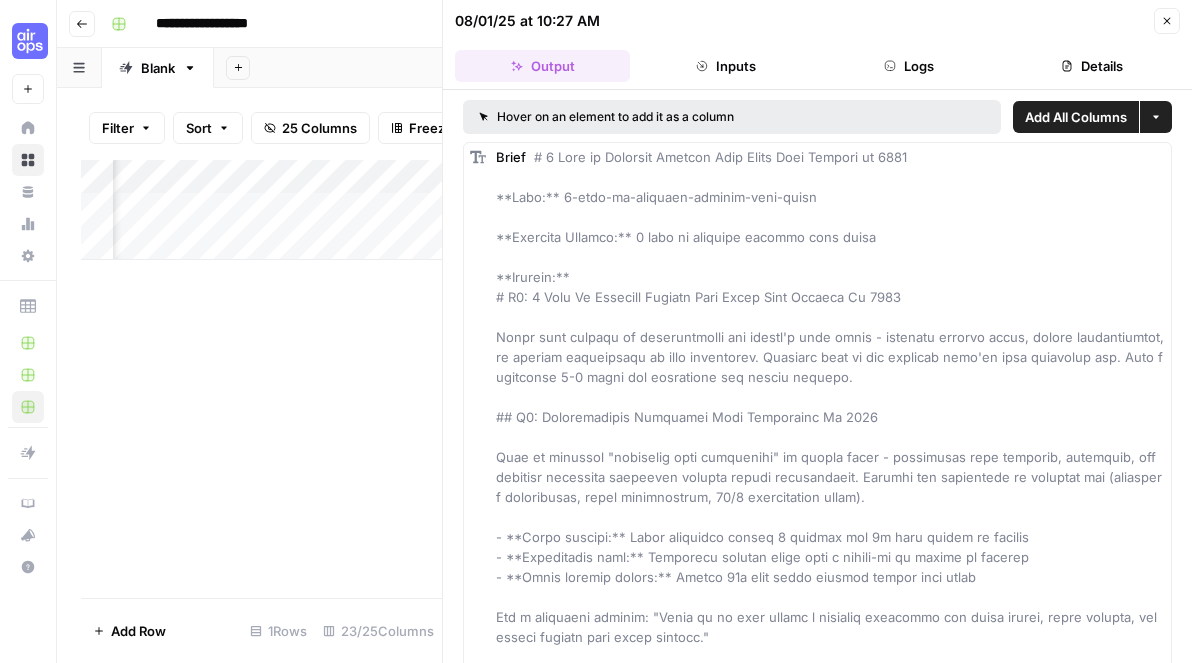 click 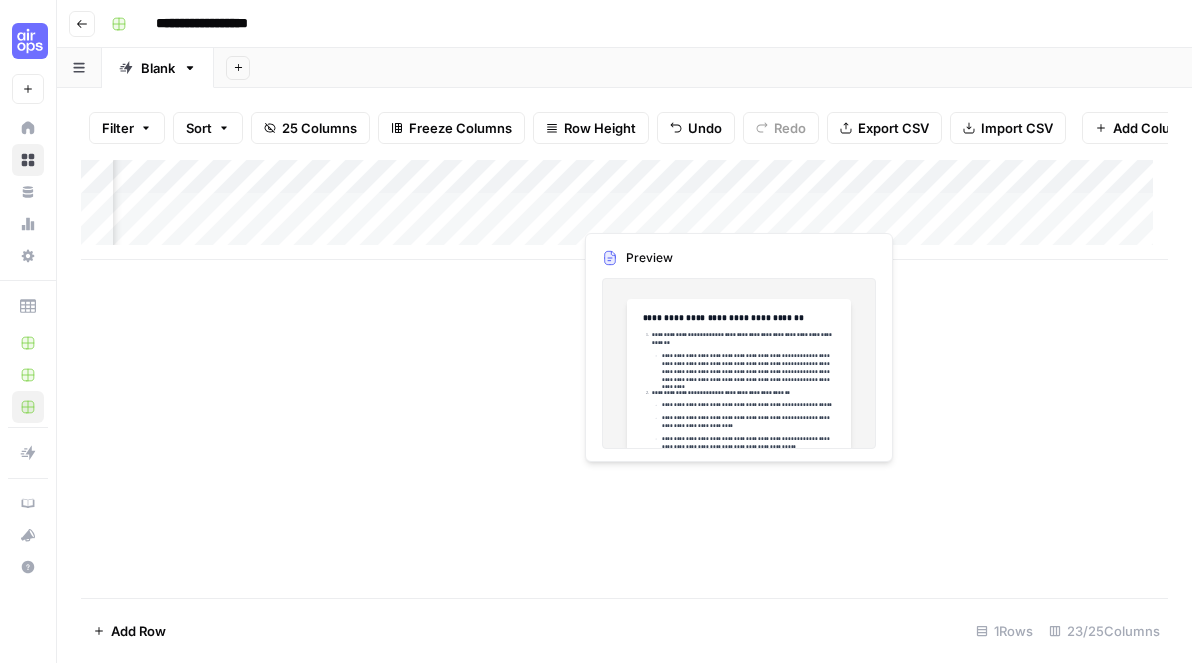 click on "Add Column" at bounding box center [624, 210] 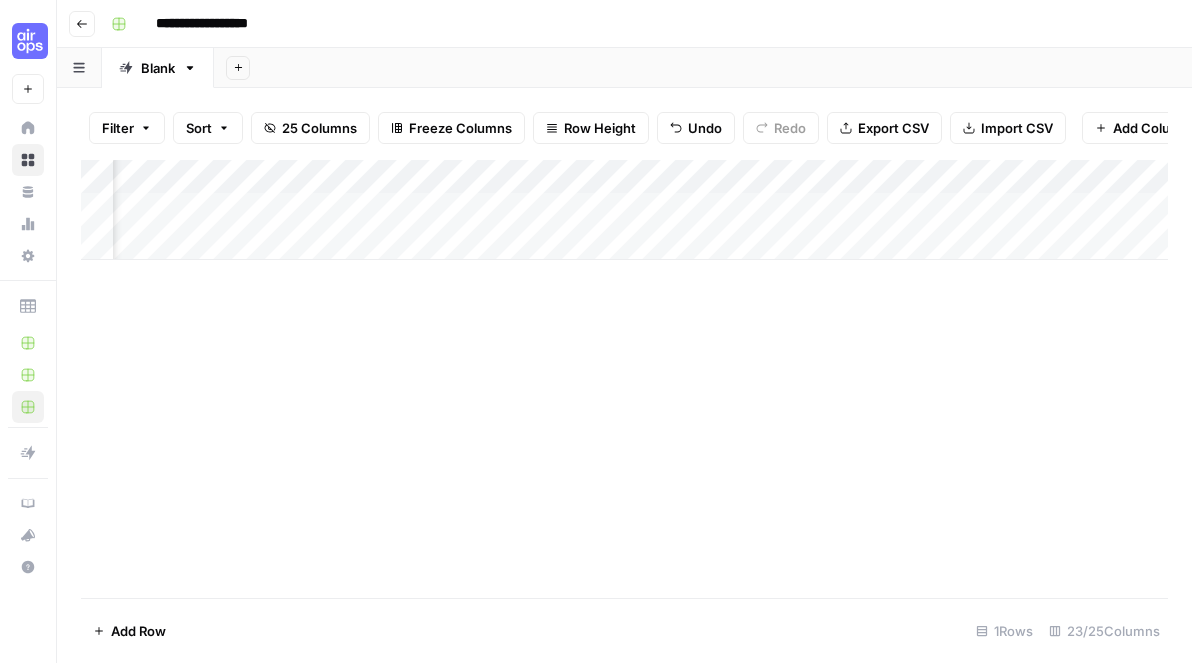 click on "Add Column" at bounding box center [624, 210] 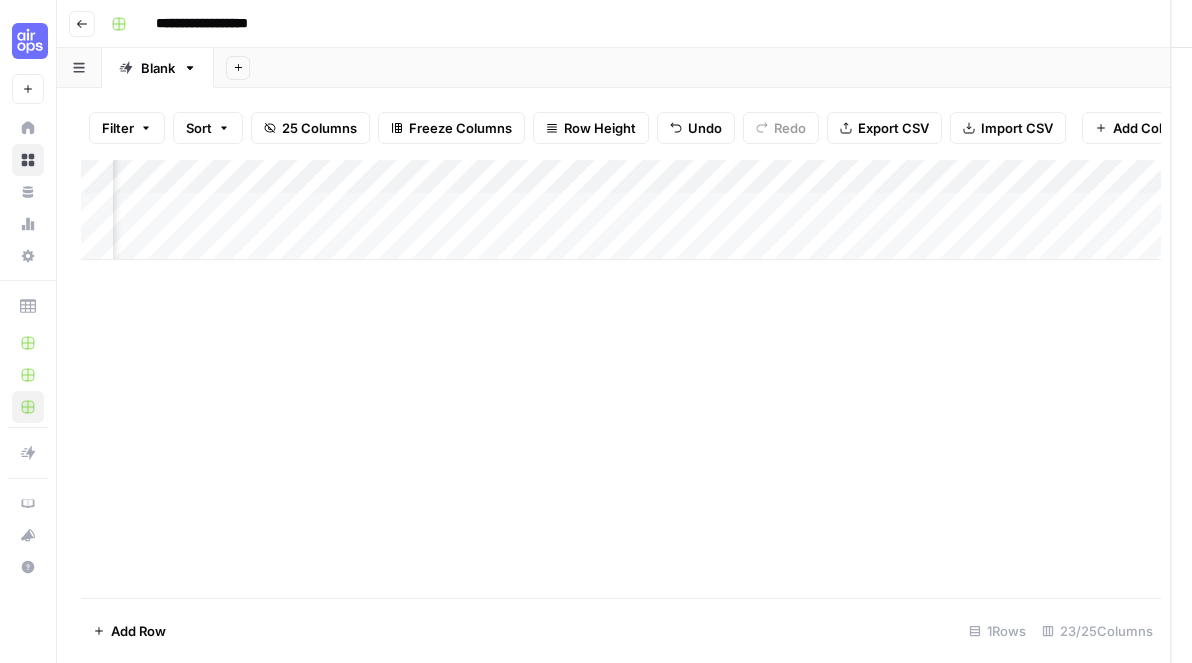 click at bounding box center (483, 209) 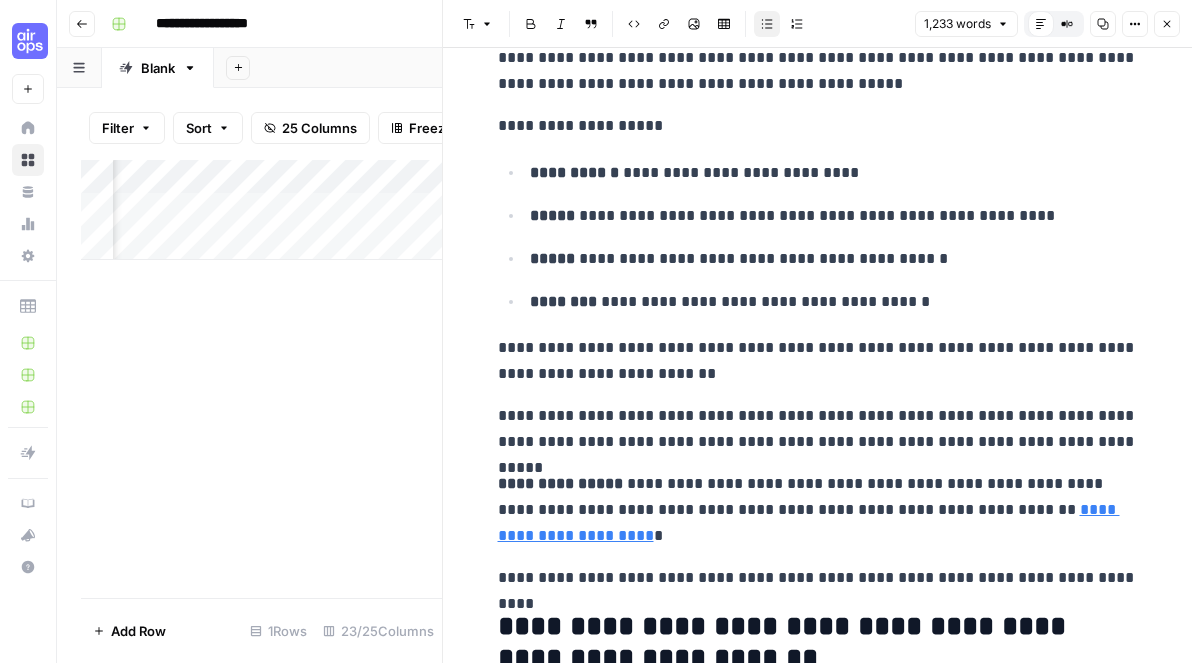 scroll, scrollTop: 4380, scrollLeft: 0, axis: vertical 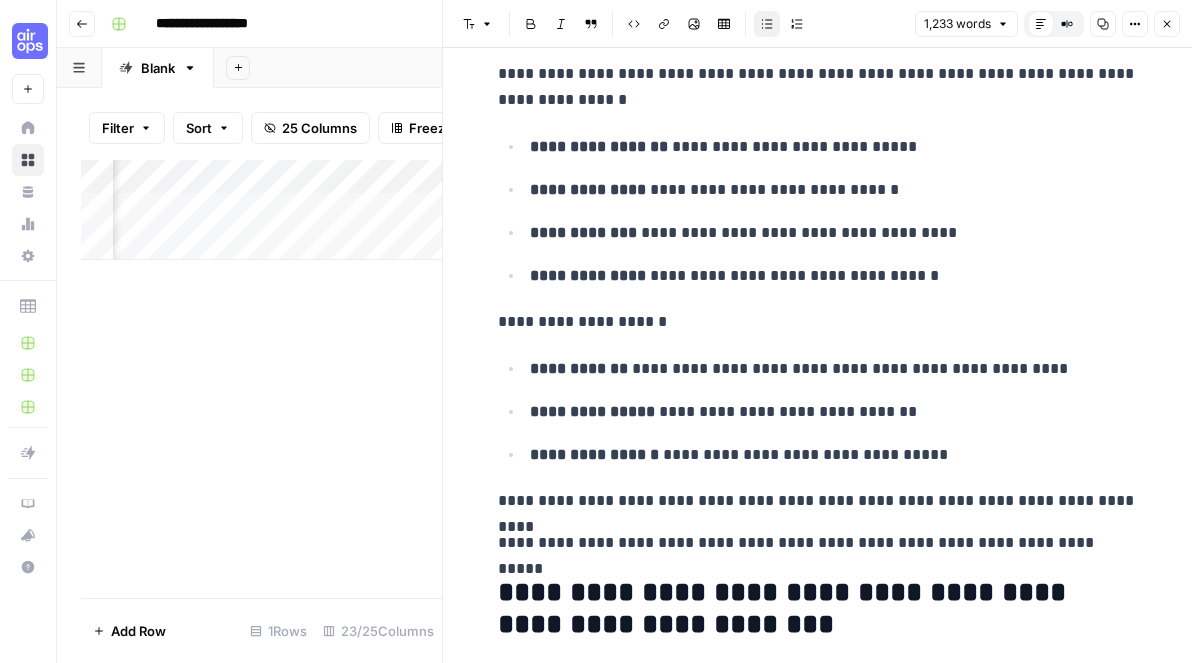 click 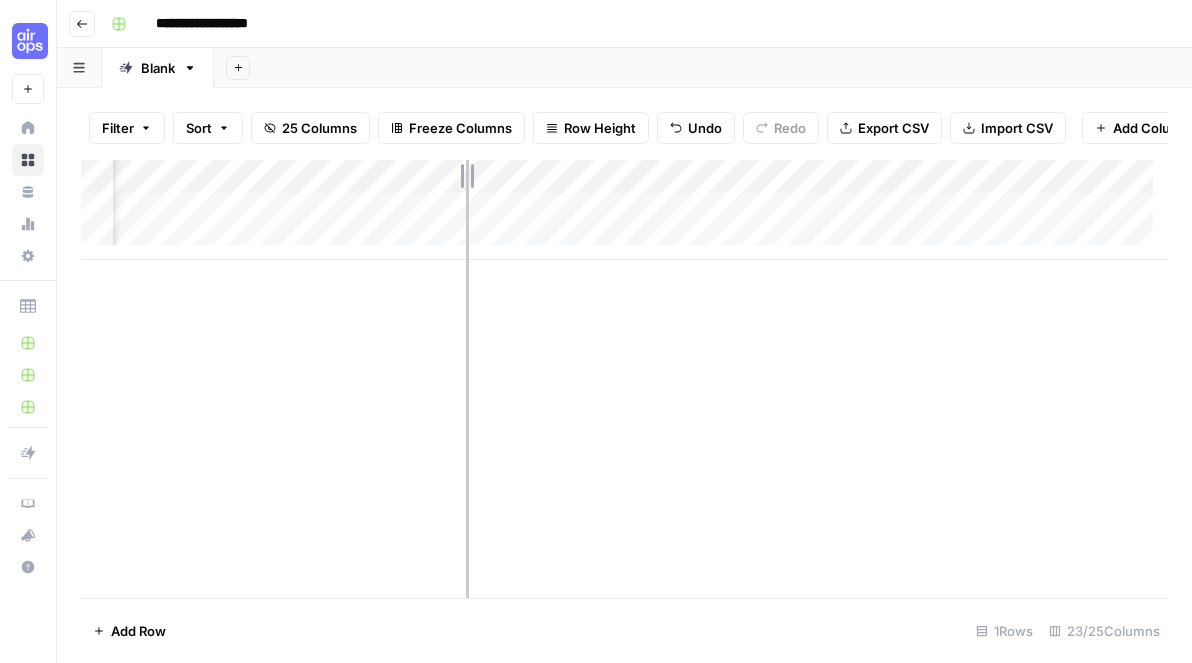 drag, startPoint x: 395, startPoint y: 190, endPoint x: 466, endPoint y: 190, distance: 71 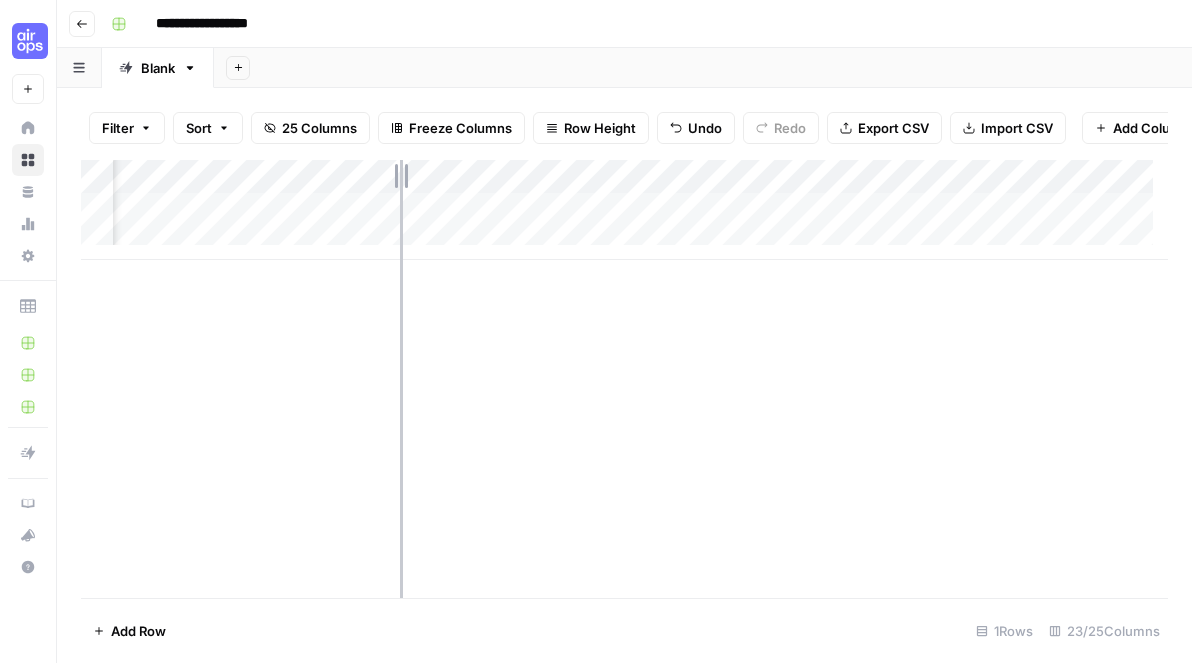 drag, startPoint x: 469, startPoint y: 191, endPoint x: 399, endPoint y: 191, distance: 70 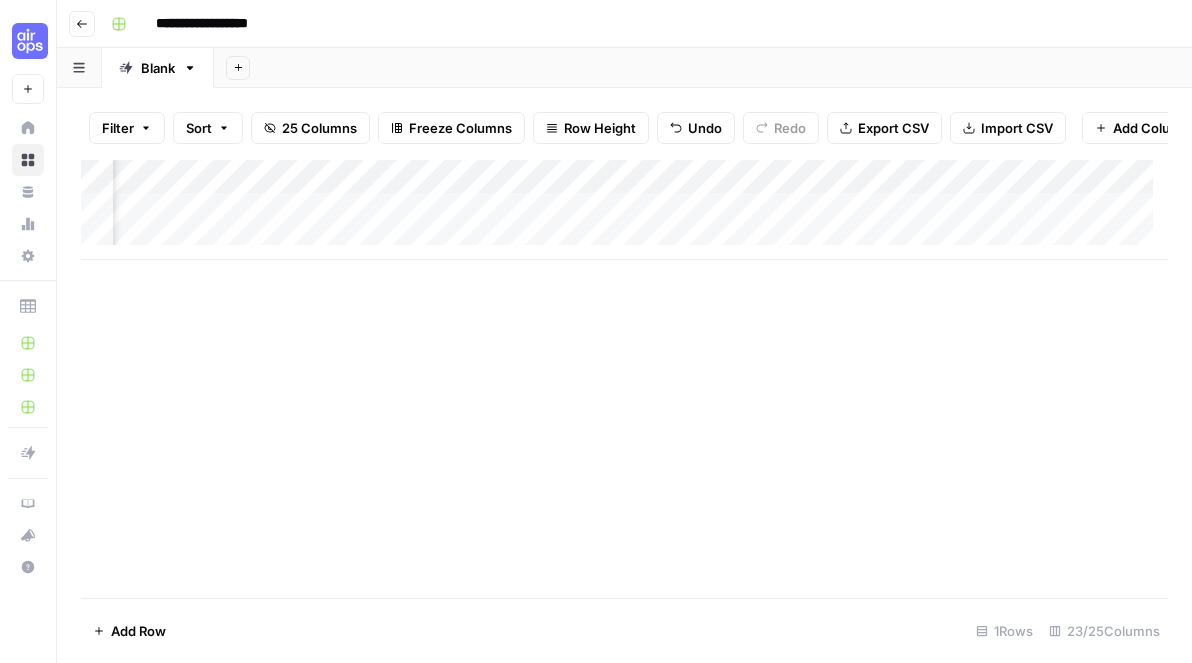 click on "Add Column" at bounding box center (624, 210) 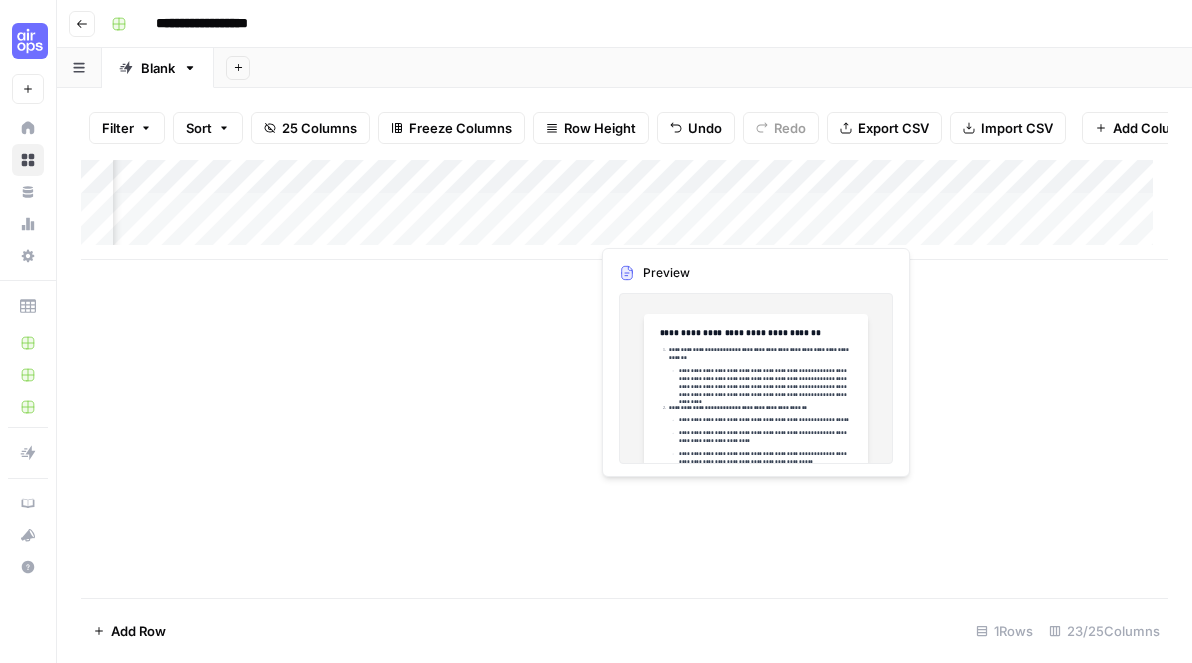 click on "Add Column" at bounding box center (624, 210) 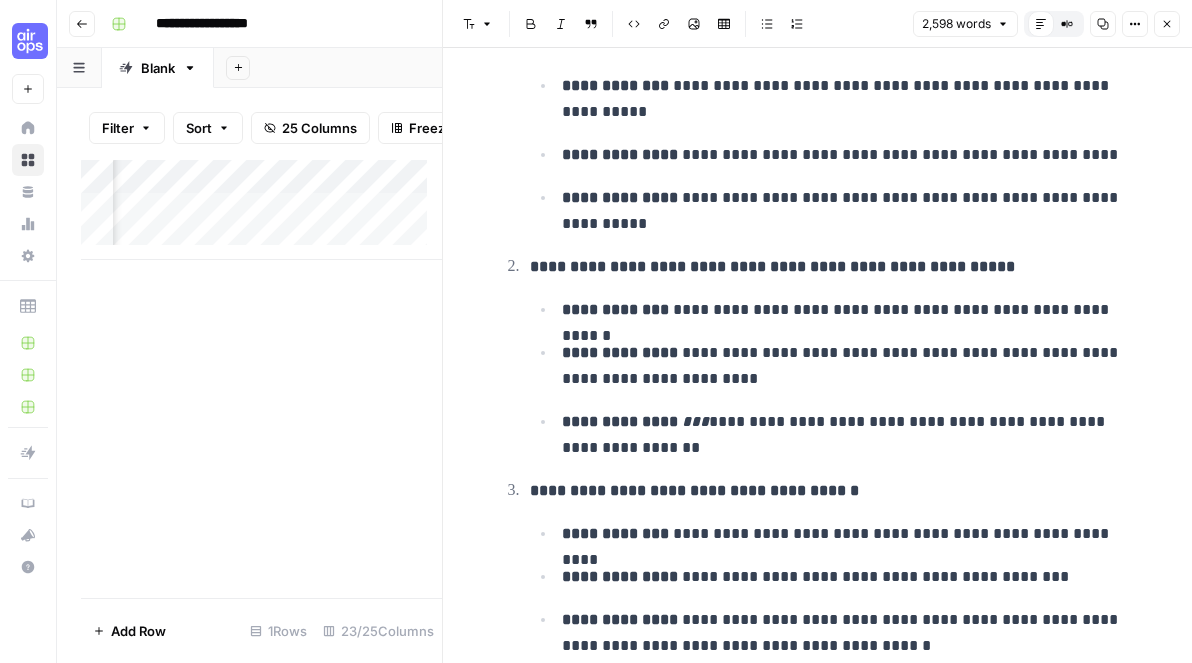 scroll, scrollTop: 3562, scrollLeft: 0, axis: vertical 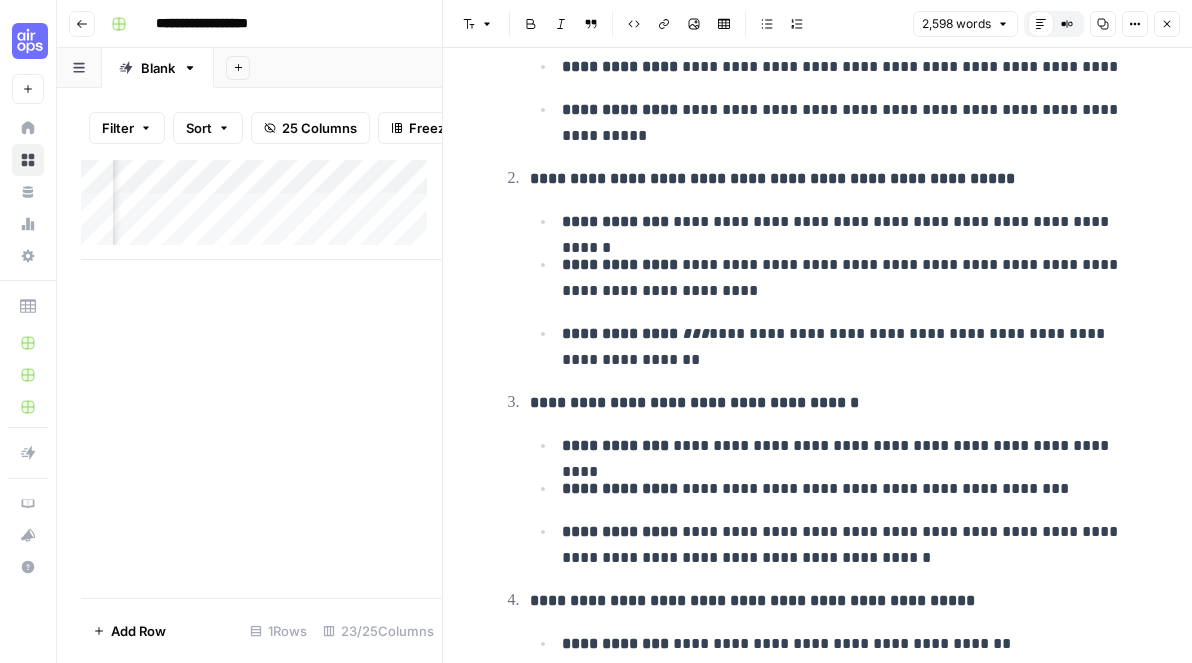 click on "Close" at bounding box center (1167, 24) 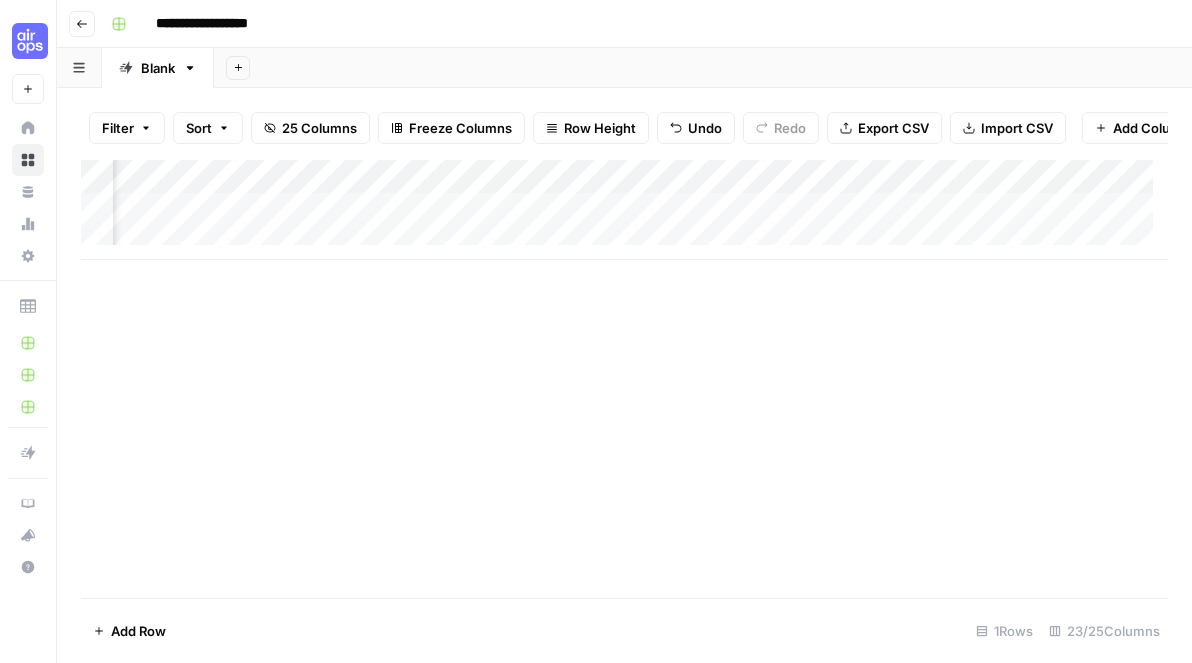 scroll, scrollTop: 0, scrollLeft: 1709, axis: horizontal 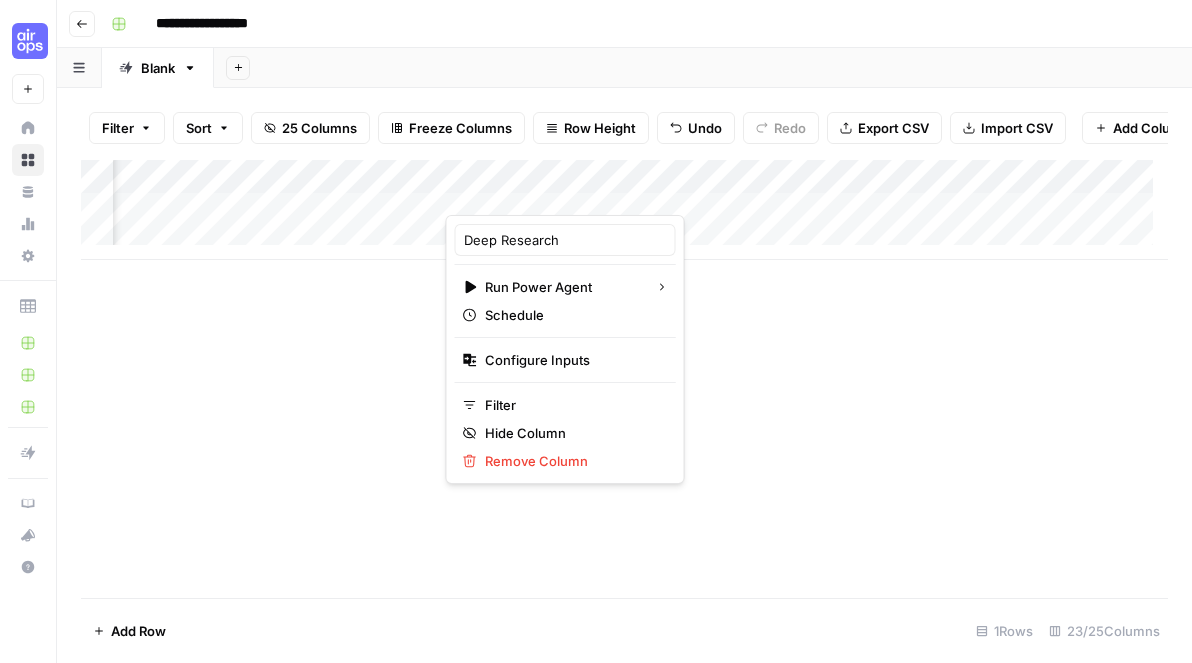 click on "Add Column" at bounding box center [624, 379] 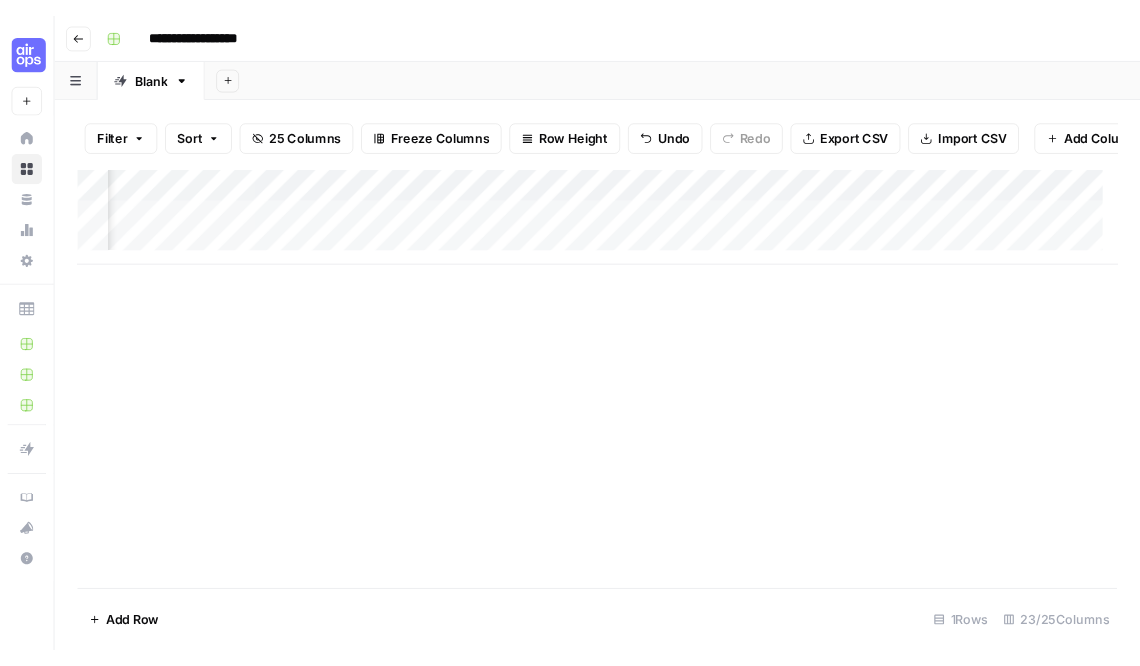 scroll, scrollTop: 0, scrollLeft: 2198, axis: horizontal 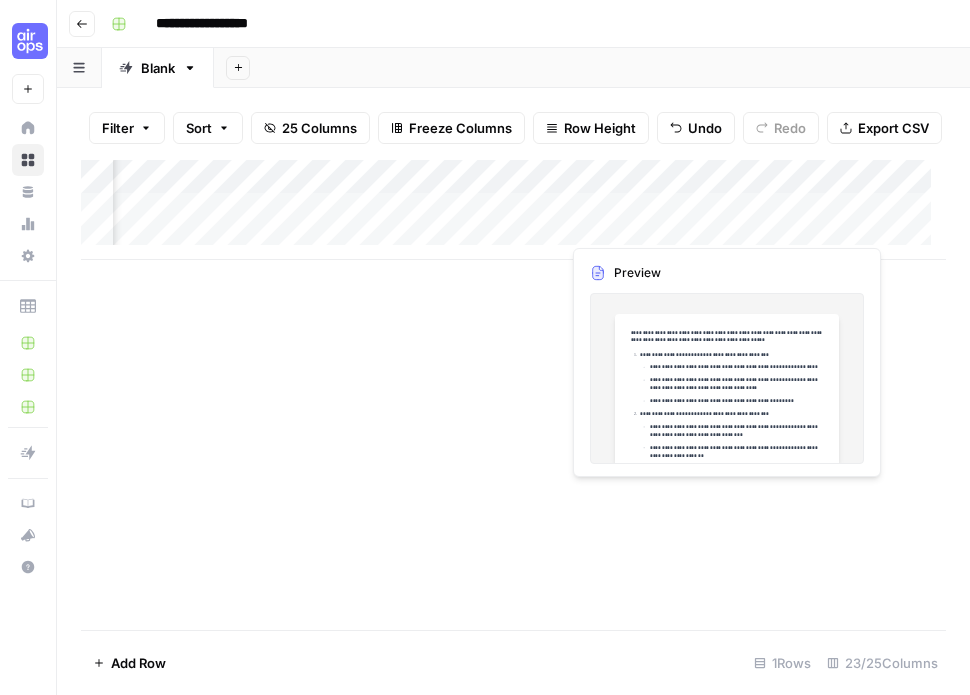 click on "Add Column" at bounding box center [513, 210] 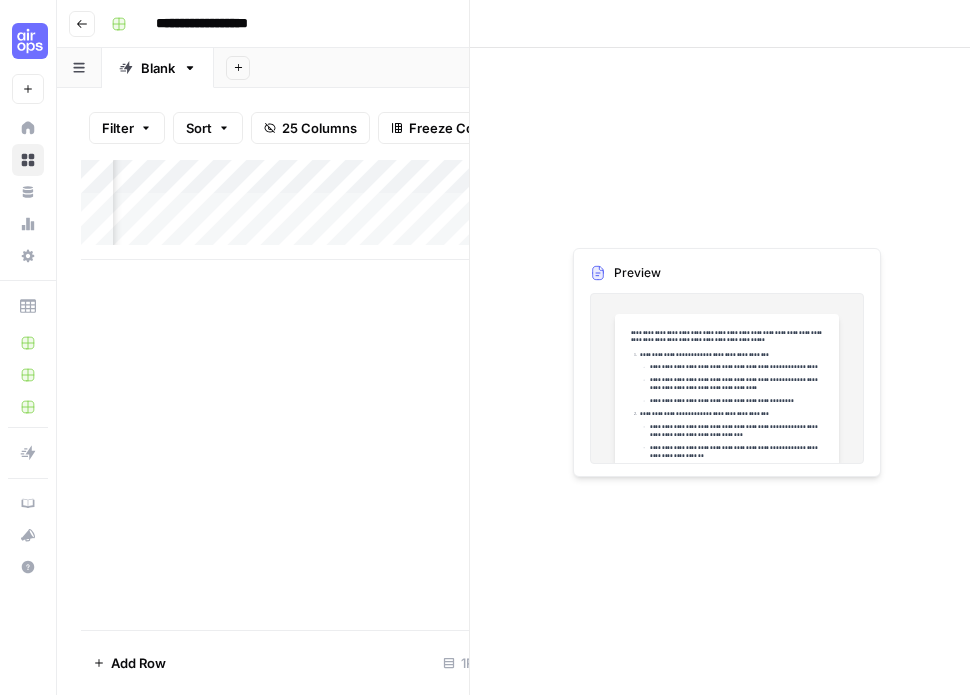 click at bounding box center [651, 224] 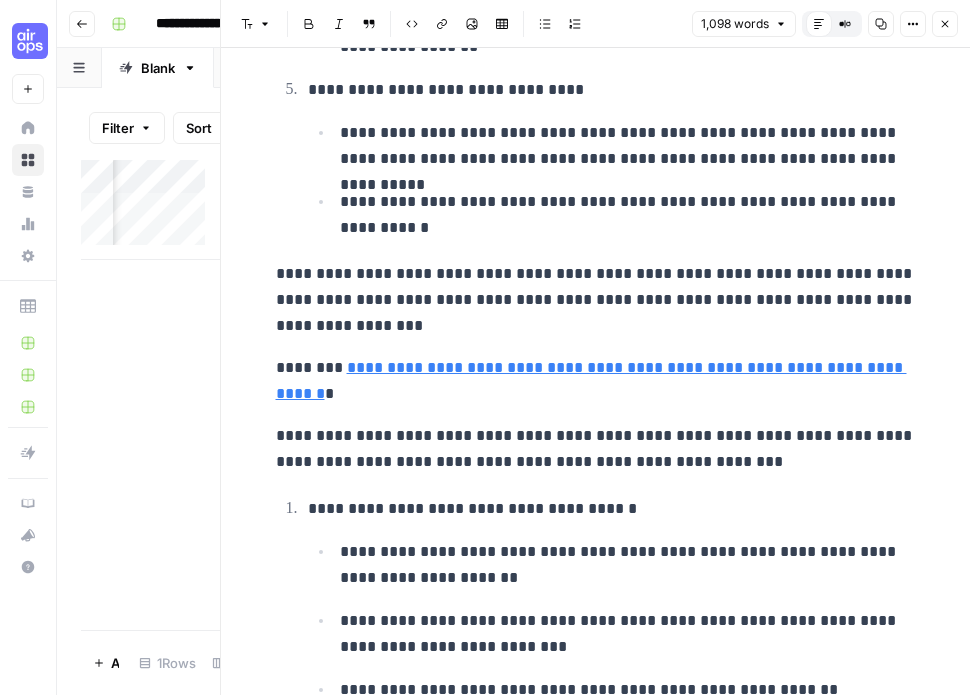 scroll, scrollTop: 3199, scrollLeft: 0, axis: vertical 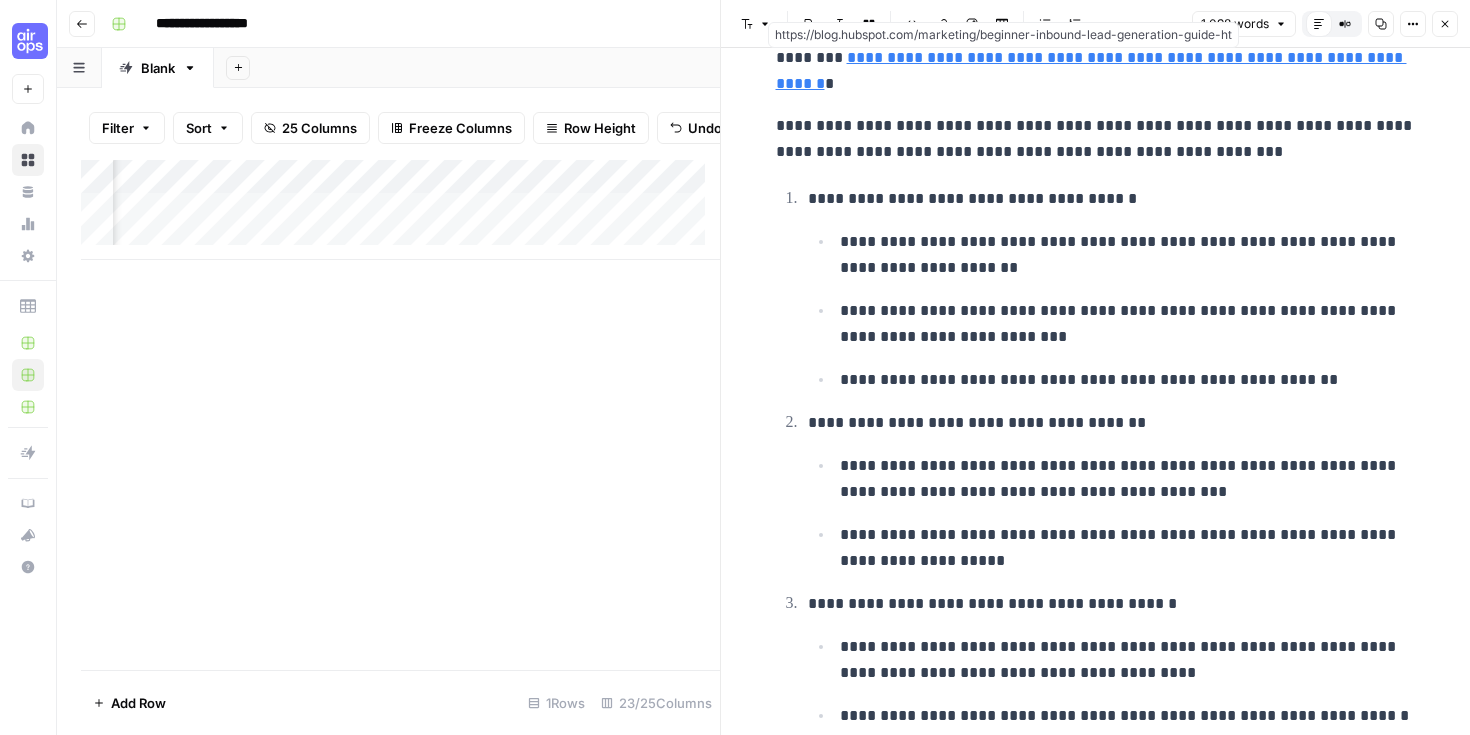 click on "Close" at bounding box center (1445, 24) 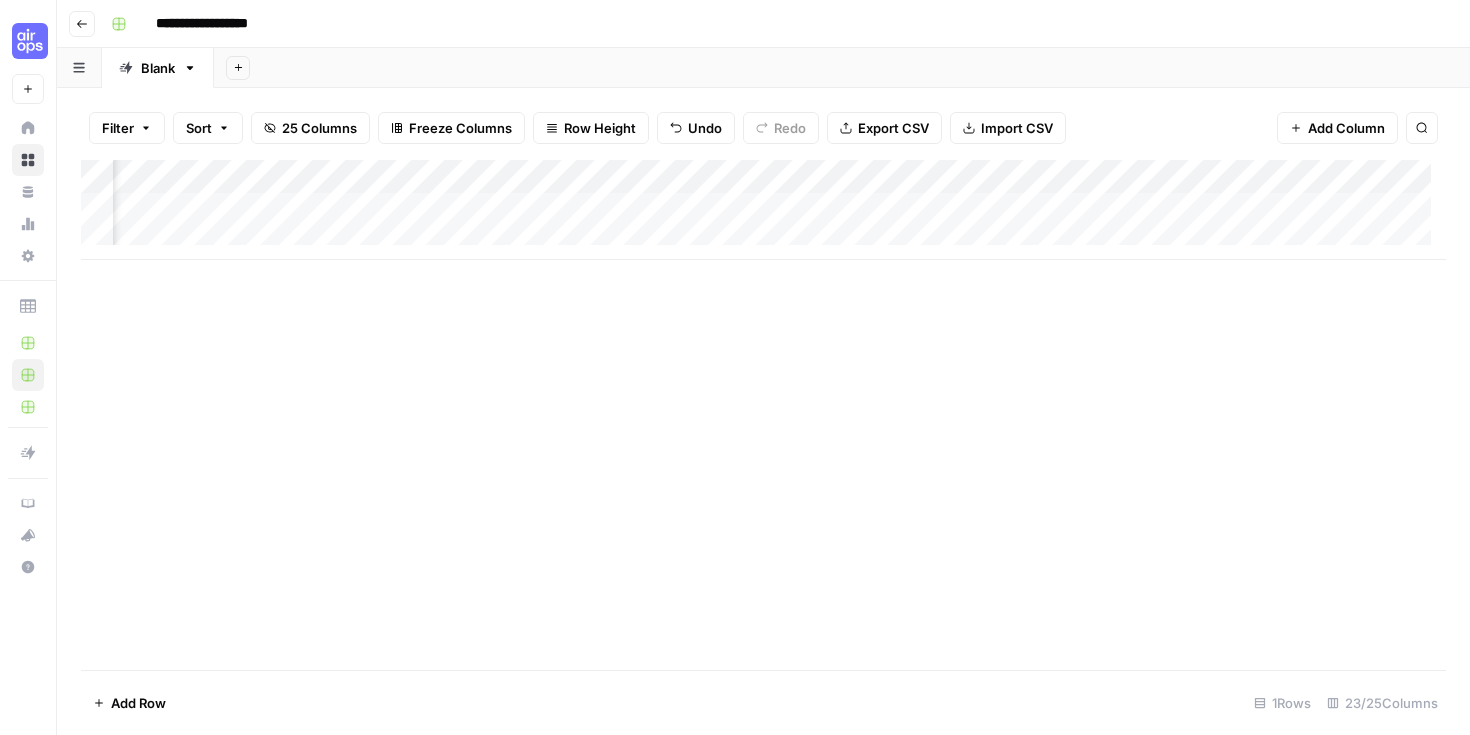 click on "Add Column" at bounding box center (763, 210) 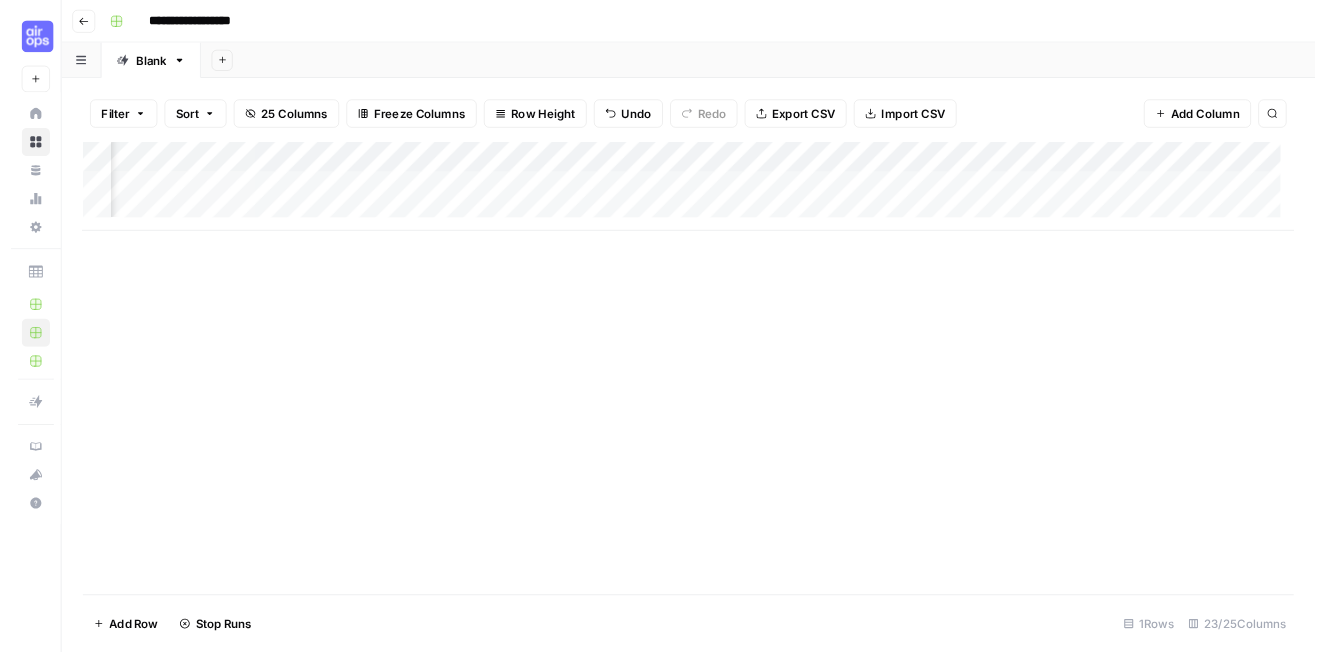 scroll, scrollTop: 0, scrollLeft: 2247, axis: horizontal 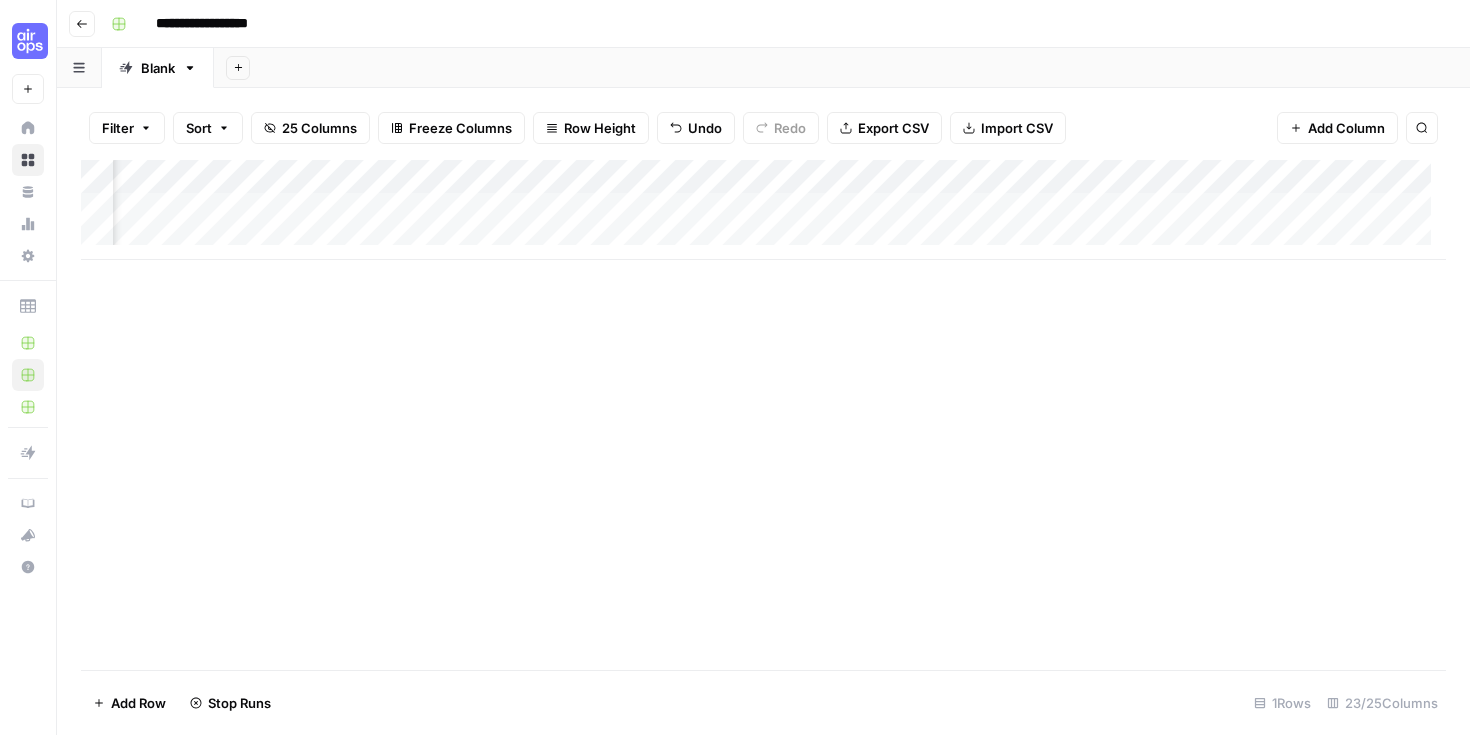 click on "Add Column" at bounding box center [763, 210] 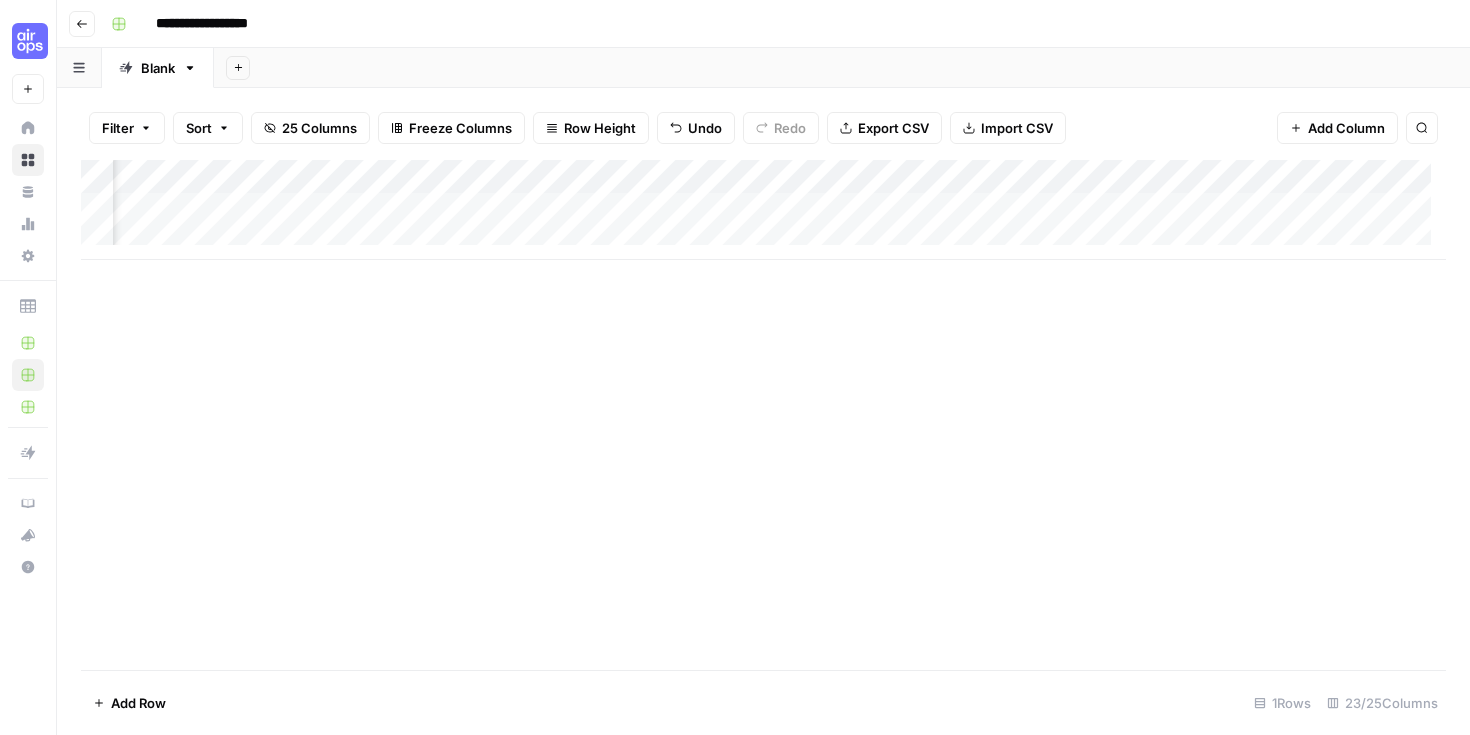 click on "Add Column" at bounding box center (763, 210) 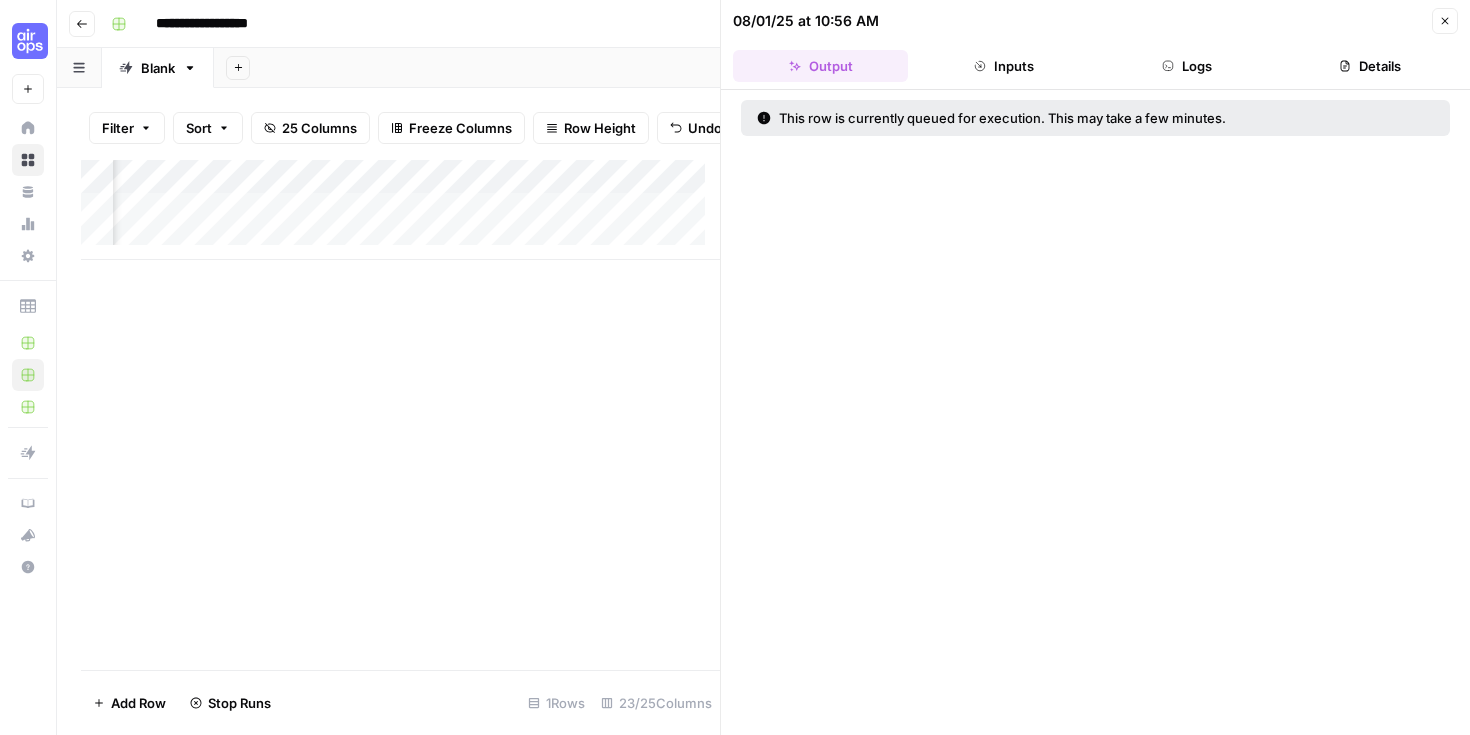 click 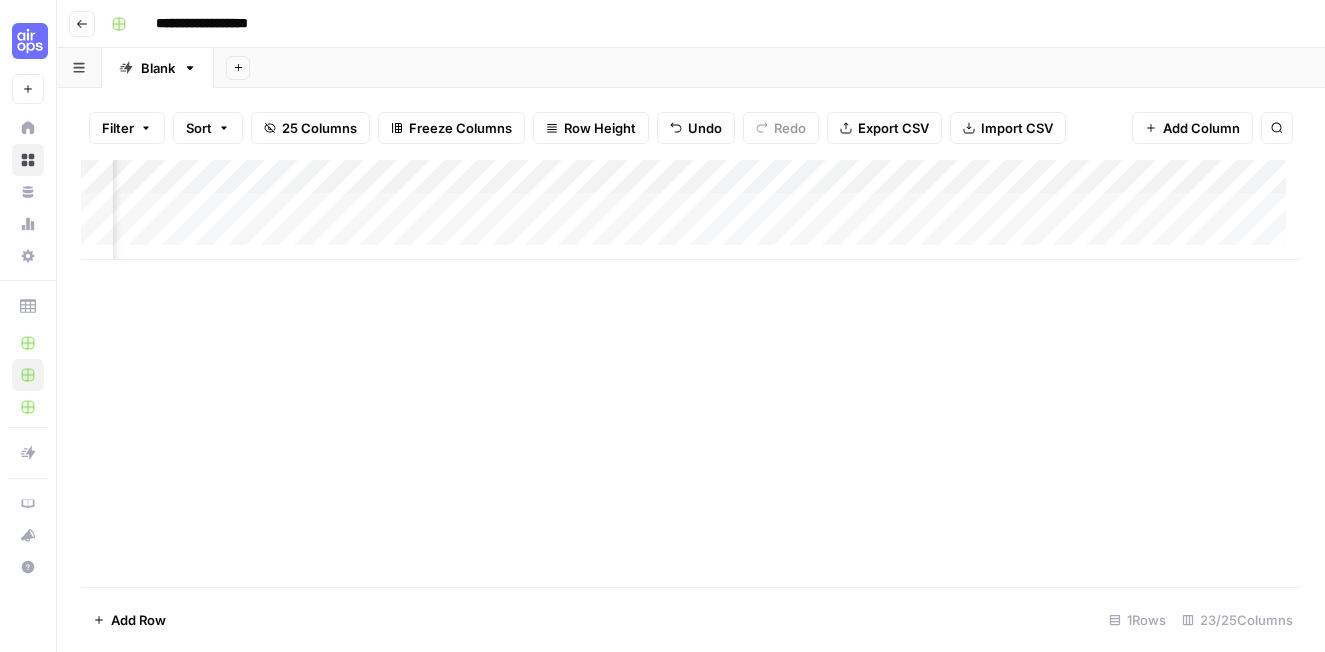 click on "Add Column" at bounding box center (691, 210) 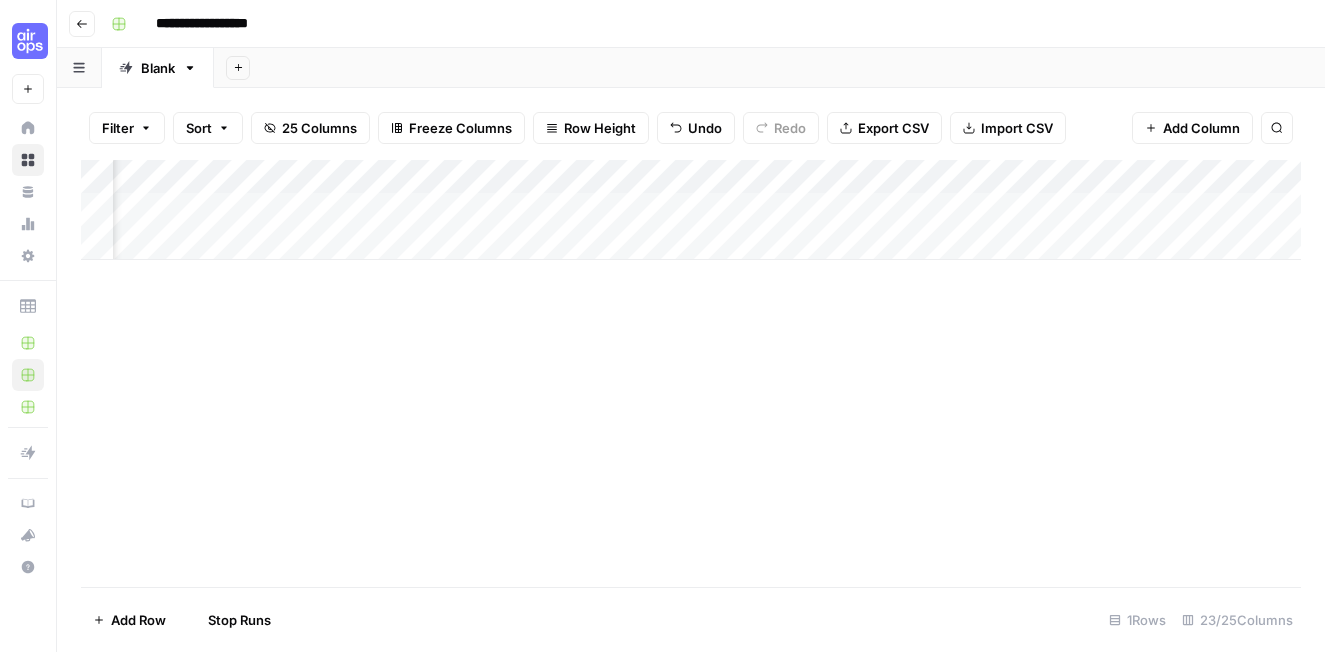 click on "Add Column" at bounding box center (691, 210) 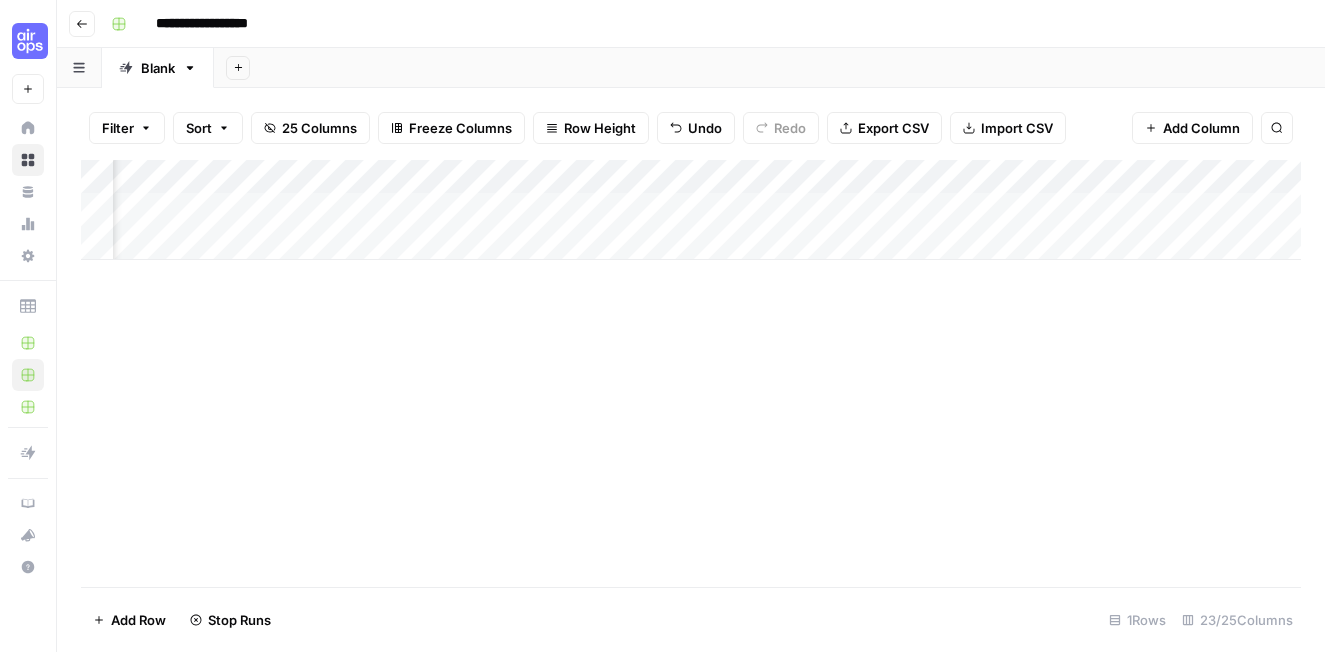 click on "Add Column" at bounding box center (691, 210) 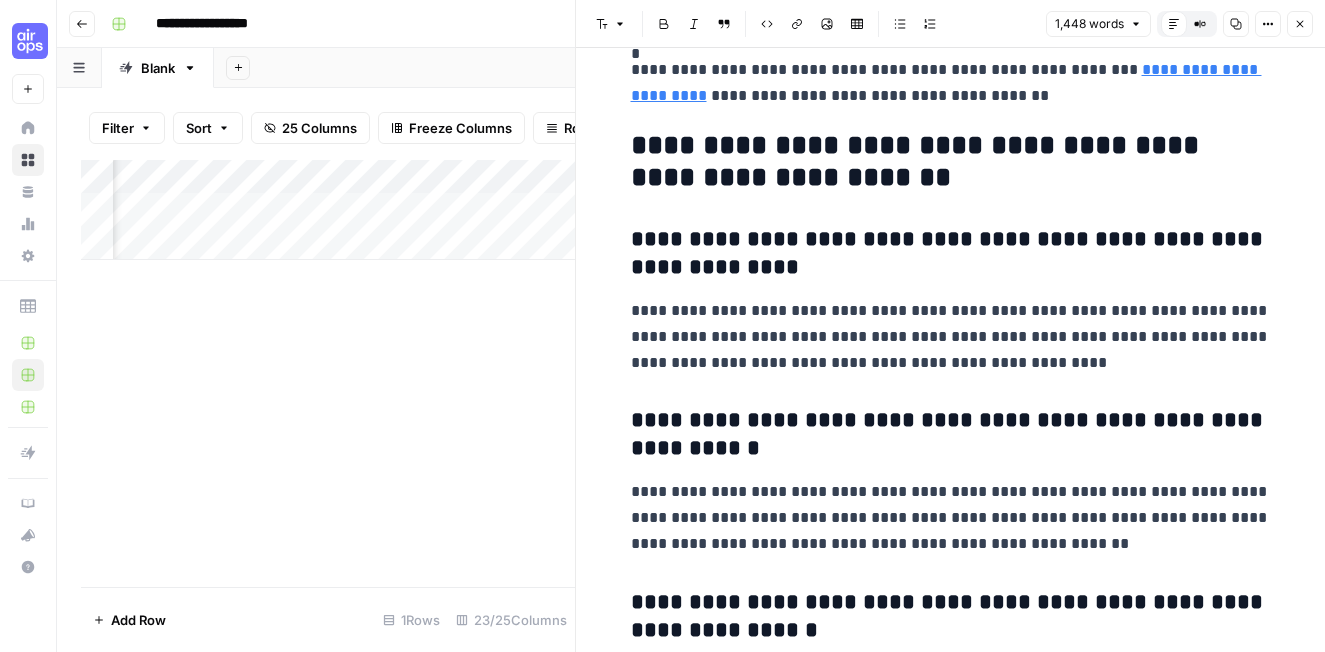 scroll, scrollTop: 5425, scrollLeft: 0, axis: vertical 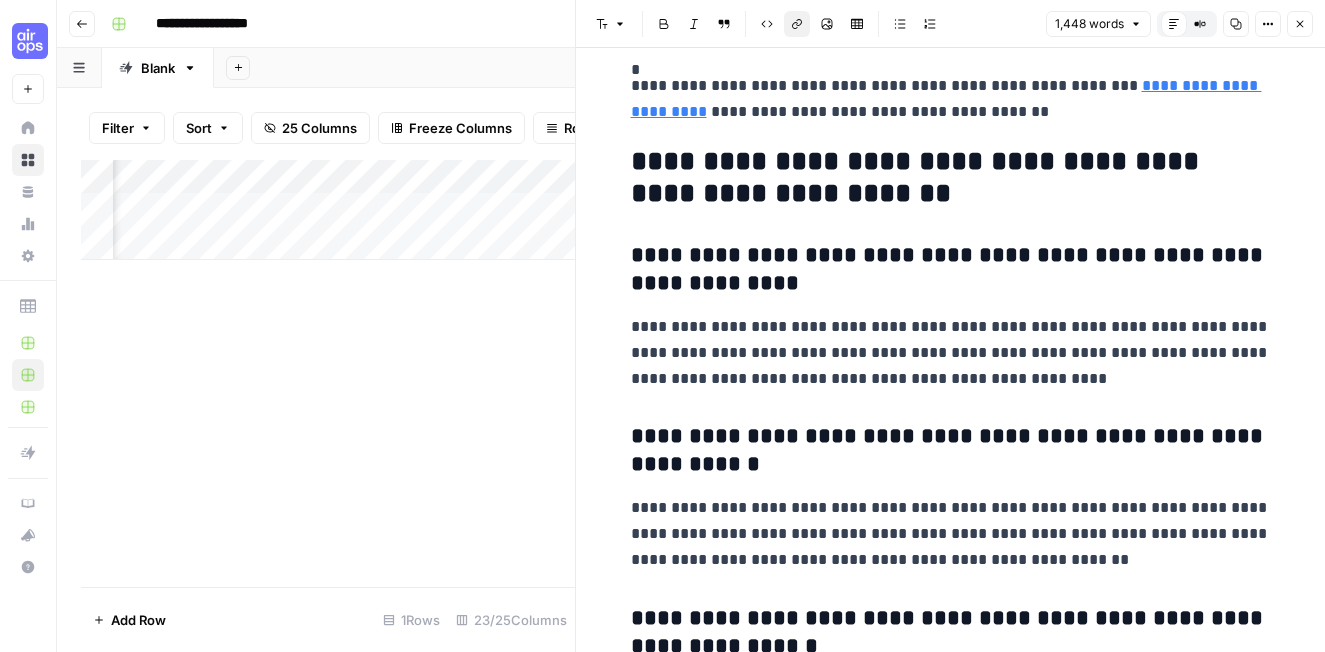 click on "**********" at bounding box center [951, 99] 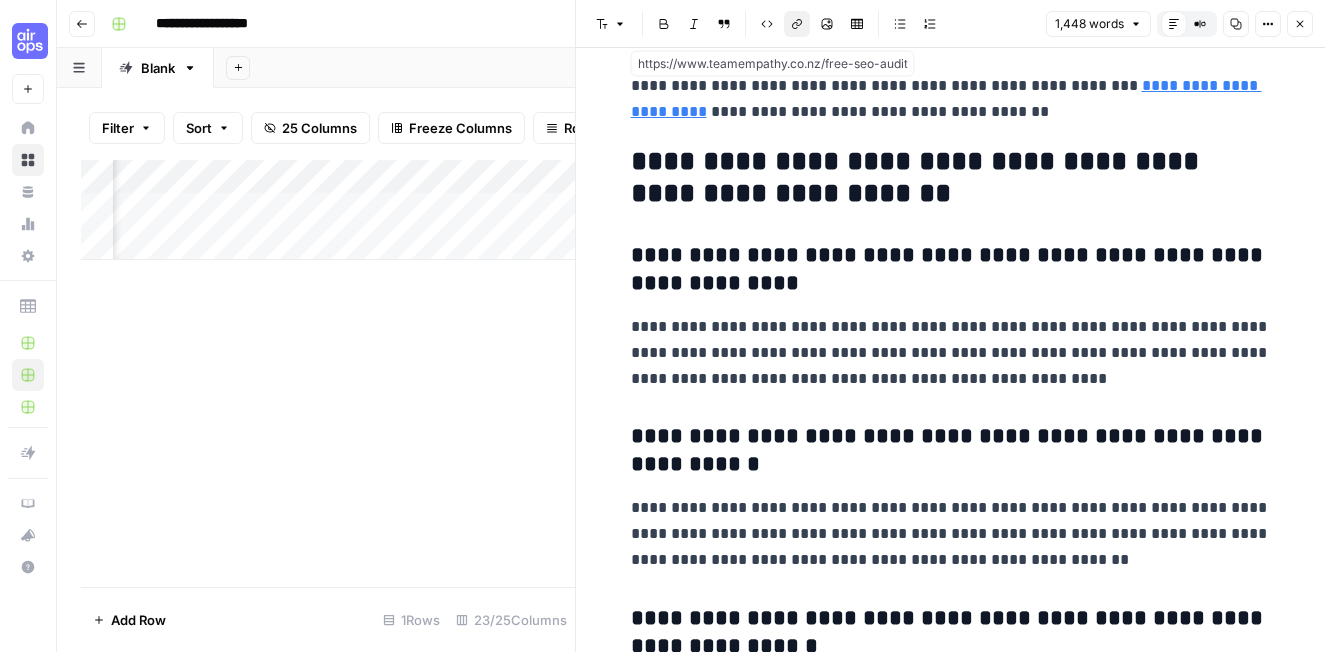 click on "**********" at bounding box center [946, 98] 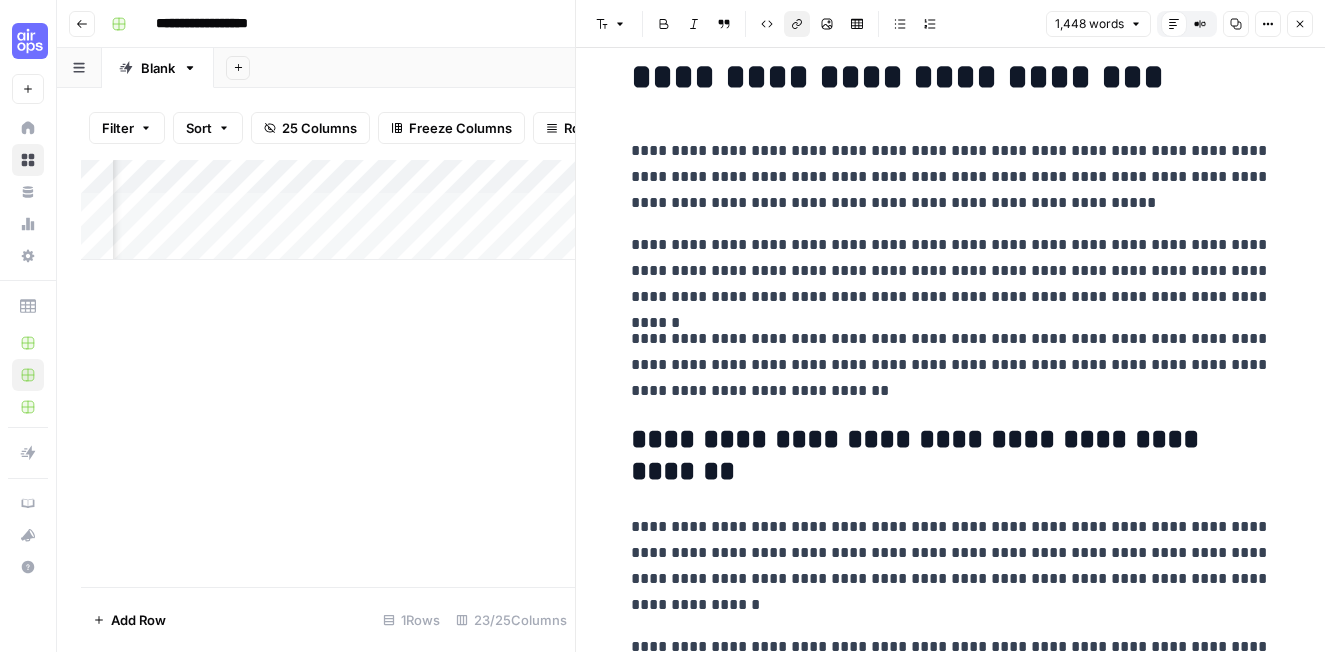 scroll, scrollTop: 0, scrollLeft: 0, axis: both 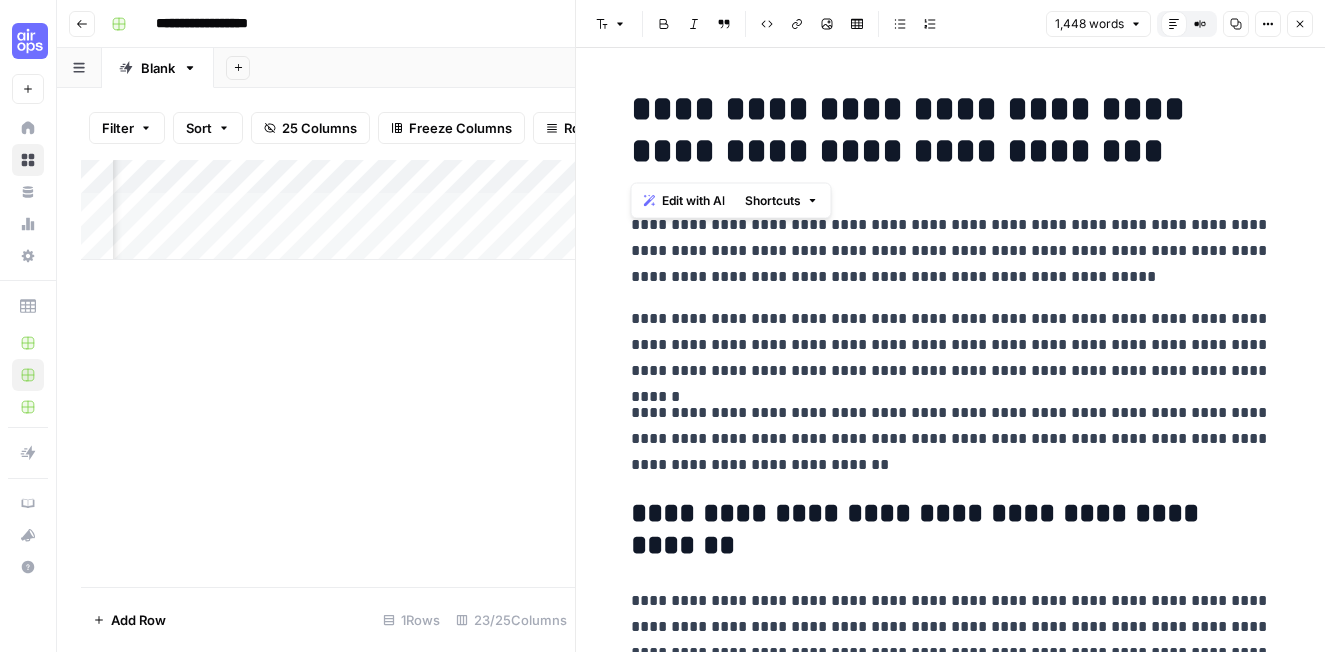 drag, startPoint x: 625, startPoint y: 108, endPoint x: 1111, endPoint y: 141, distance: 487.11908 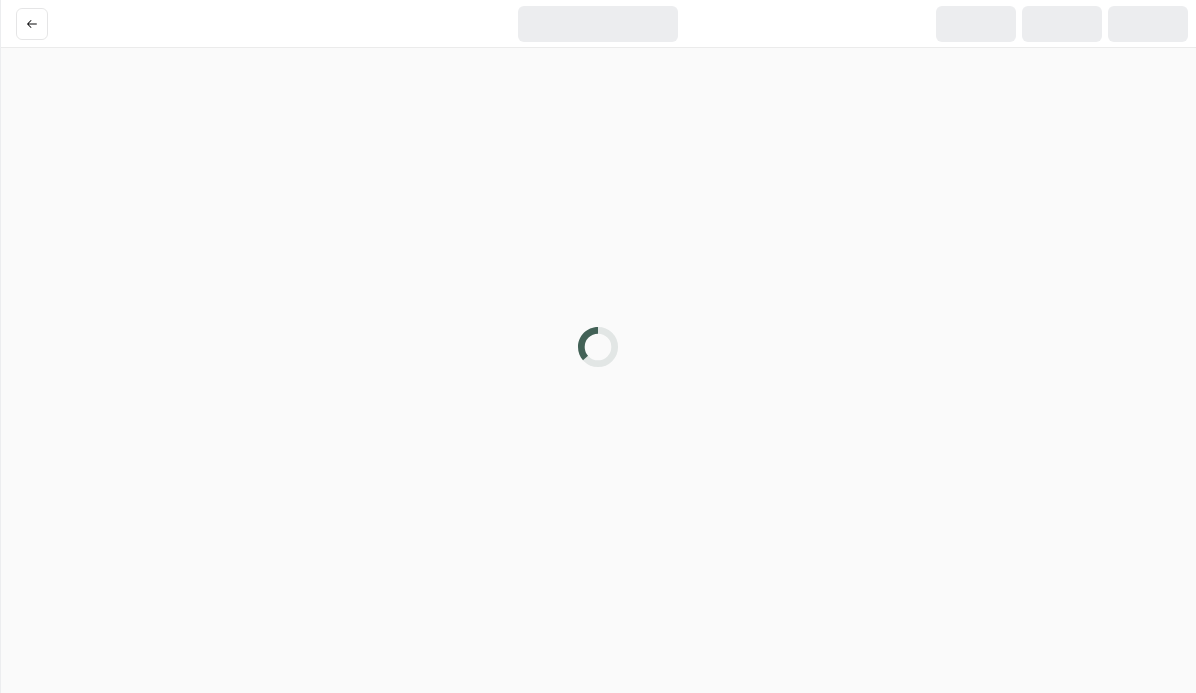 scroll, scrollTop: 0, scrollLeft: 0, axis: both 